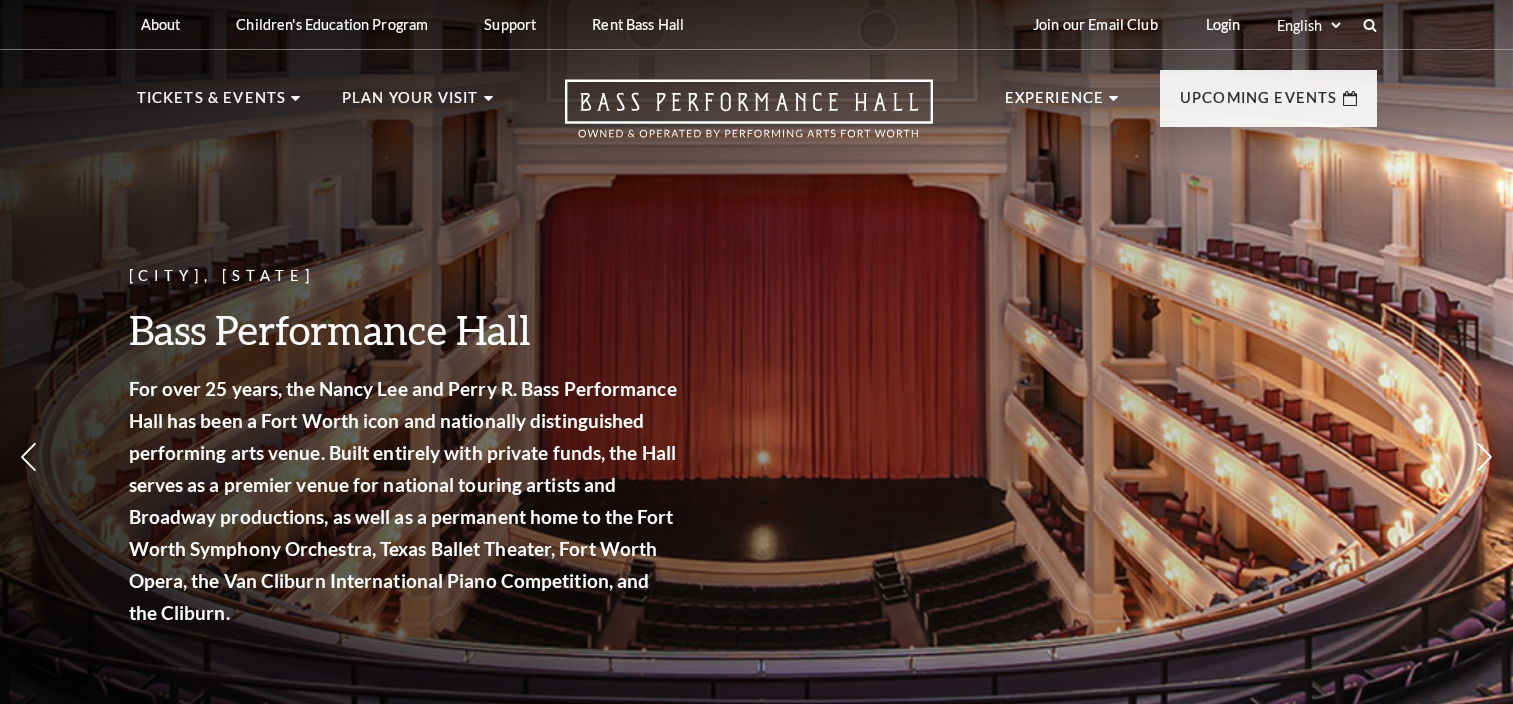 scroll, scrollTop: 0, scrollLeft: 0, axis: both 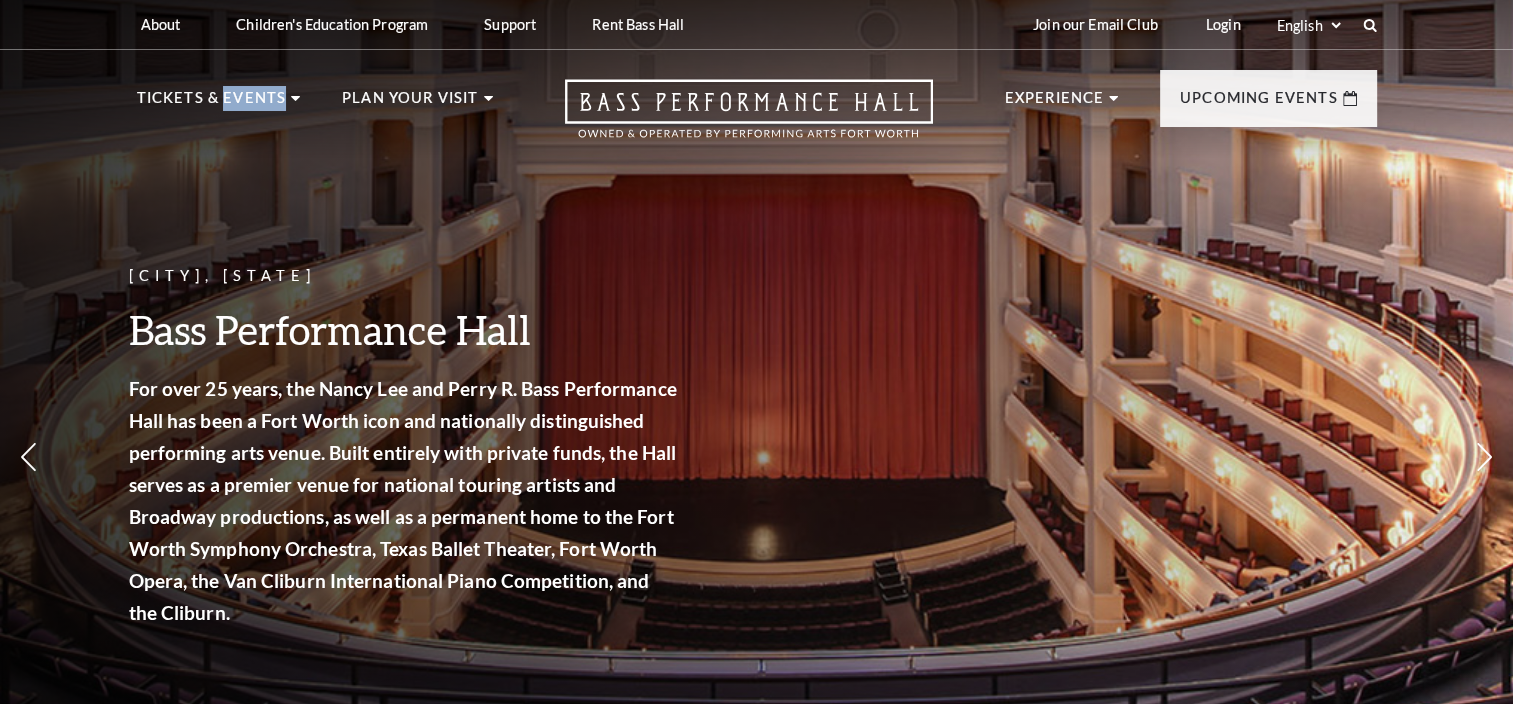 drag, startPoint x: 0, startPoint y: 0, endPoint x: 236, endPoint y: 52, distance: 241.66092 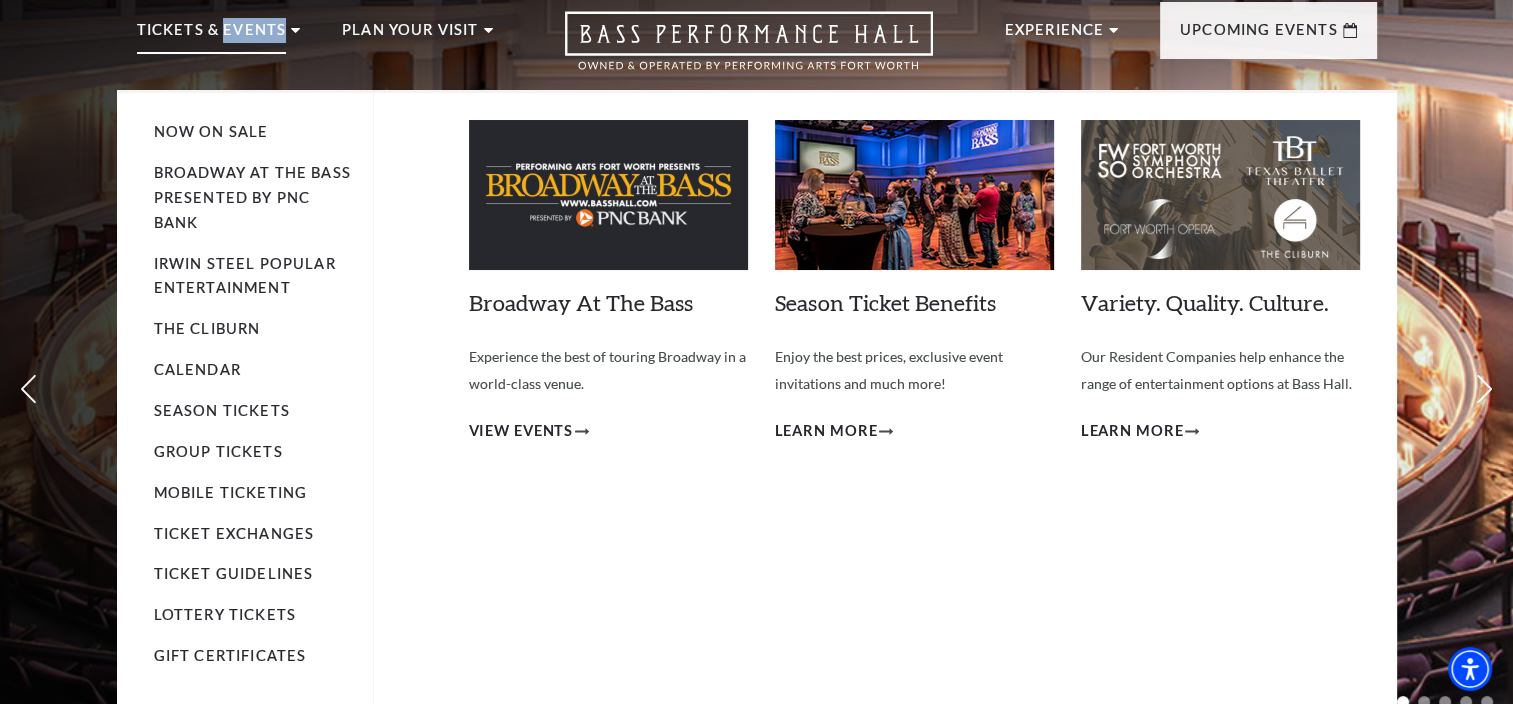 scroll, scrollTop: 70, scrollLeft: 0, axis: vertical 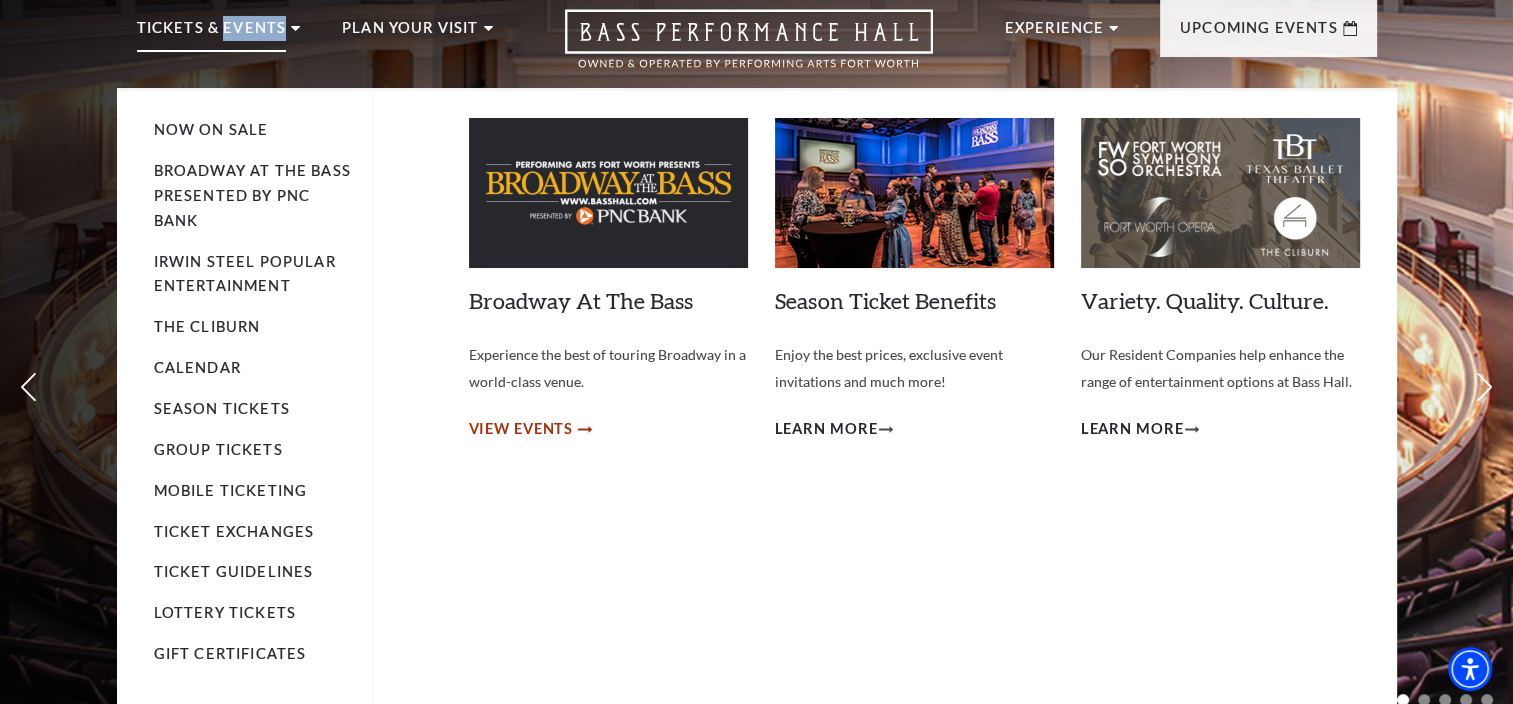 click on "View Events" at bounding box center (521, 429) 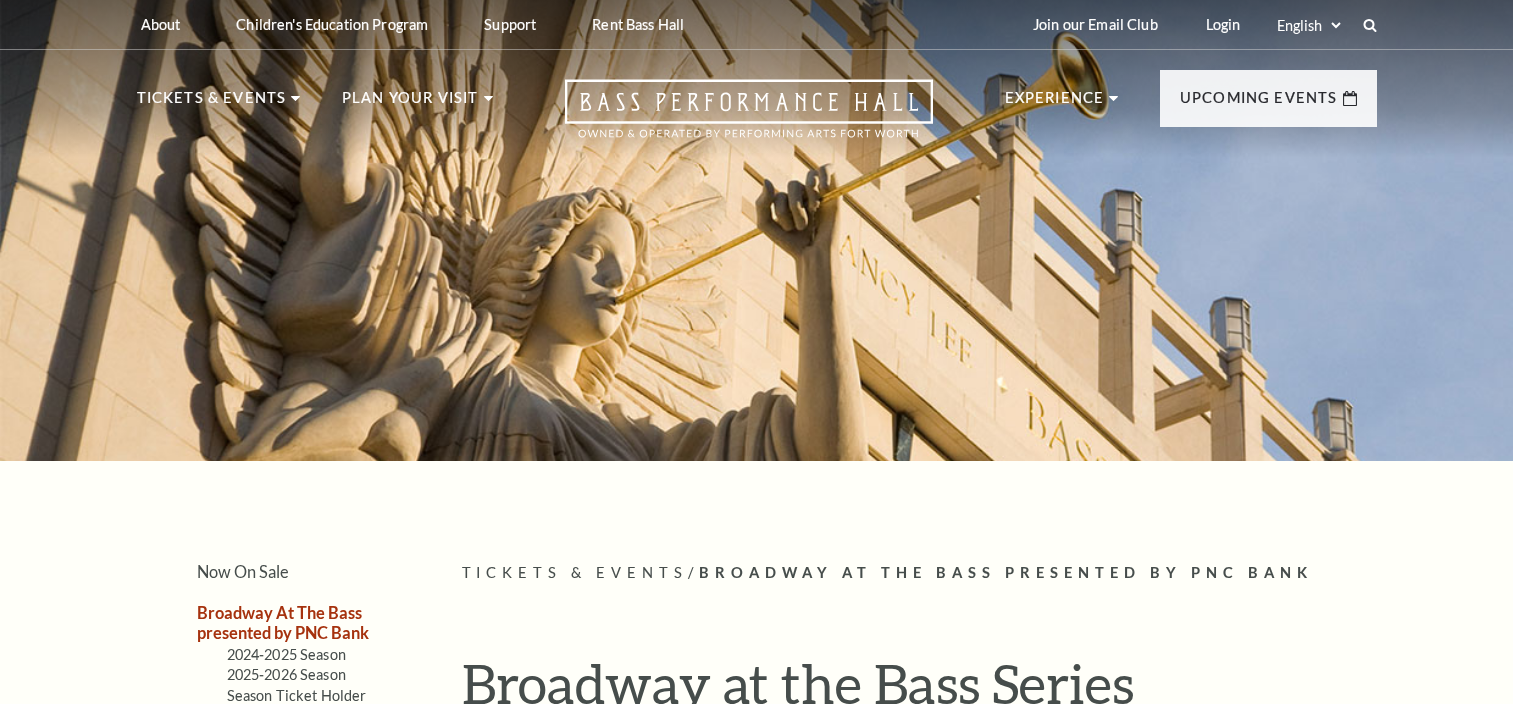 scroll, scrollTop: 0, scrollLeft: 0, axis: both 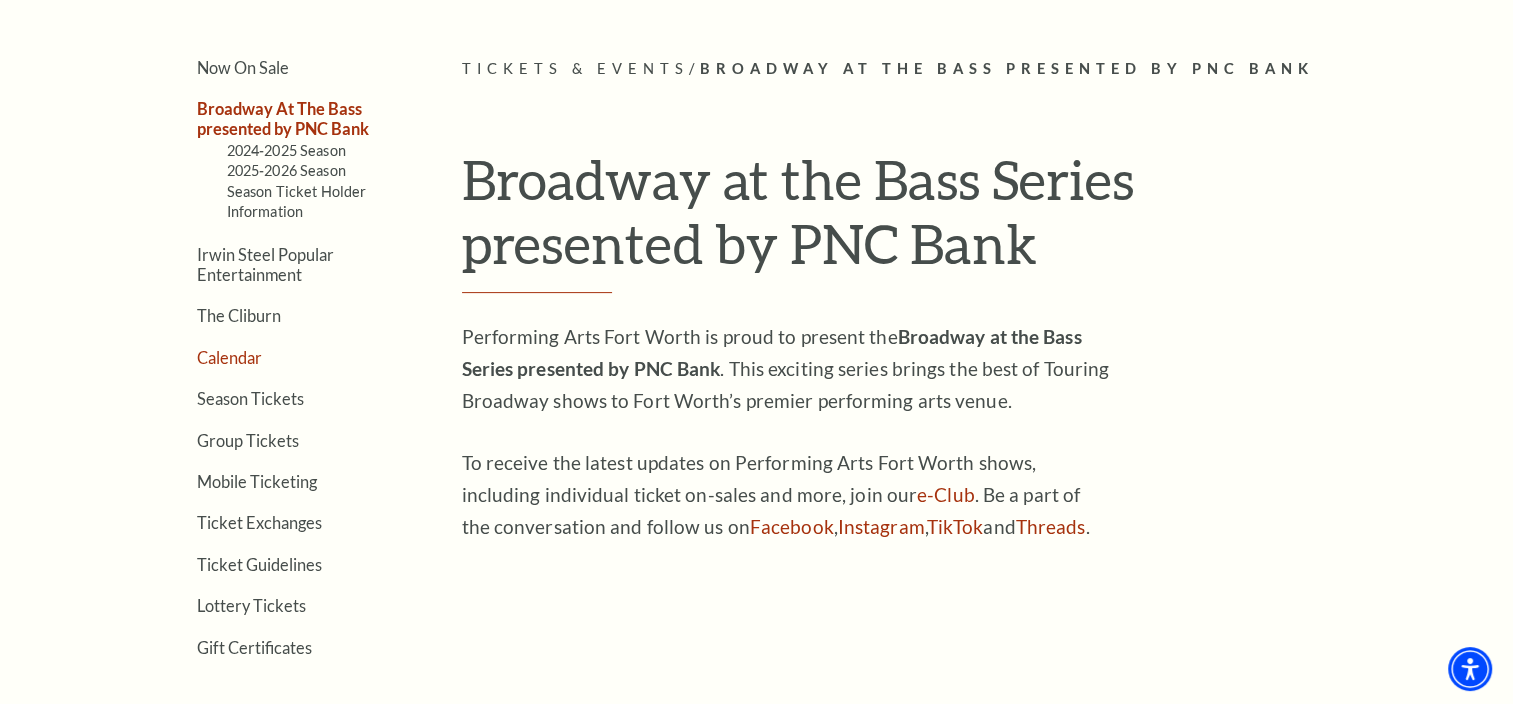 click on "Calendar" at bounding box center [229, 357] 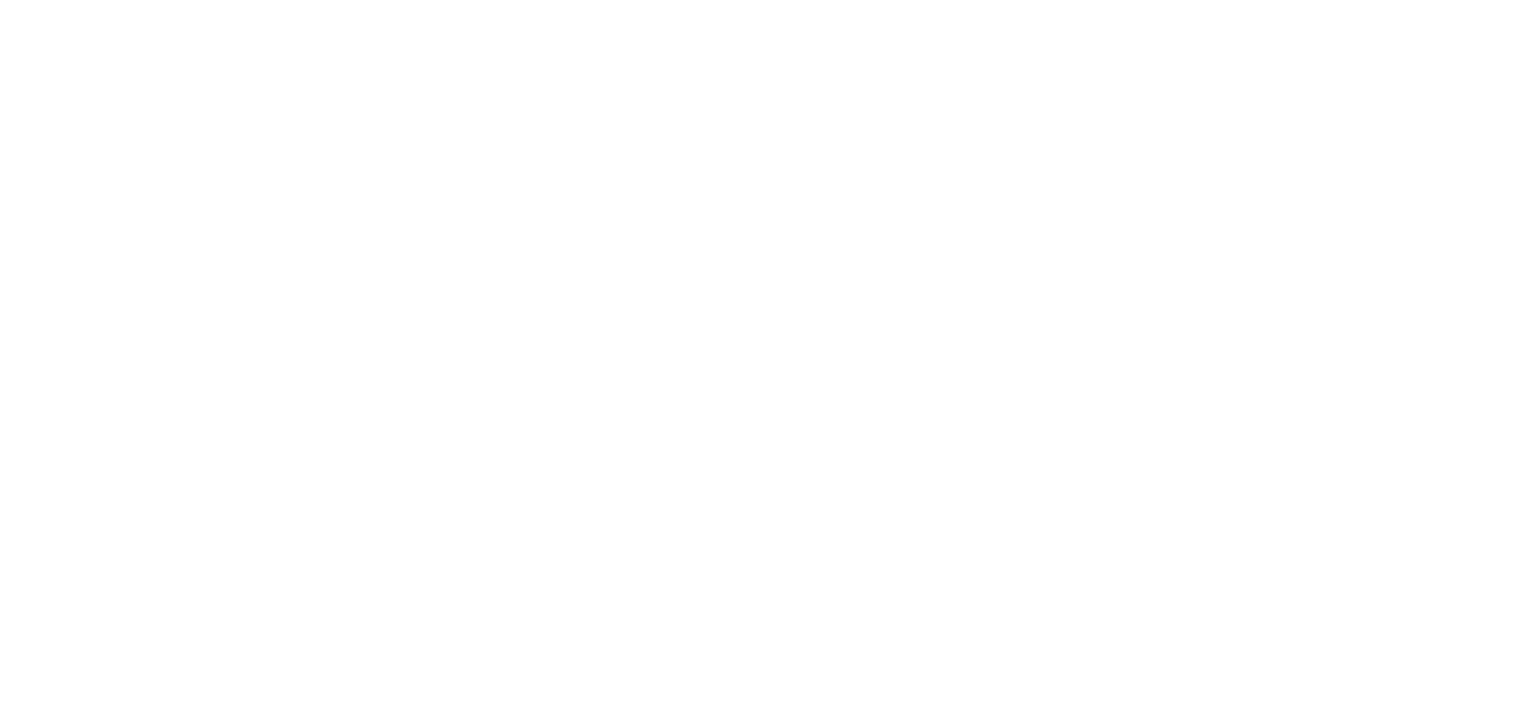 scroll, scrollTop: 0, scrollLeft: 0, axis: both 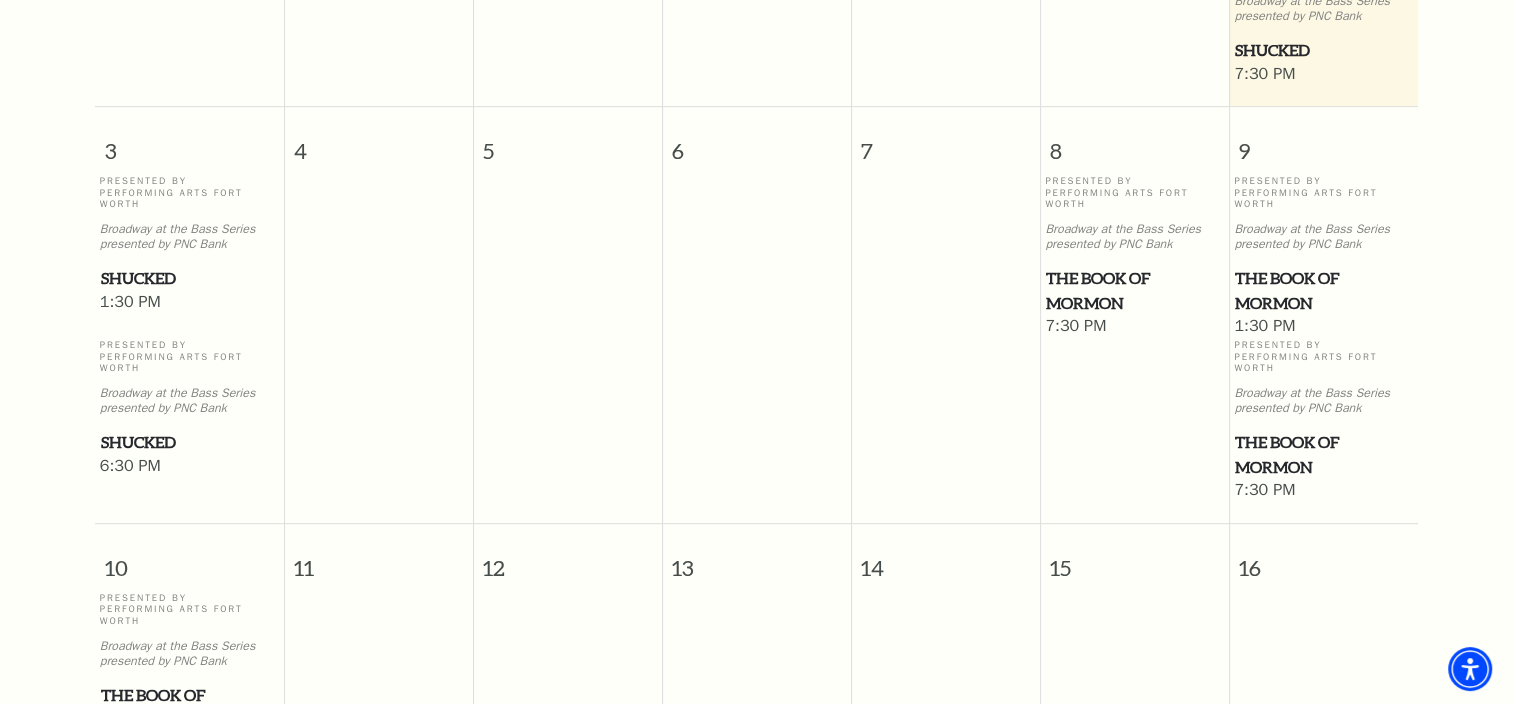 click on "7:30 PM" at bounding box center [1323, 491] 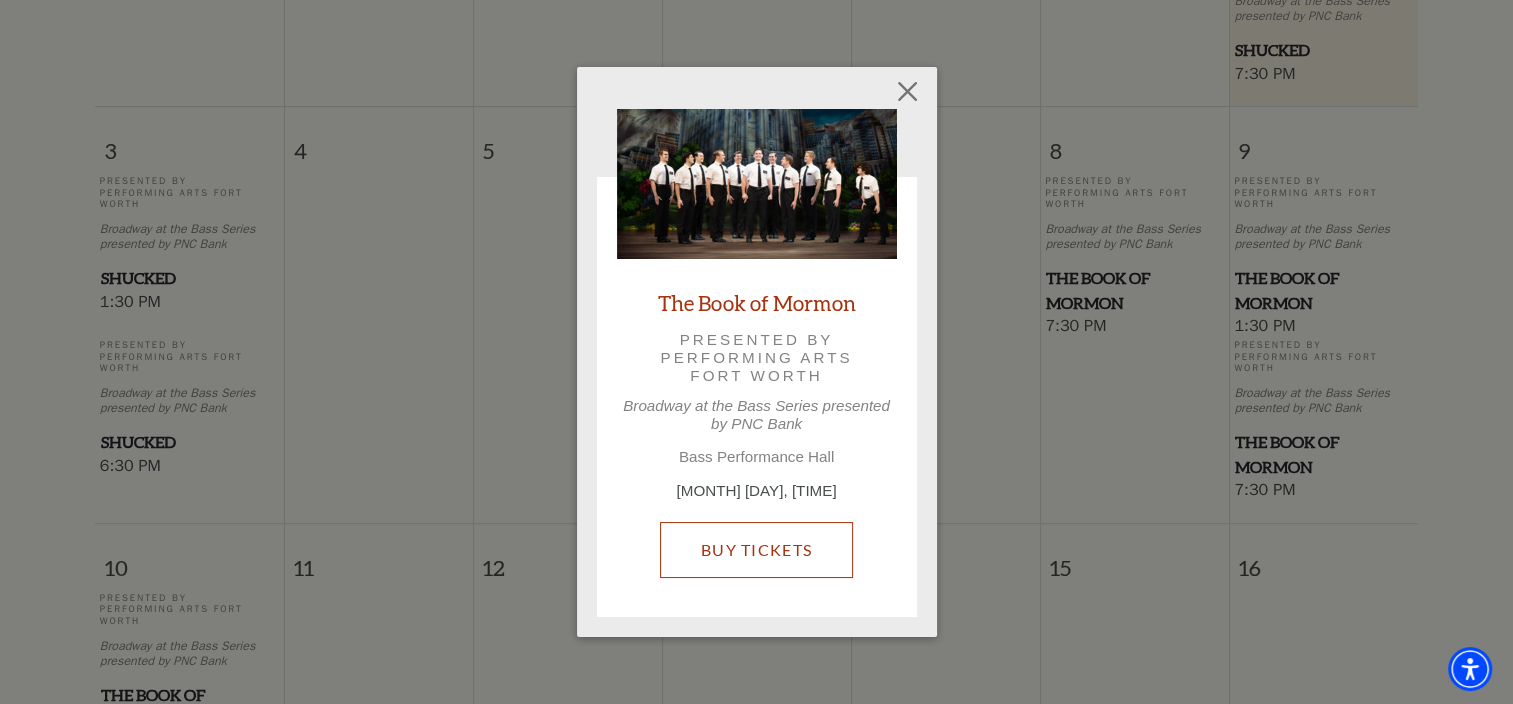 click on "Buy Tickets" at bounding box center (756, 550) 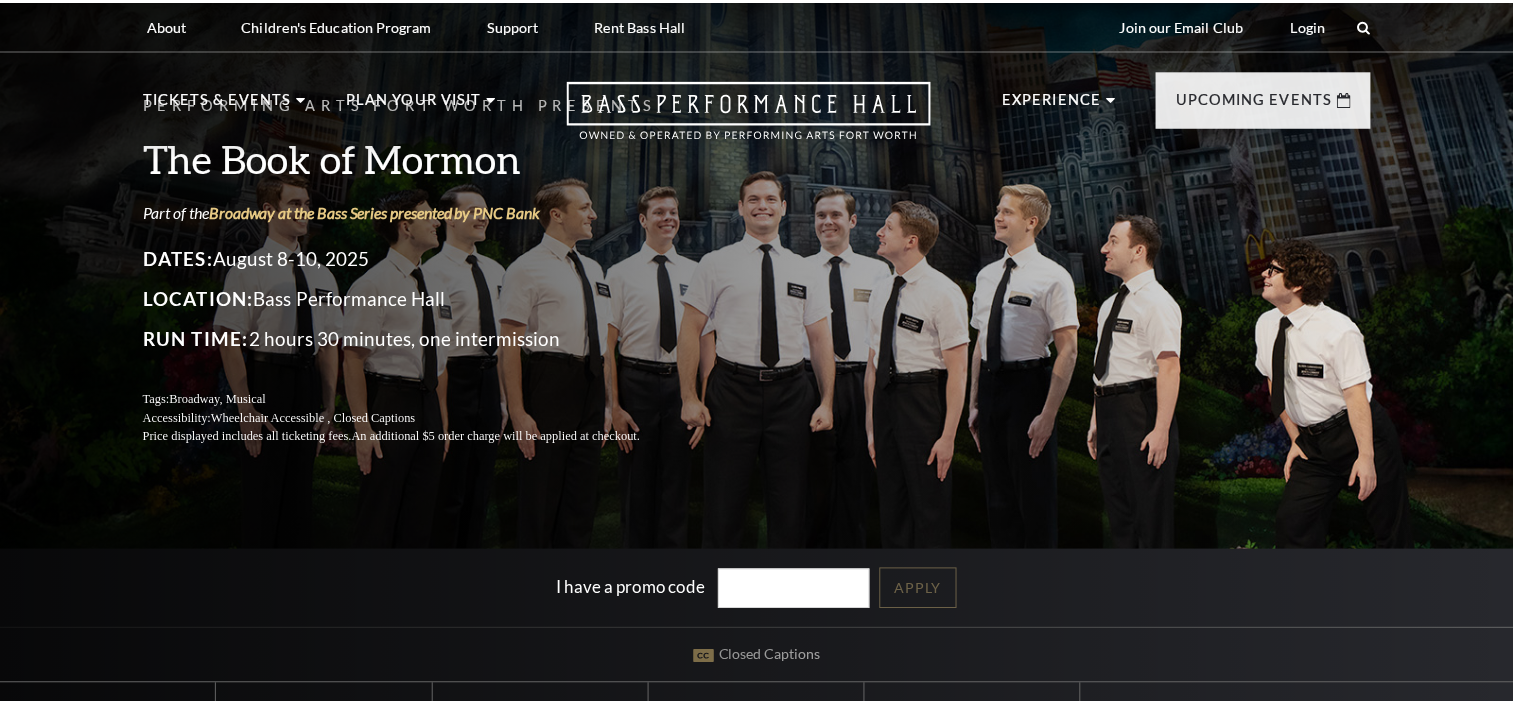 scroll, scrollTop: 0, scrollLeft: 0, axis: both 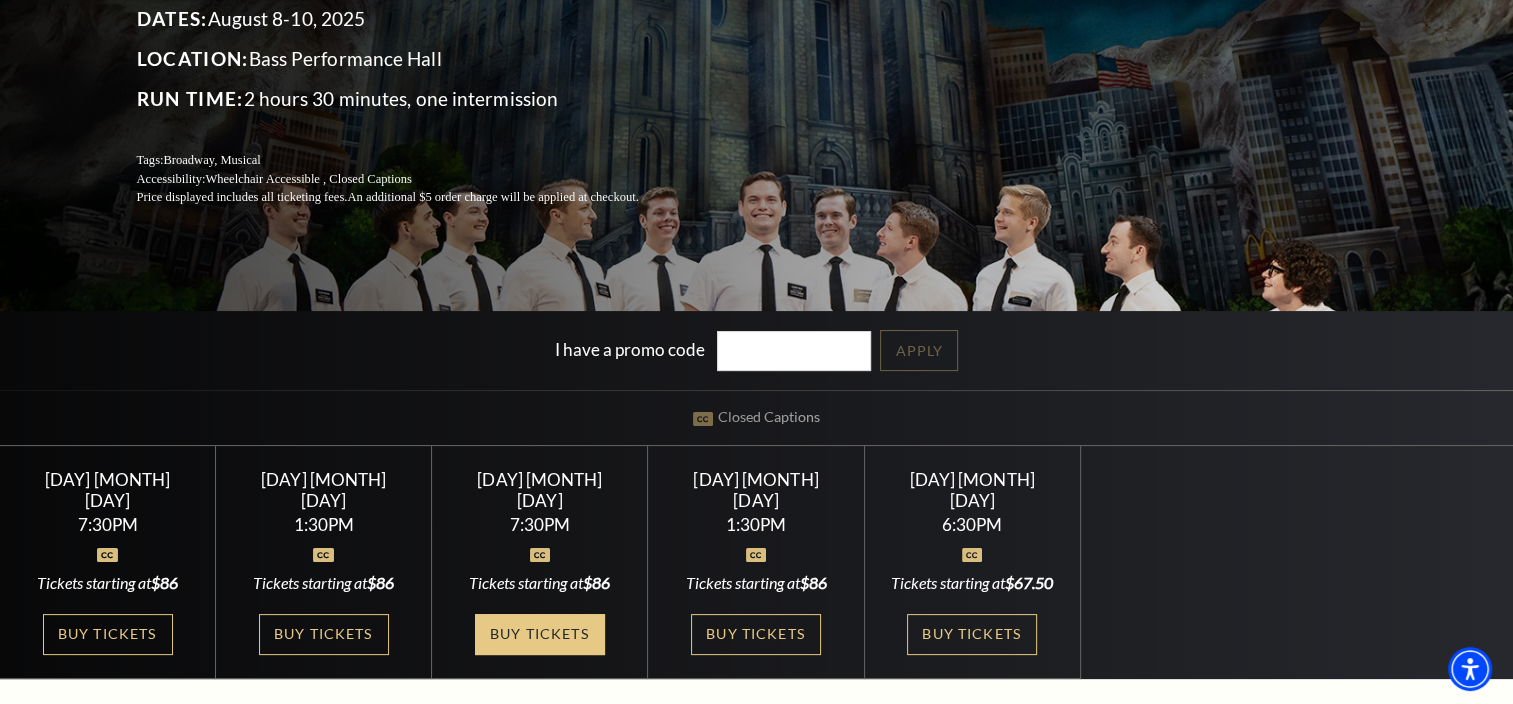 click on "Buy Tickets" at bounding box center (540, 634) 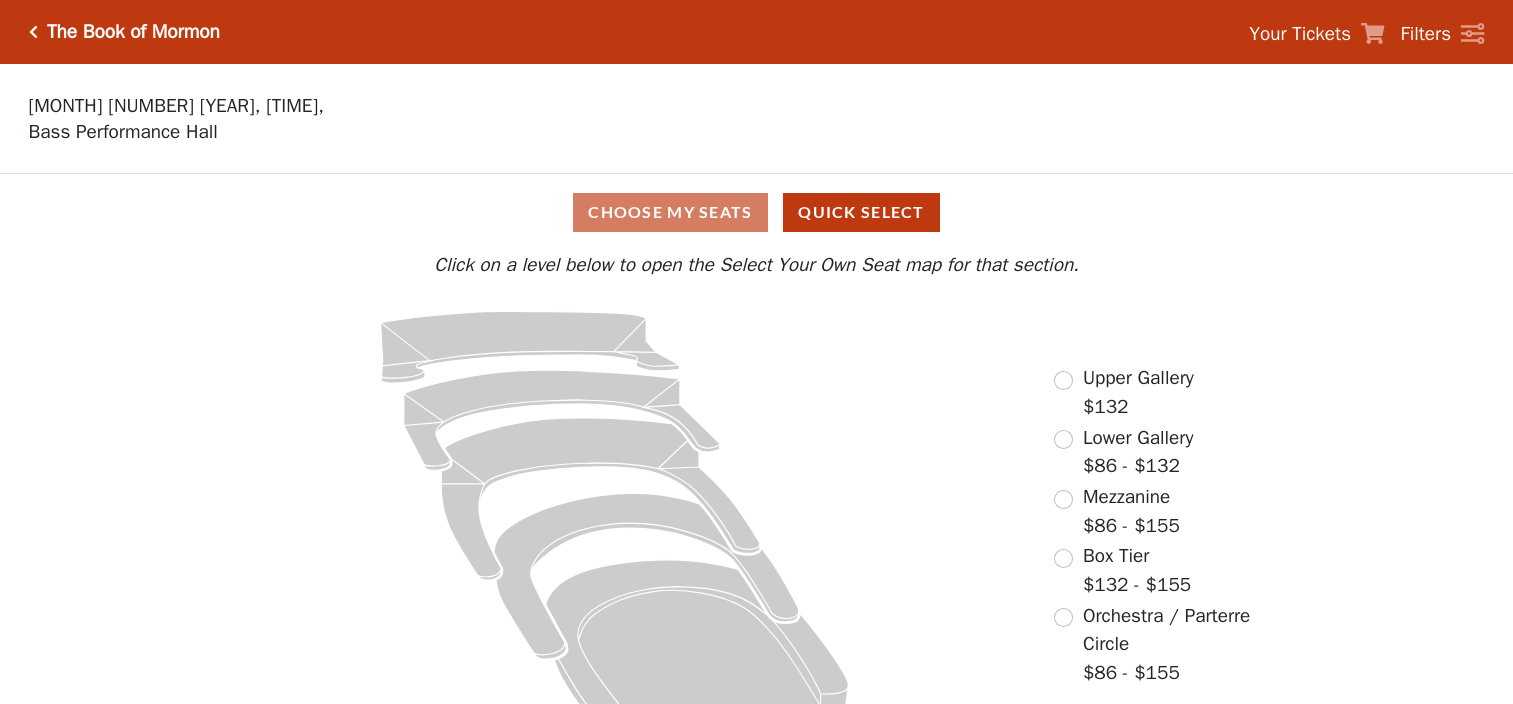 scroll, scrollTop: 0, scrollLeft: 0, axis: both 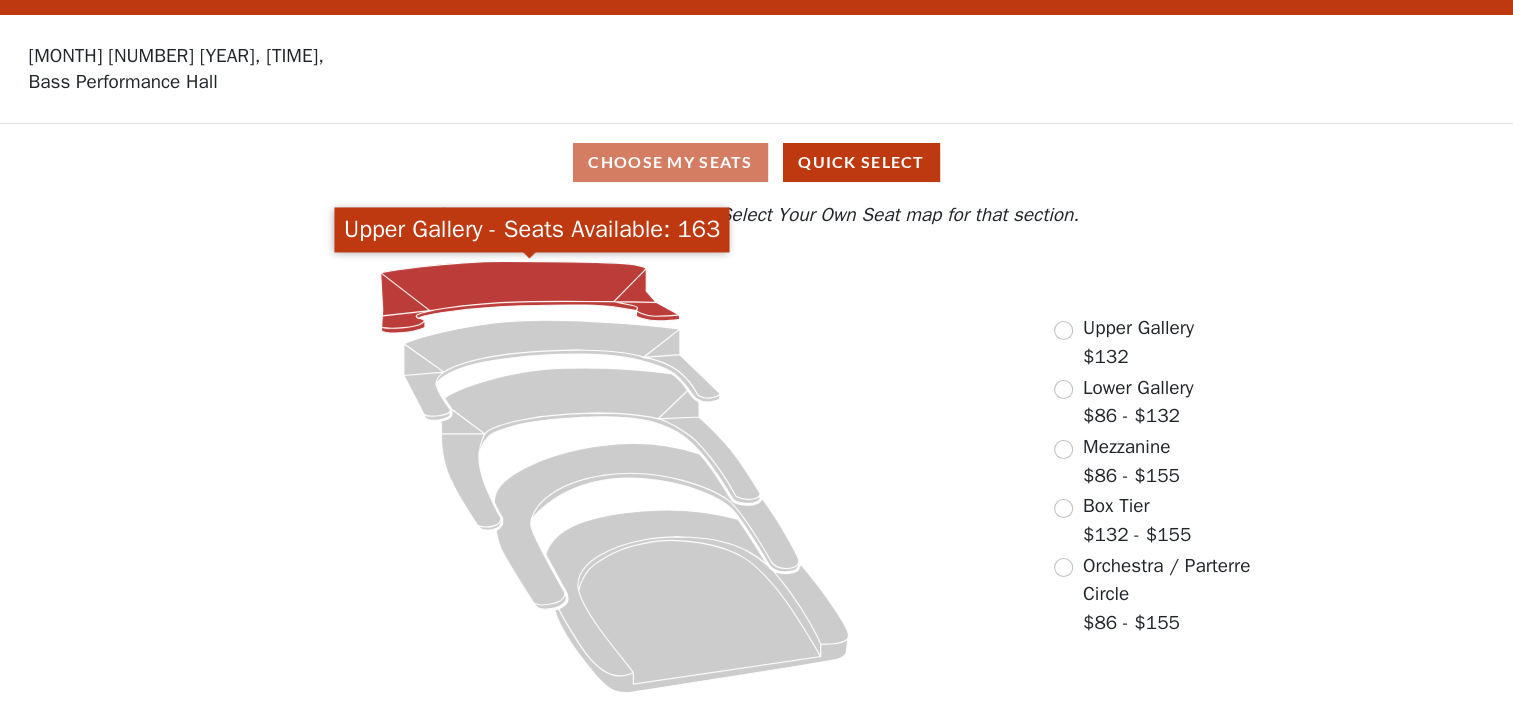 click 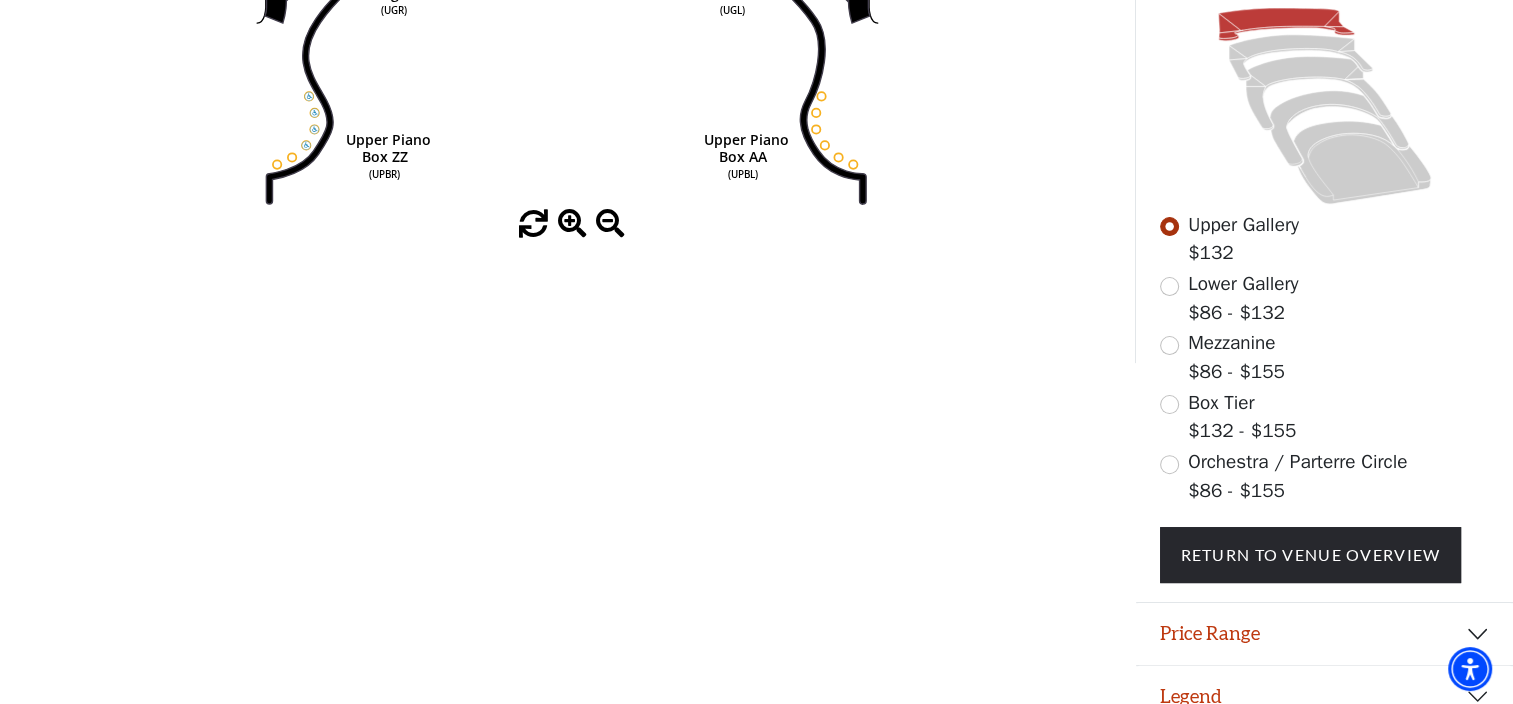 scroll, scrollTop: 513, scrollLeft: 0, axis: vertical 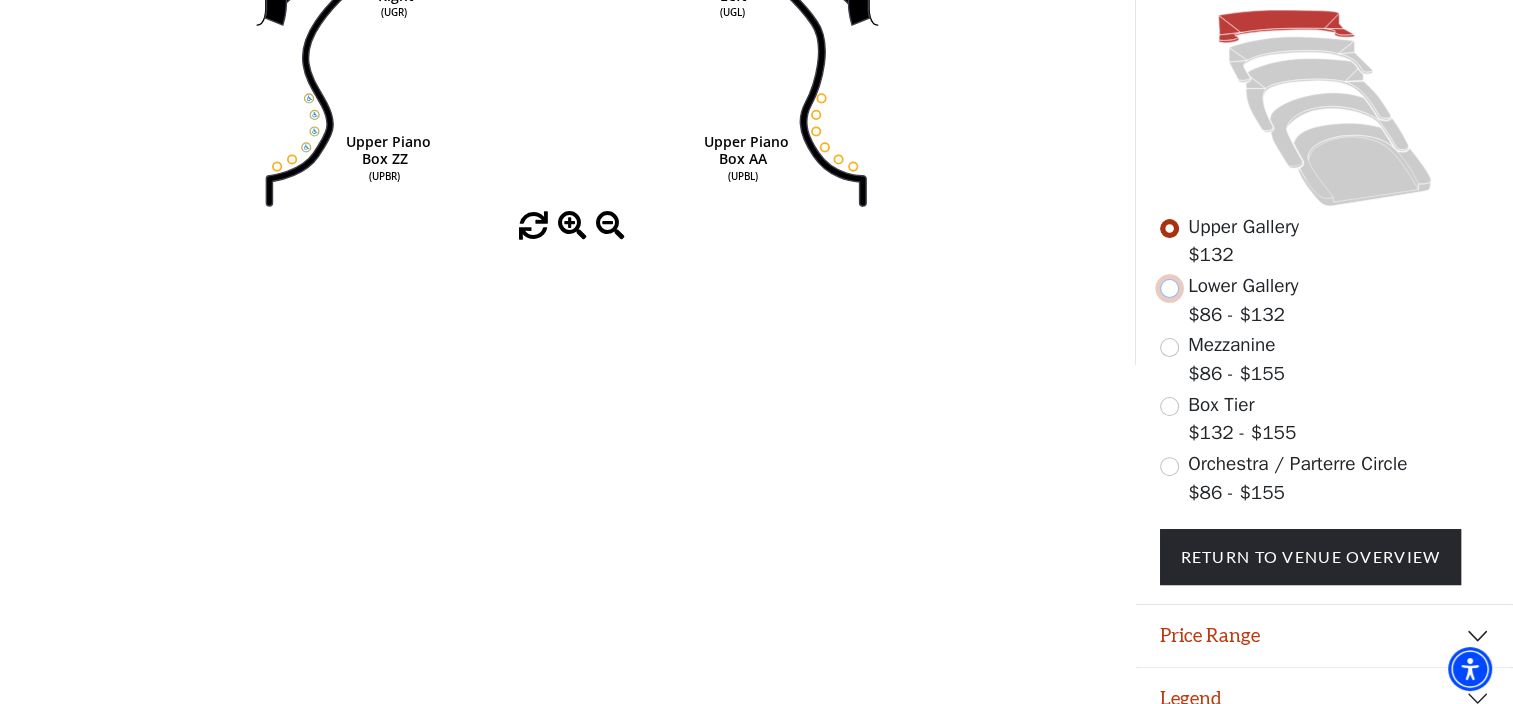 click at bounding box center [1169, 288] 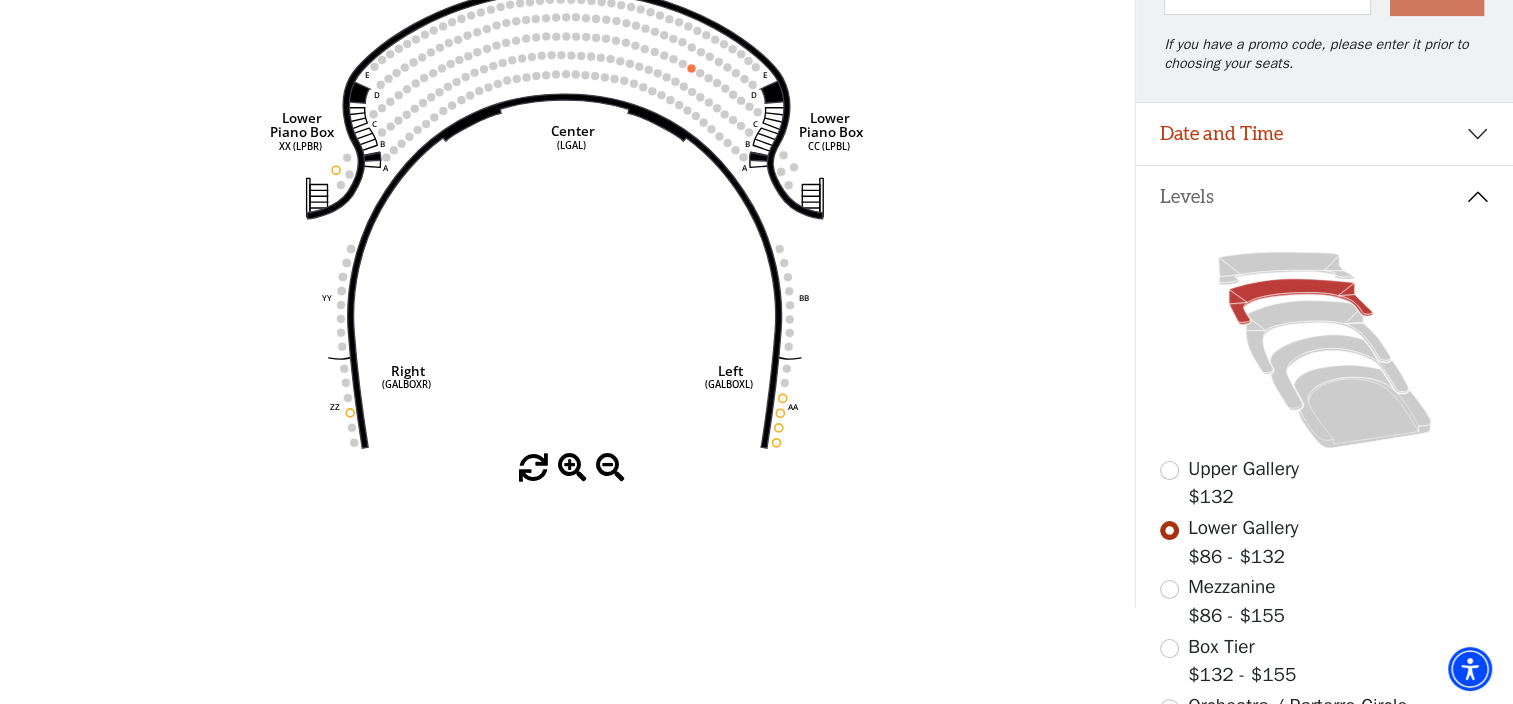 scroll, scrollTop: 295, scrollLeft: 0, axis: vertical 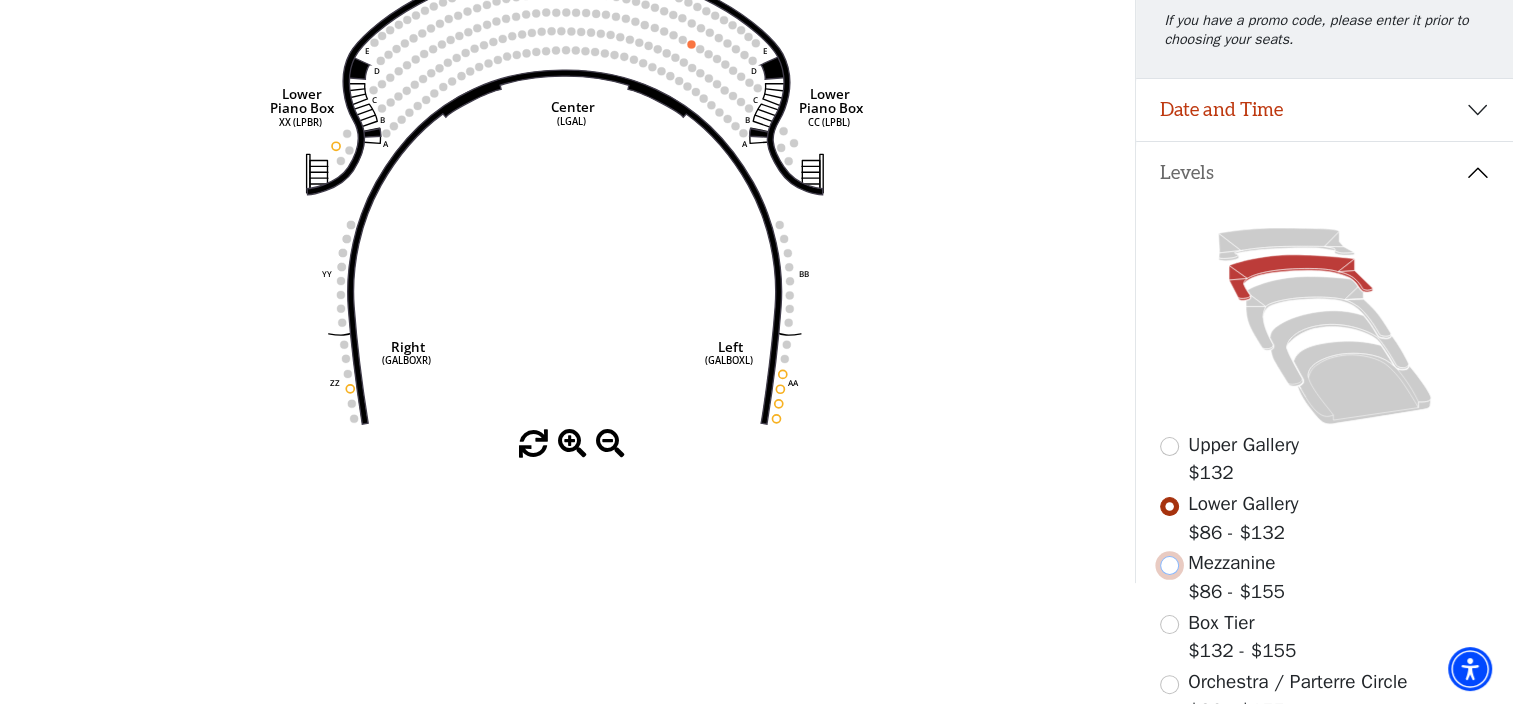 click at bounding box center (1169, 565) 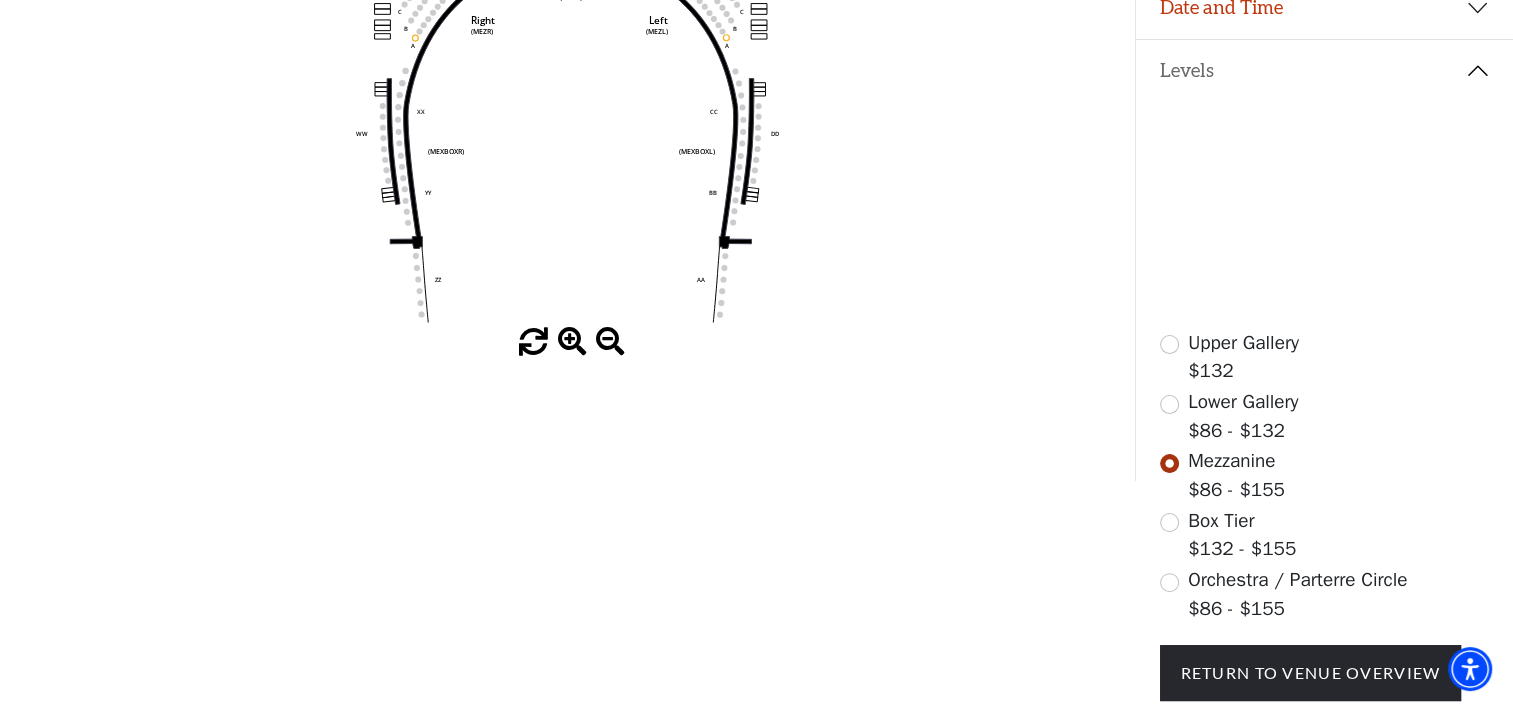 scroll, scrollTop: 396, scrollLeft: 0, axis: vertical 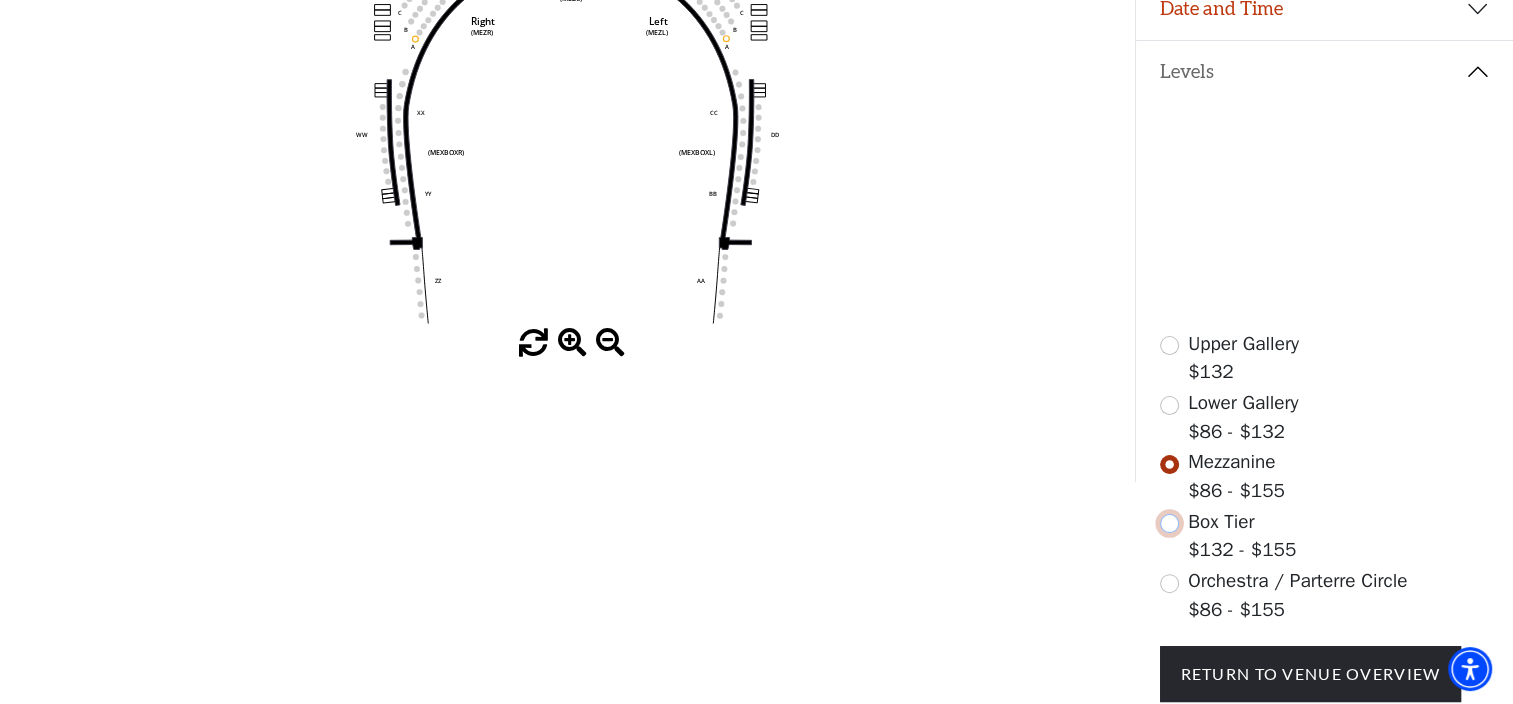 click at bounding box center [1169, 523] 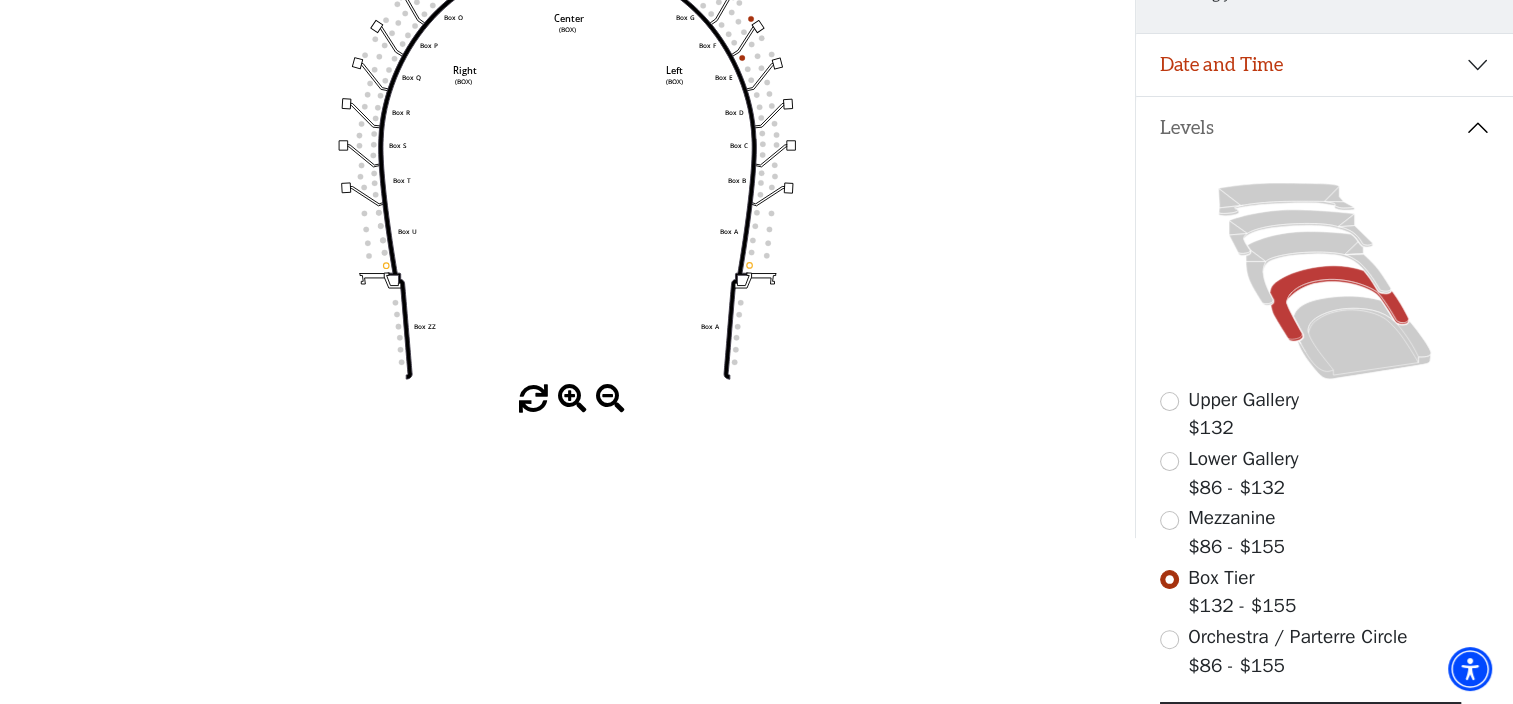scroll, scrollTop: 378, scrollLeft: 0, axis: vertical 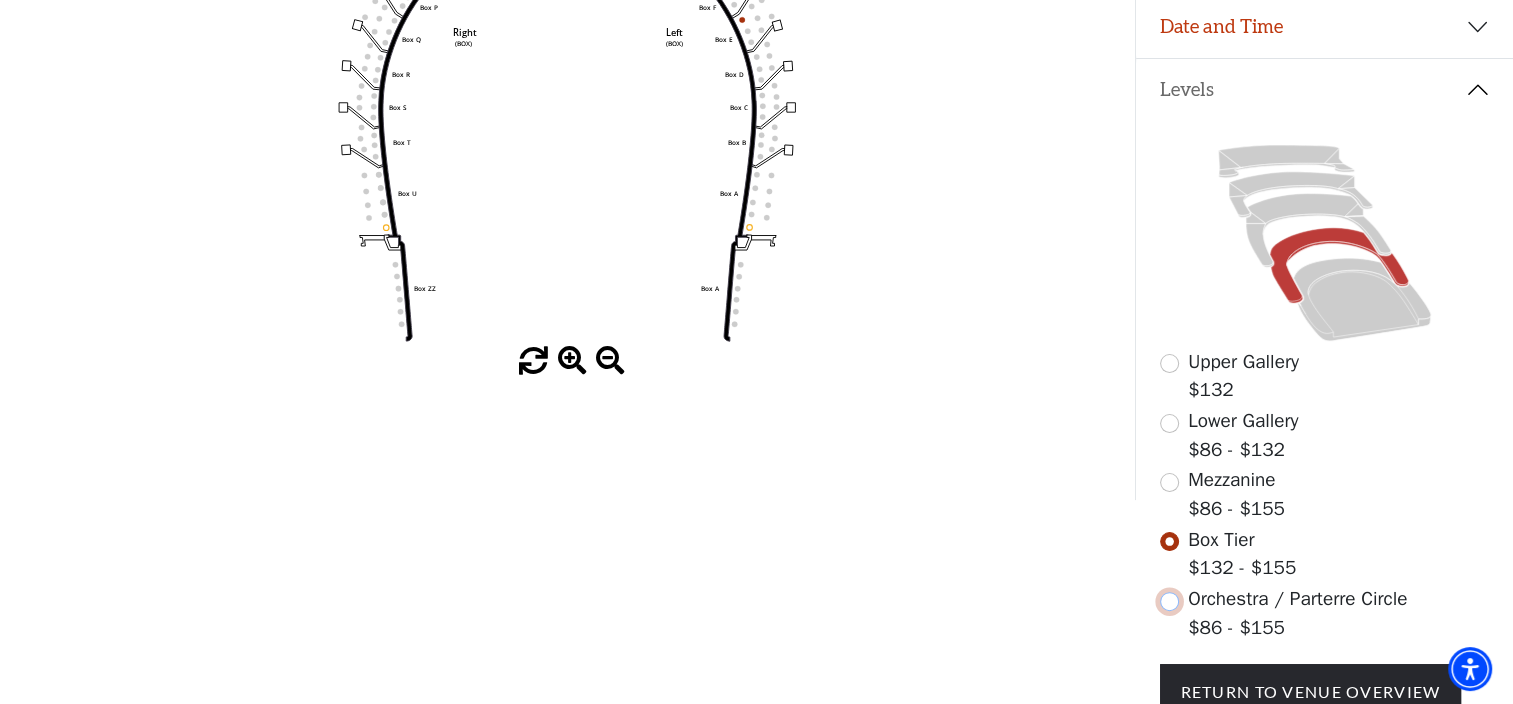 click at bounding box center [1169, 601] 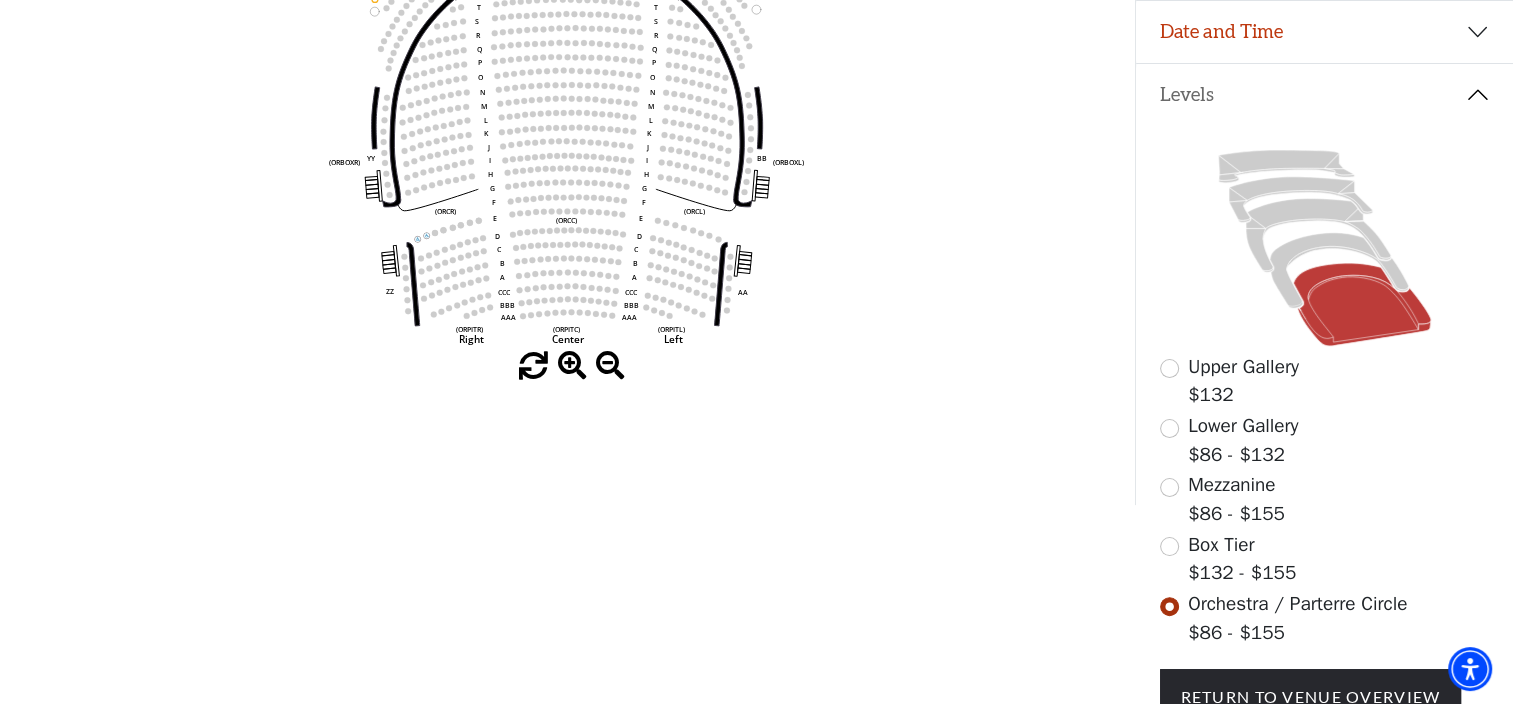 scroll, scrollTop: 382, scrollLeft: 0, axis: vertical 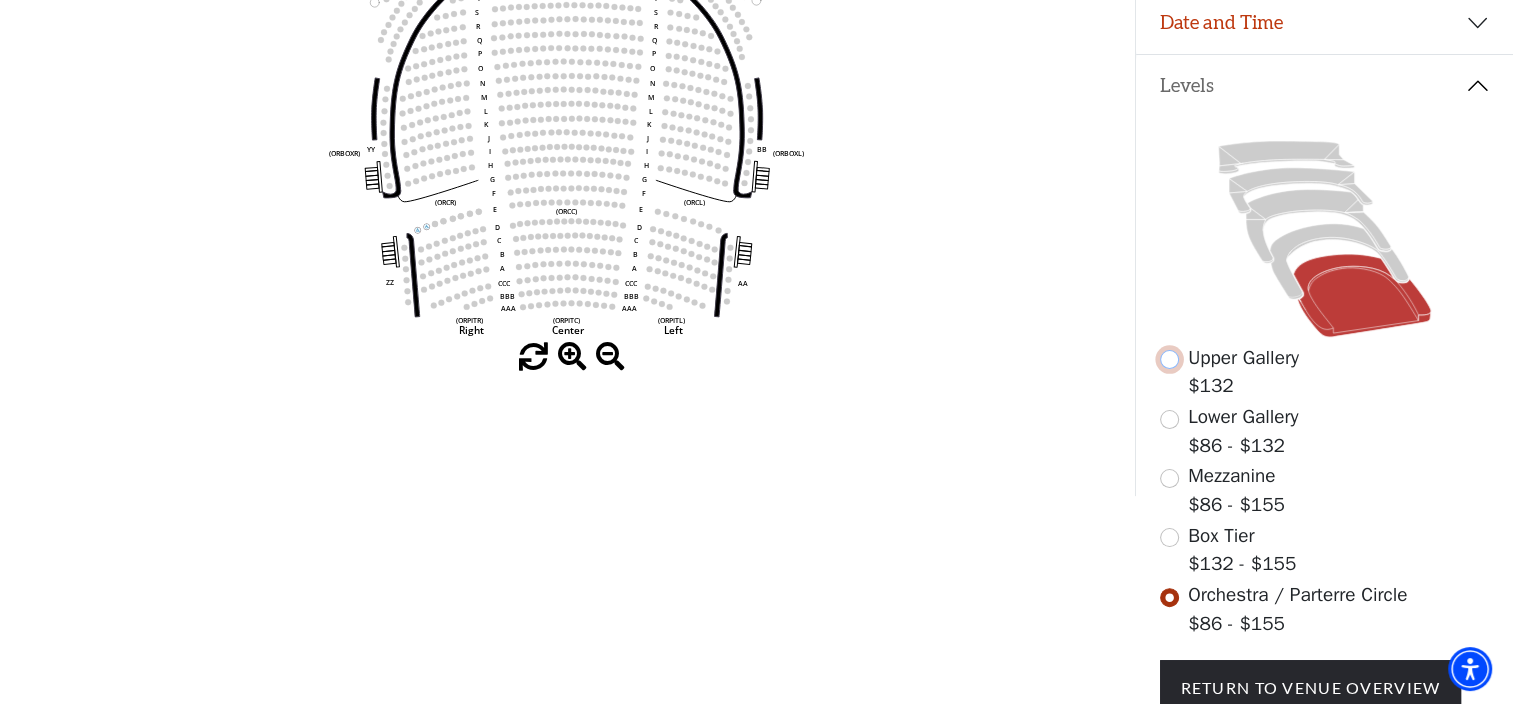 click at bounding box center (1169, 359) 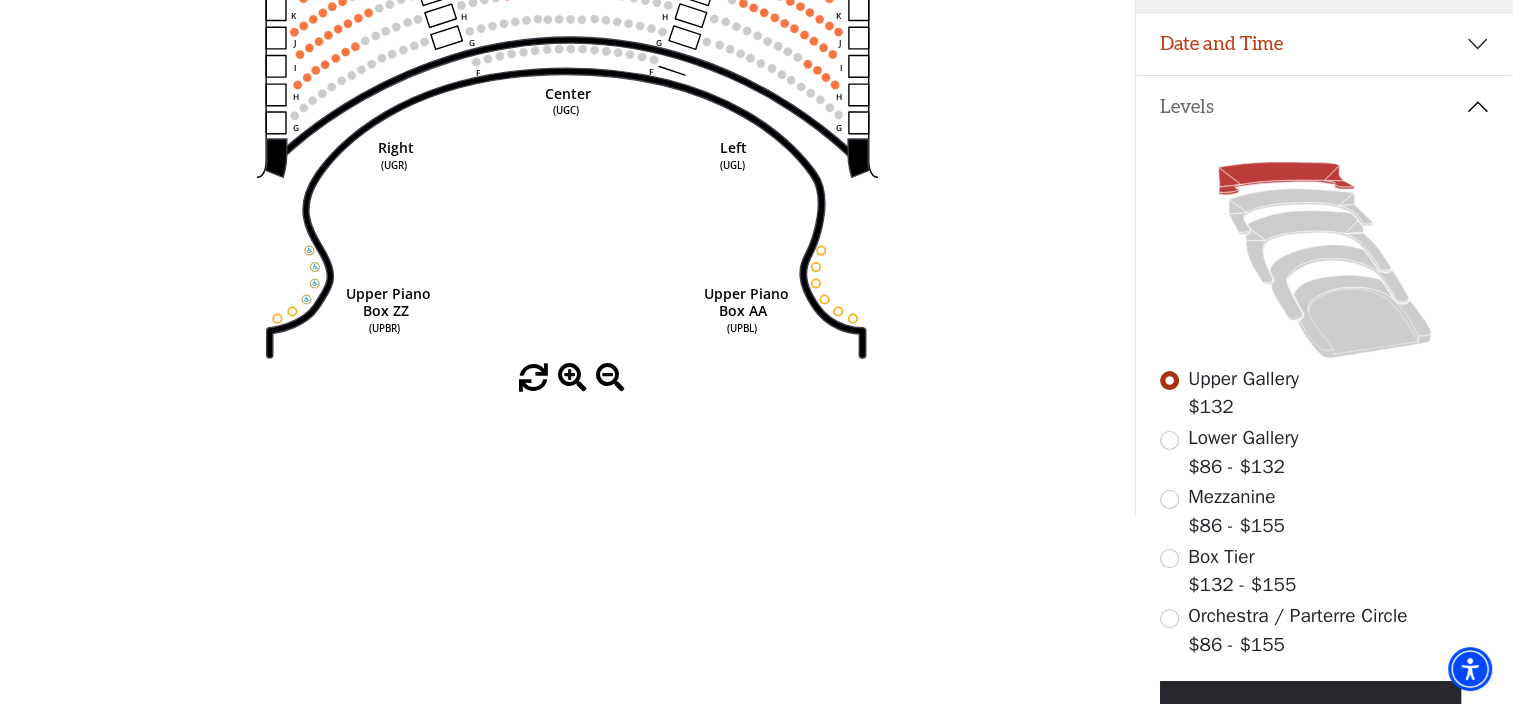 scroll, scrollTop: 359, scrollLeft: 0, axis: vertical 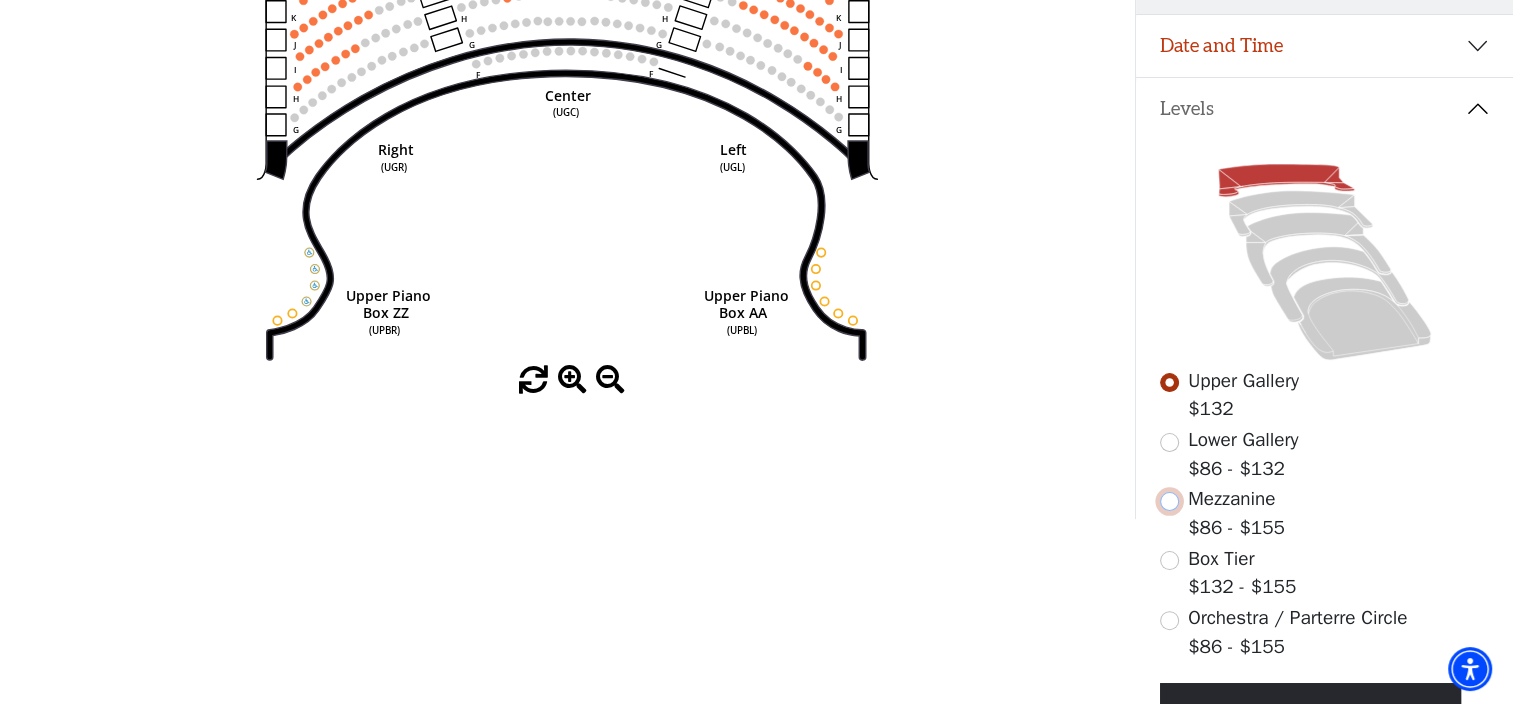 click at bounding box center [1169, 501] 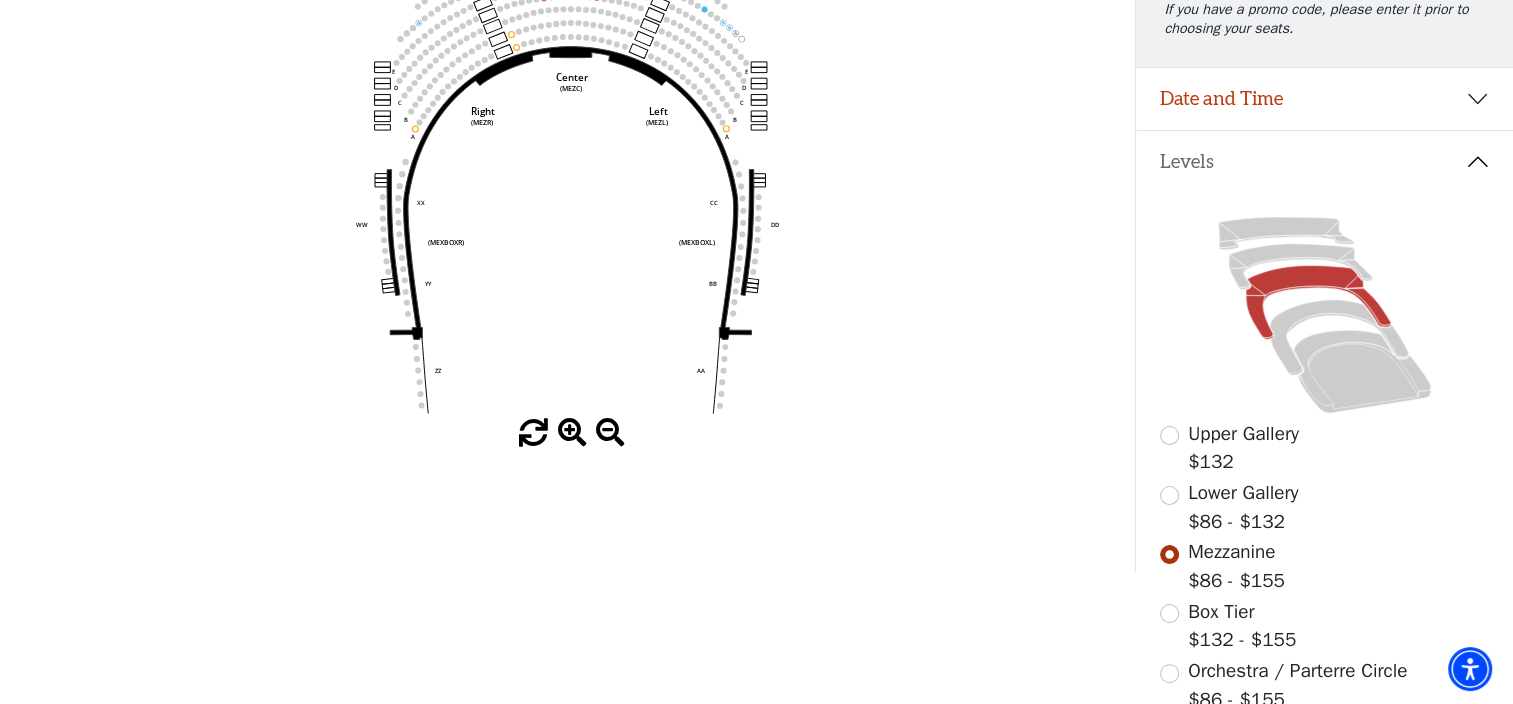 scroll, scrollTop: 305, scrollLeft: 0, axis: vertical 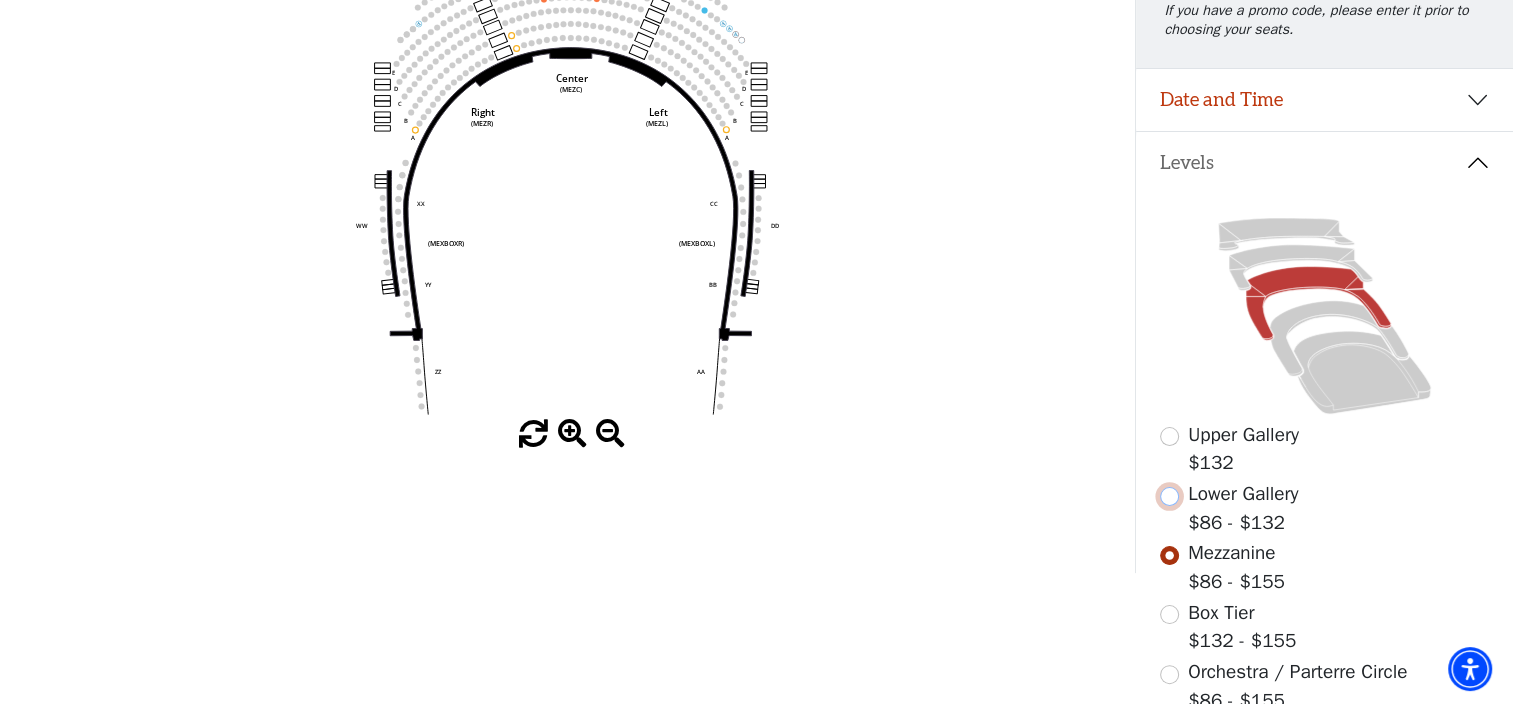 click at bounding box center [1169, 496] 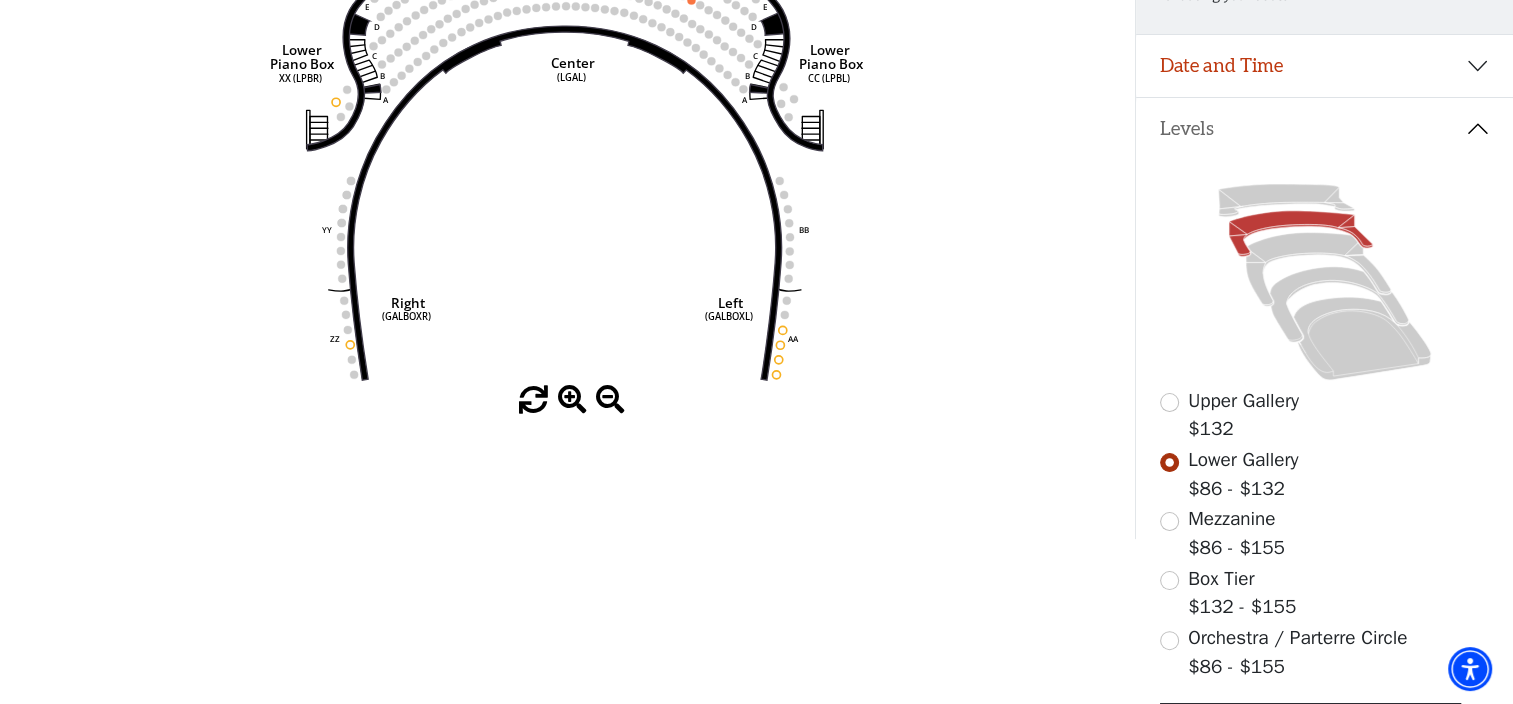scroll, scrollTop: 354, scrollLeft: 0, axis: vertical 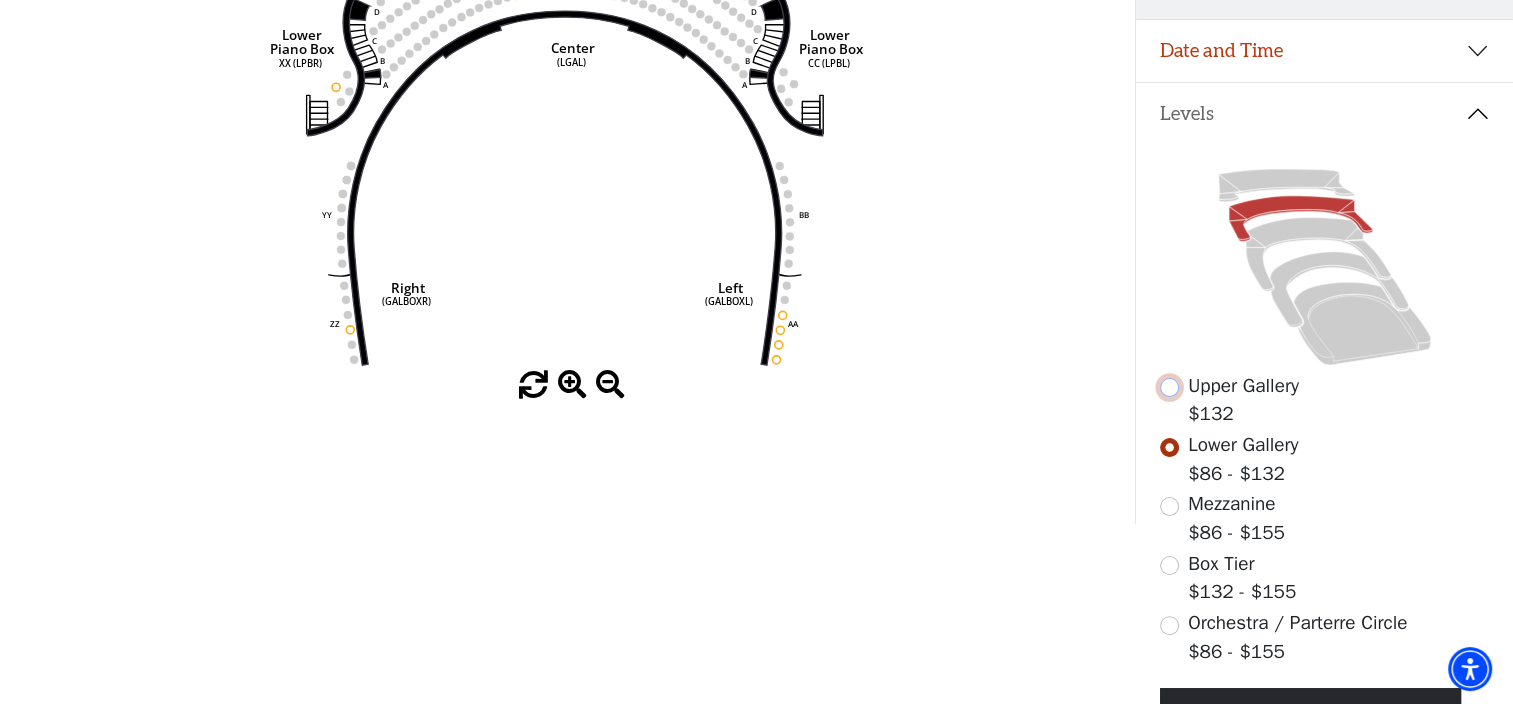 click at bounding box center (1169, 387) 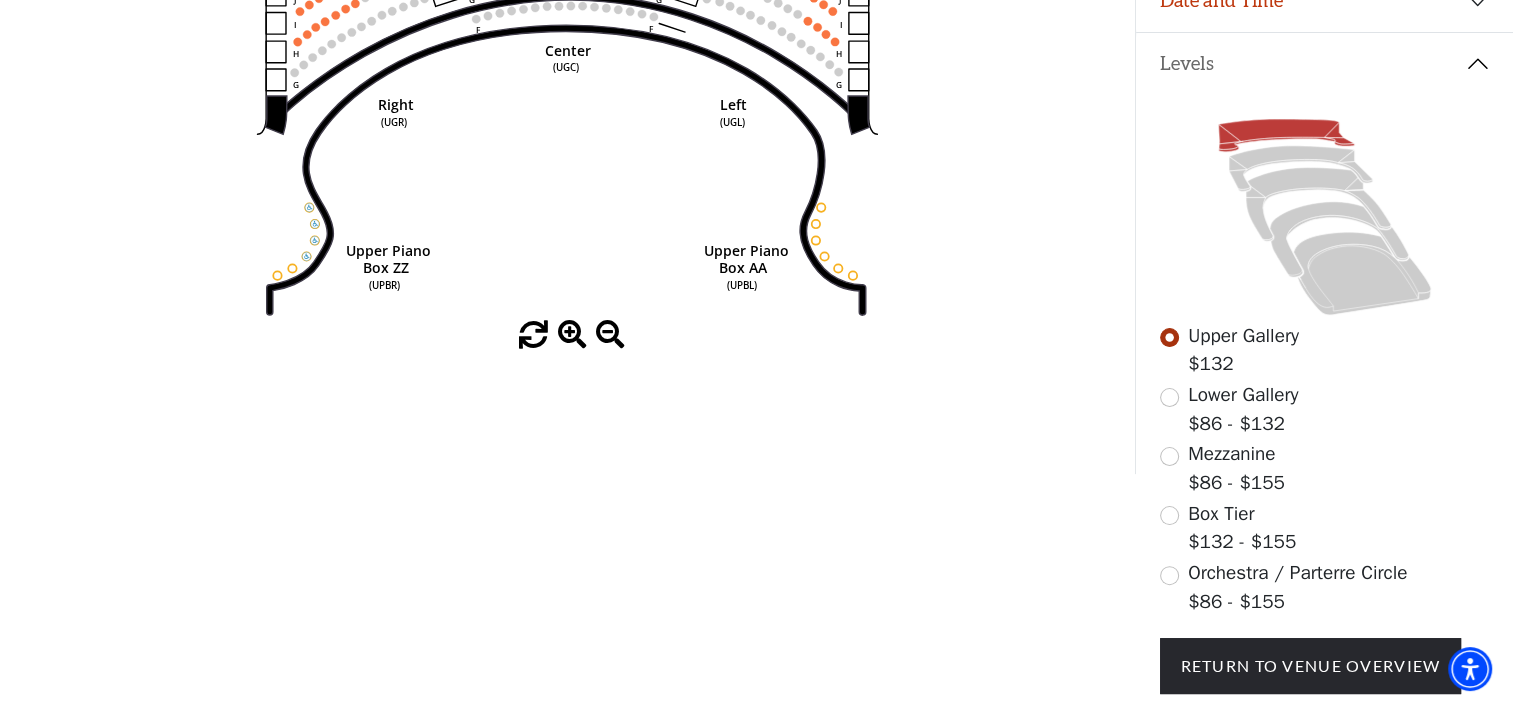 scroll, scrollTop: 405, scrollLeft: 0, axis: vertical 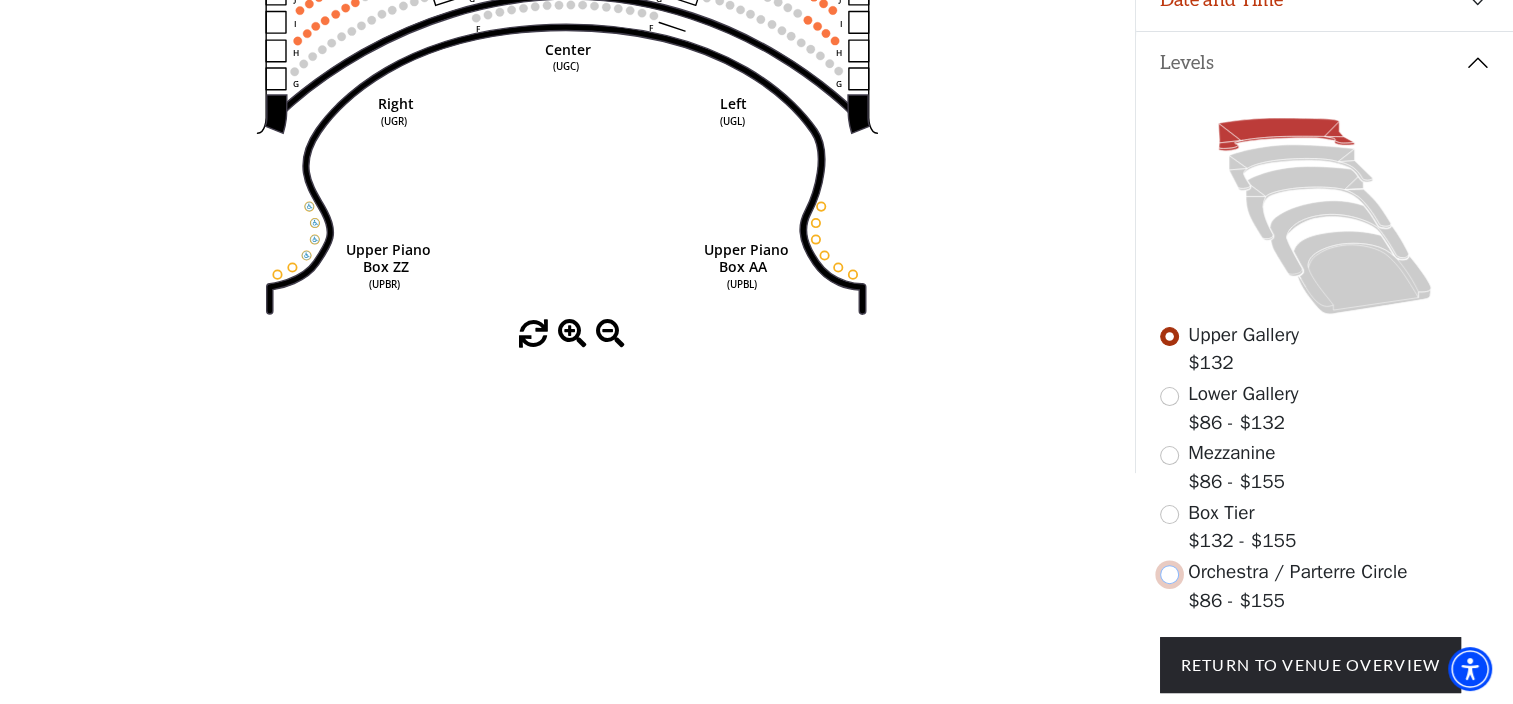 click at bounding box center (1169, 574) 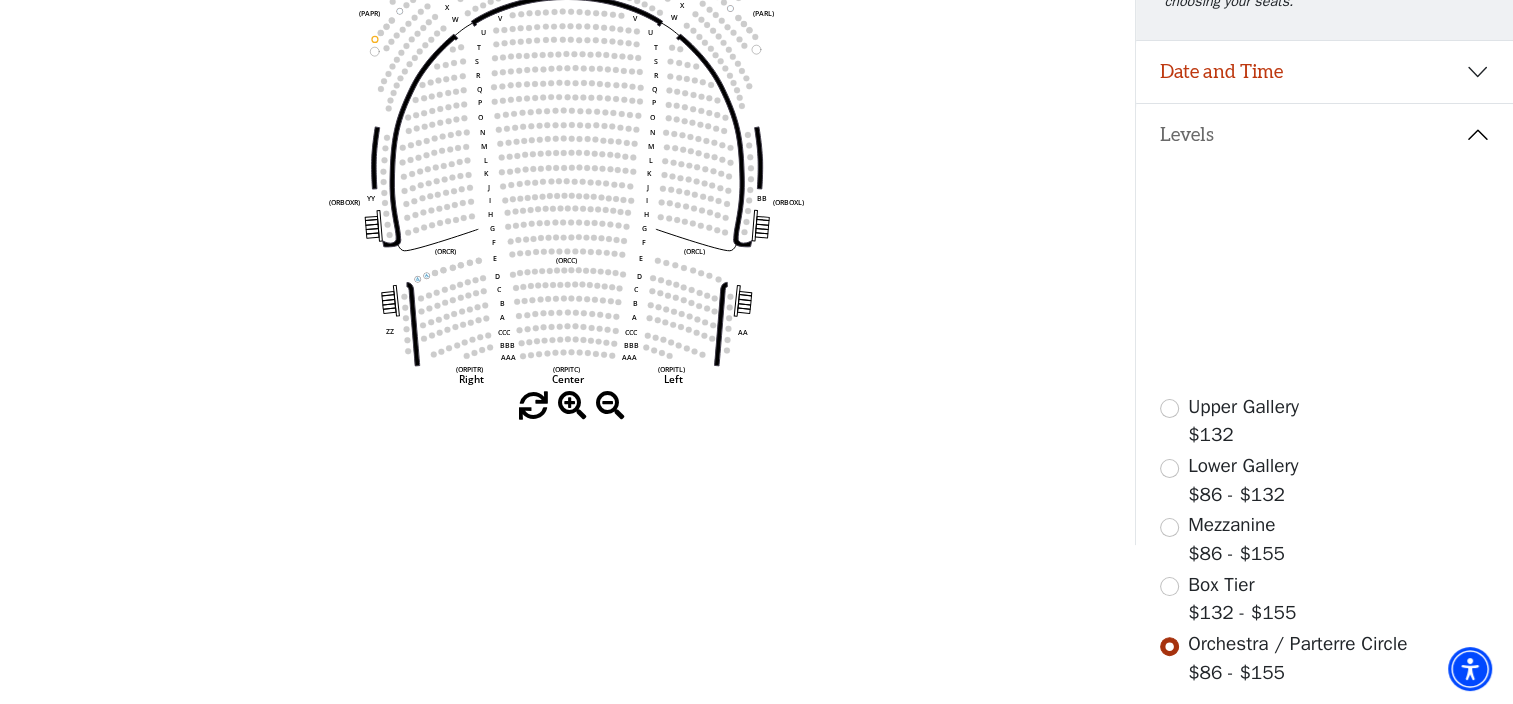 scroll, scrollTop: 356, scrollLeft: 0, axis: vertical 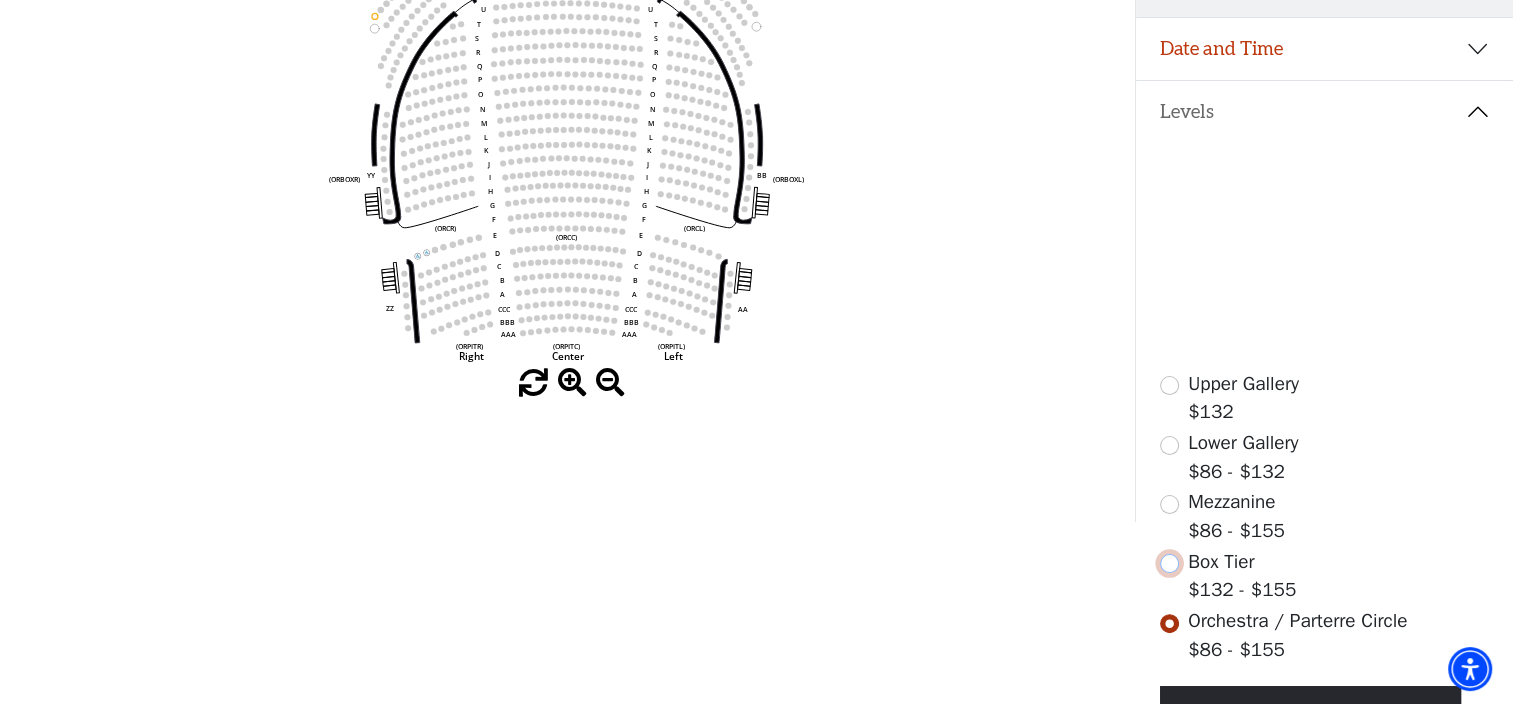 click at bounding box center (1169, 563) 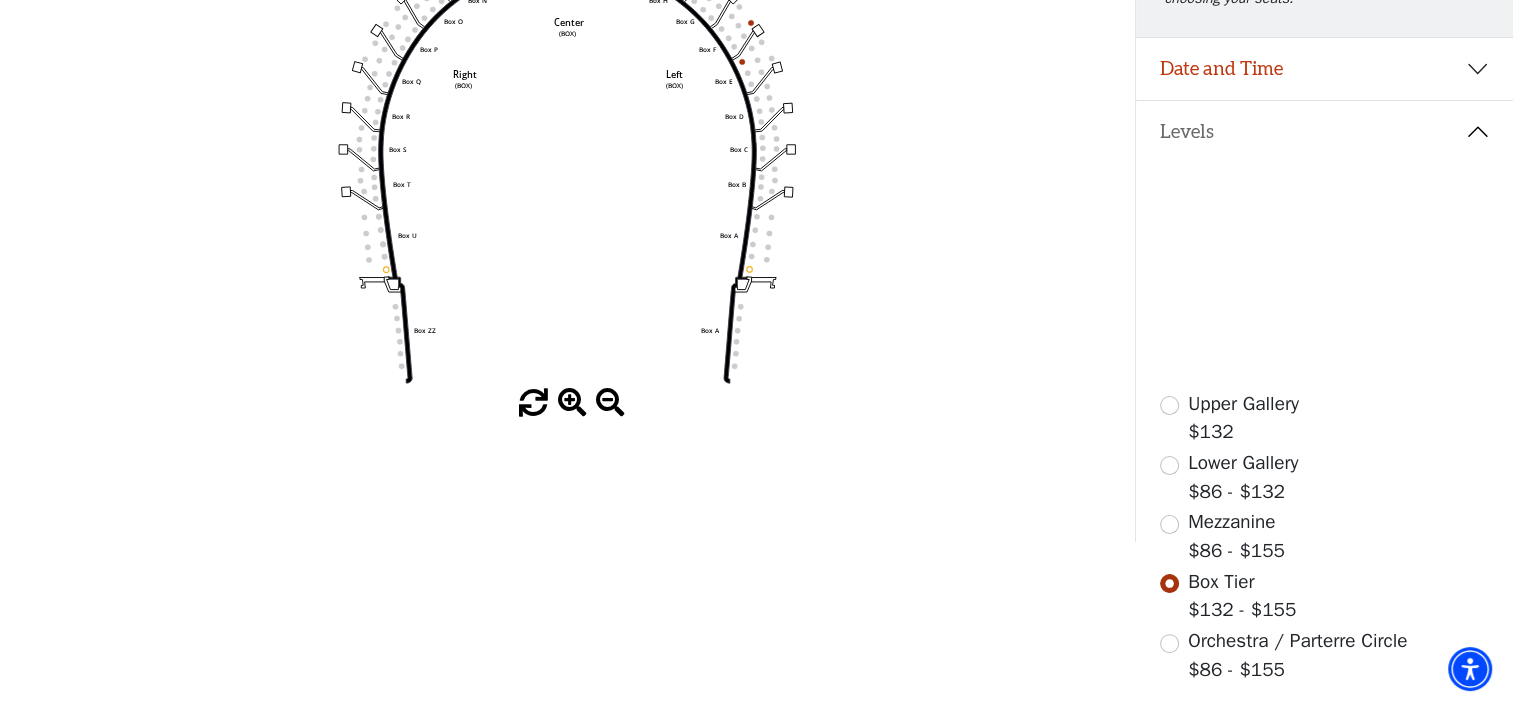 scroll, scrollTop: 335, scrollLeft: 0, axis: vertical 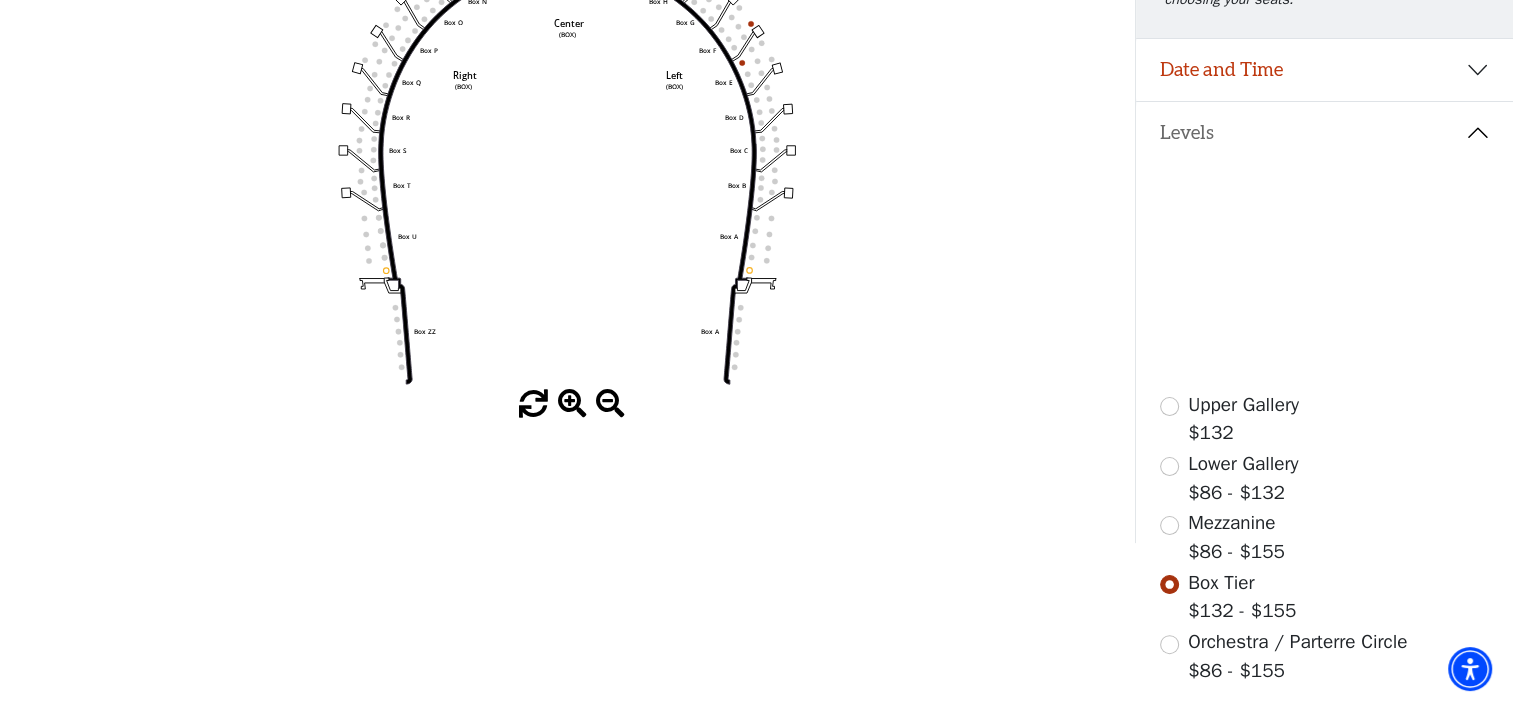 click on "Mezzanine $86 - $155" at bounding box center [1325, 537] 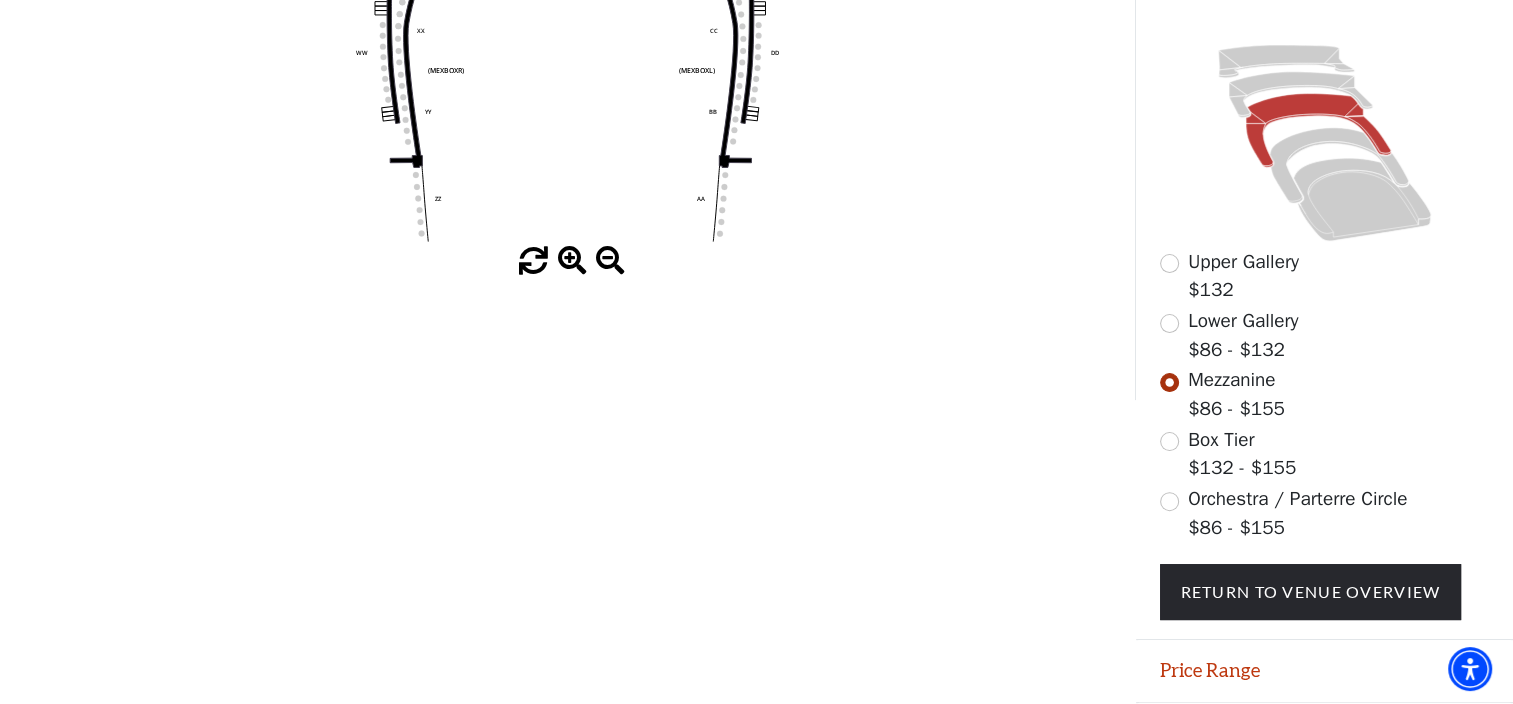 scroll, scrollTop: 477, scrollLeft: 0, axis: vertical 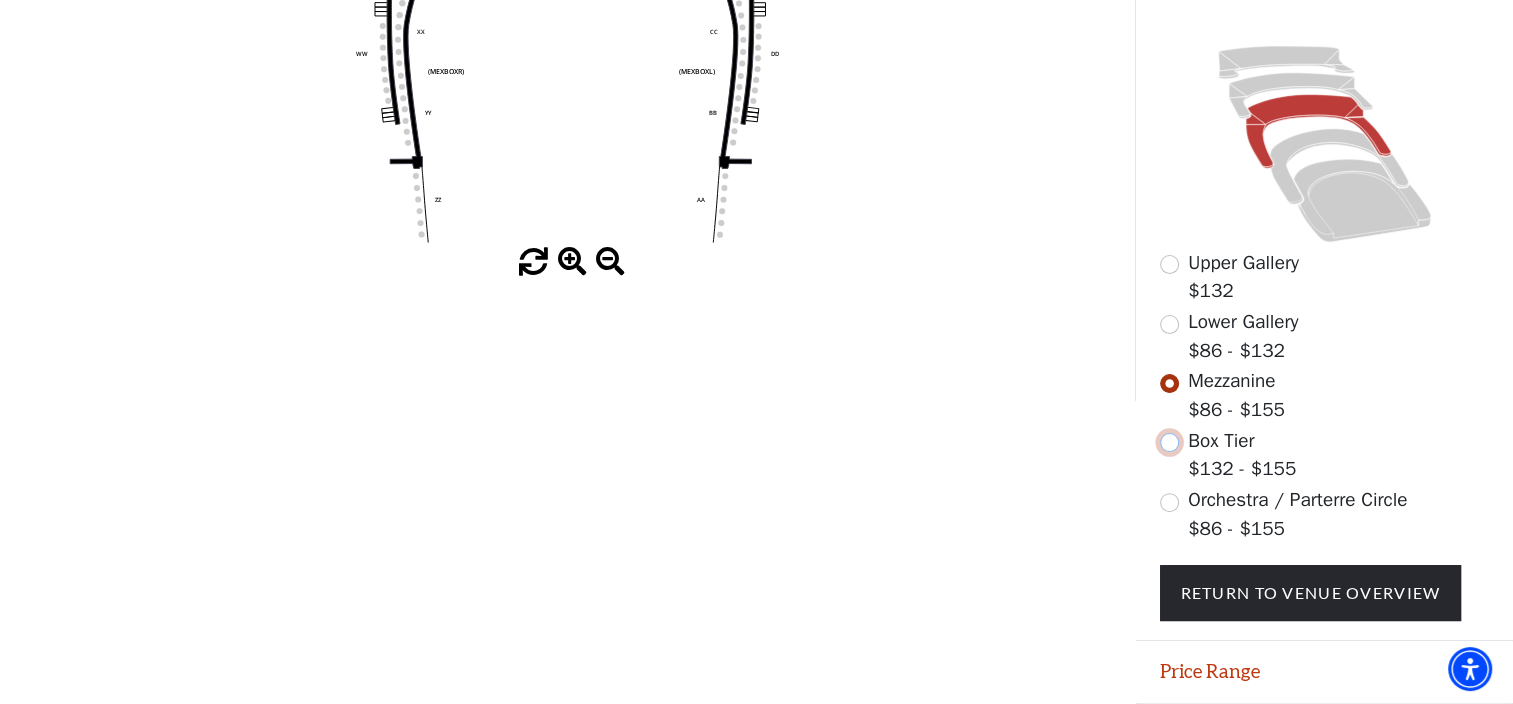 click at bounding box center (1169, 442) 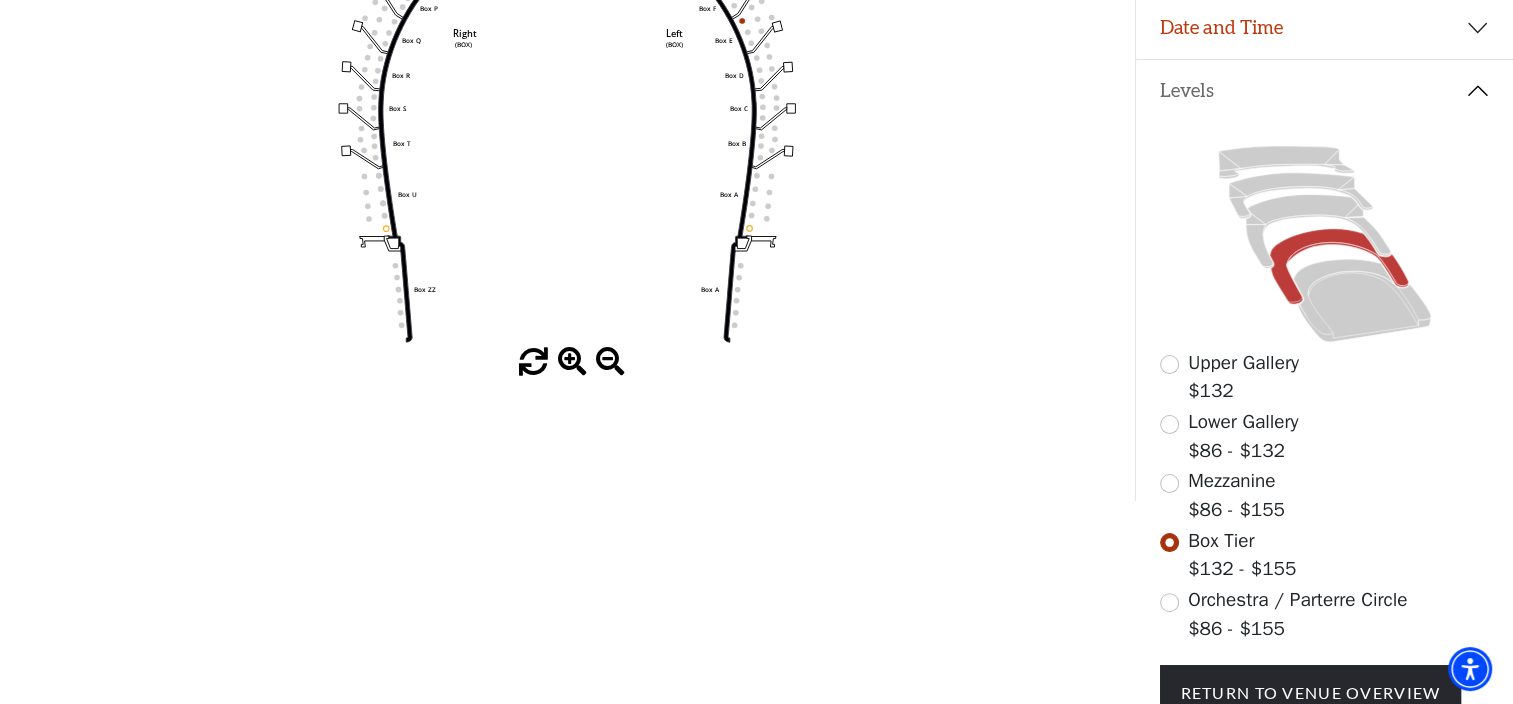 scroll, scrollTop: 374, scrollLeft: 0, axis: vertical 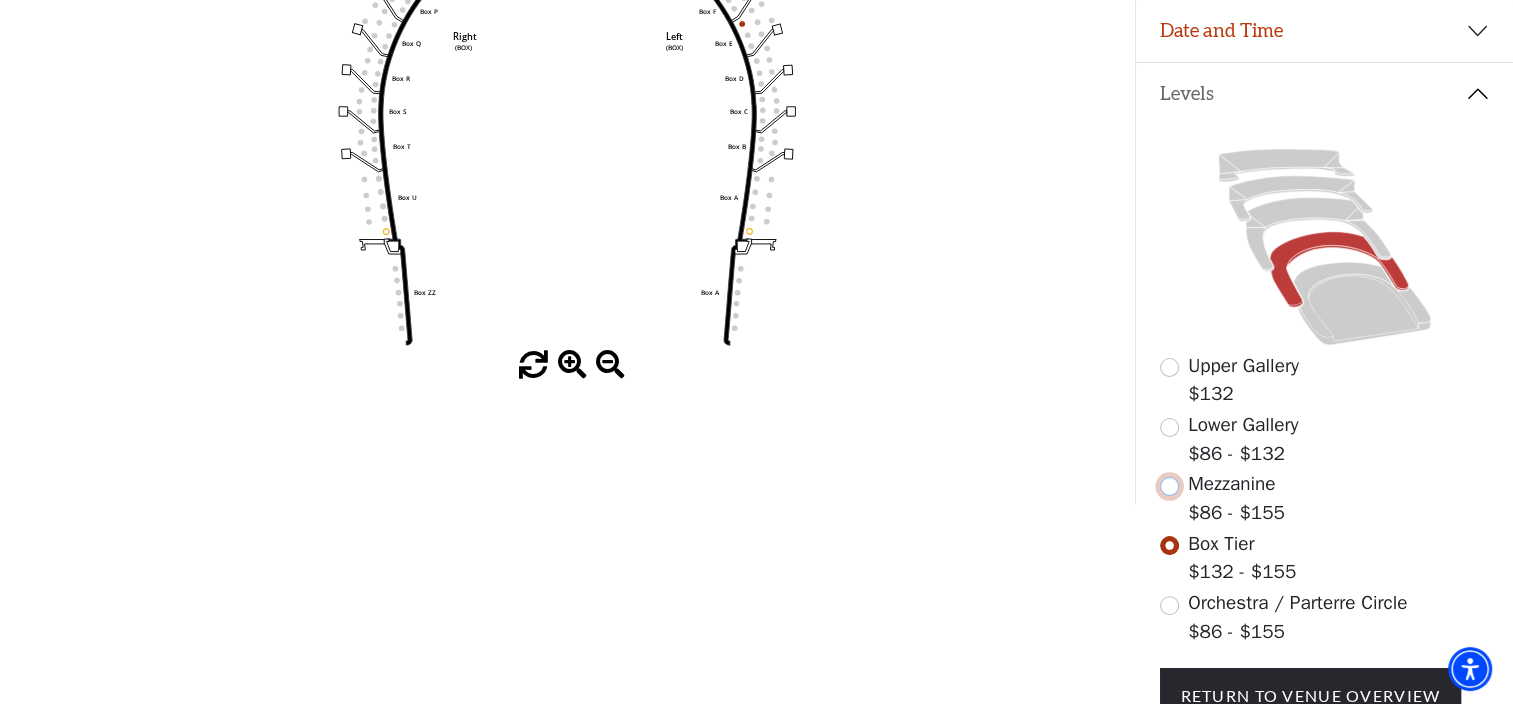 click at bounding box center [1169, 486] 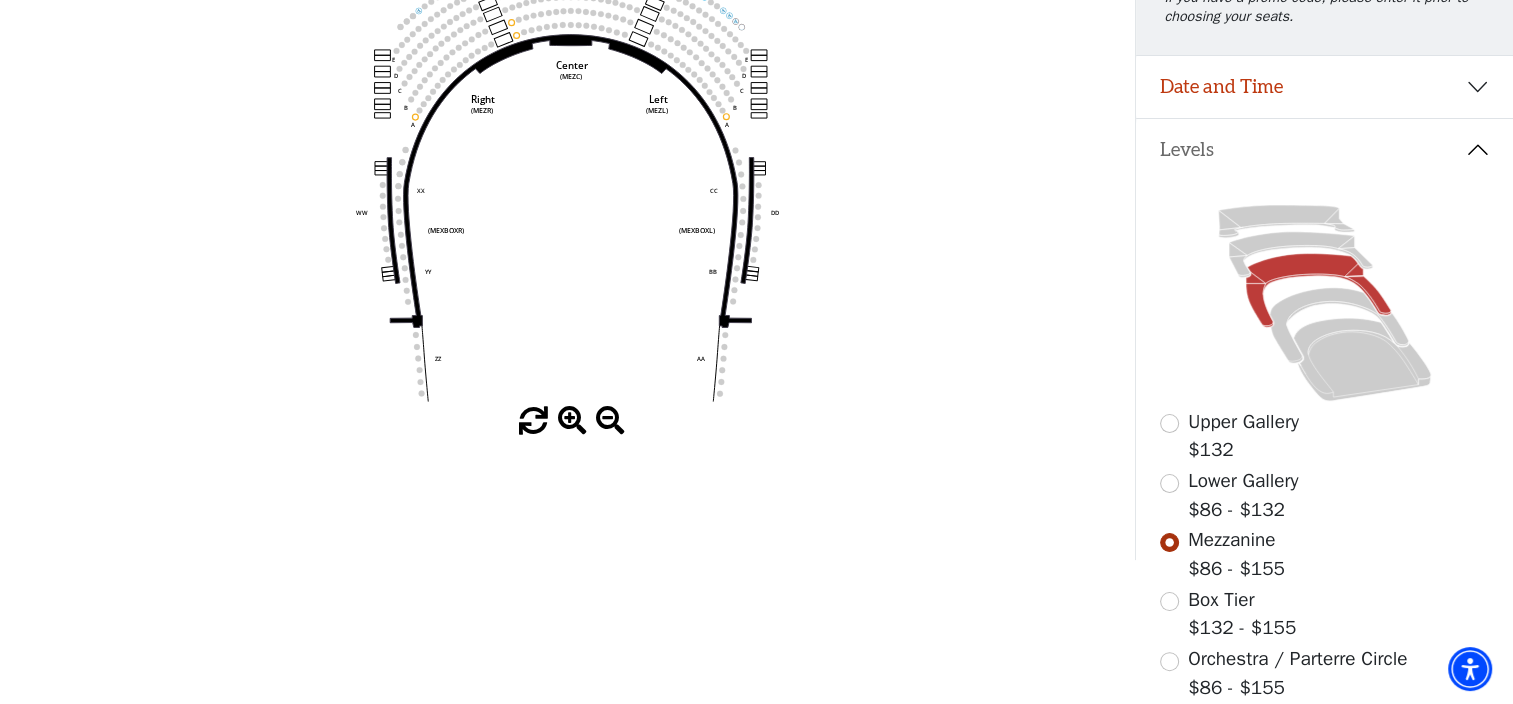 scroll, scrollTop: 318, scrollLeft: 0, axis: vertical 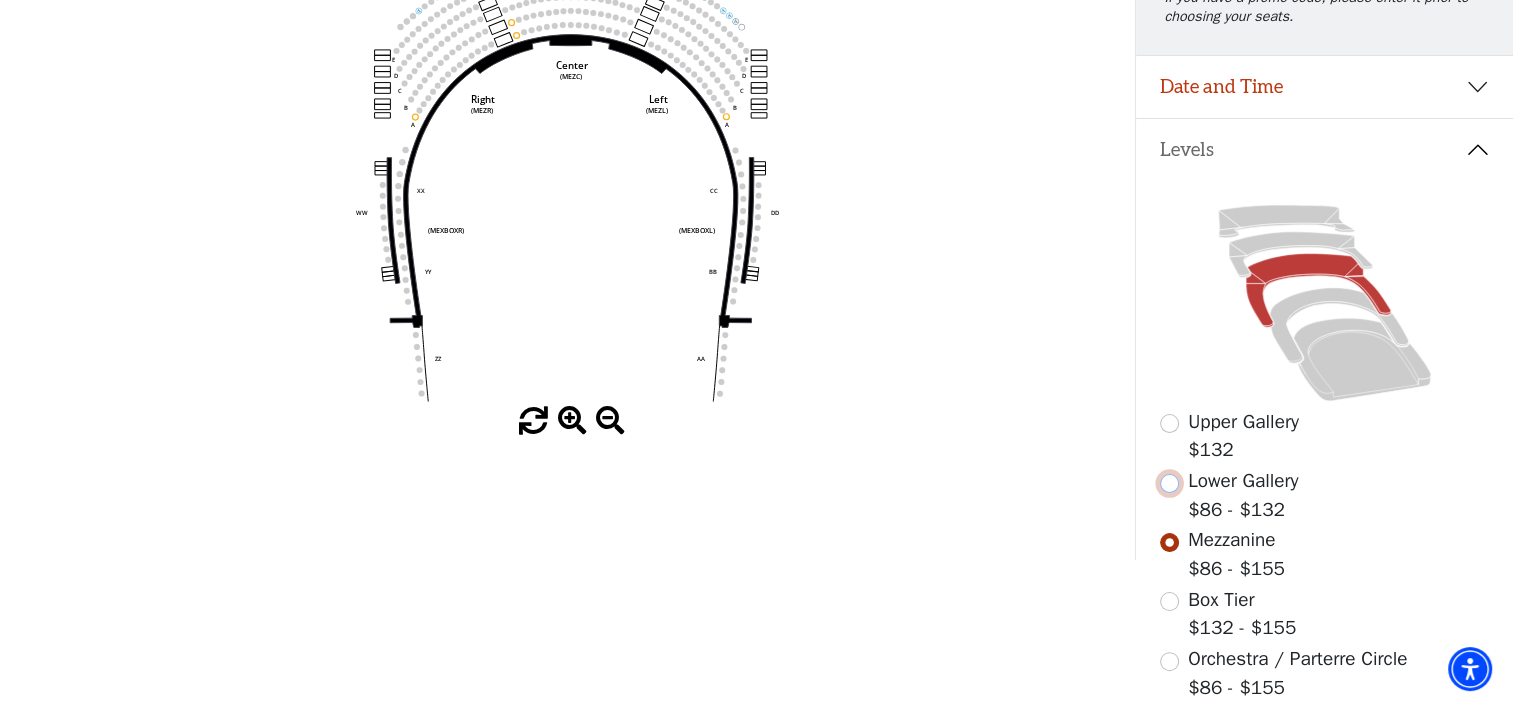 click at bounding box center [1169, 483] 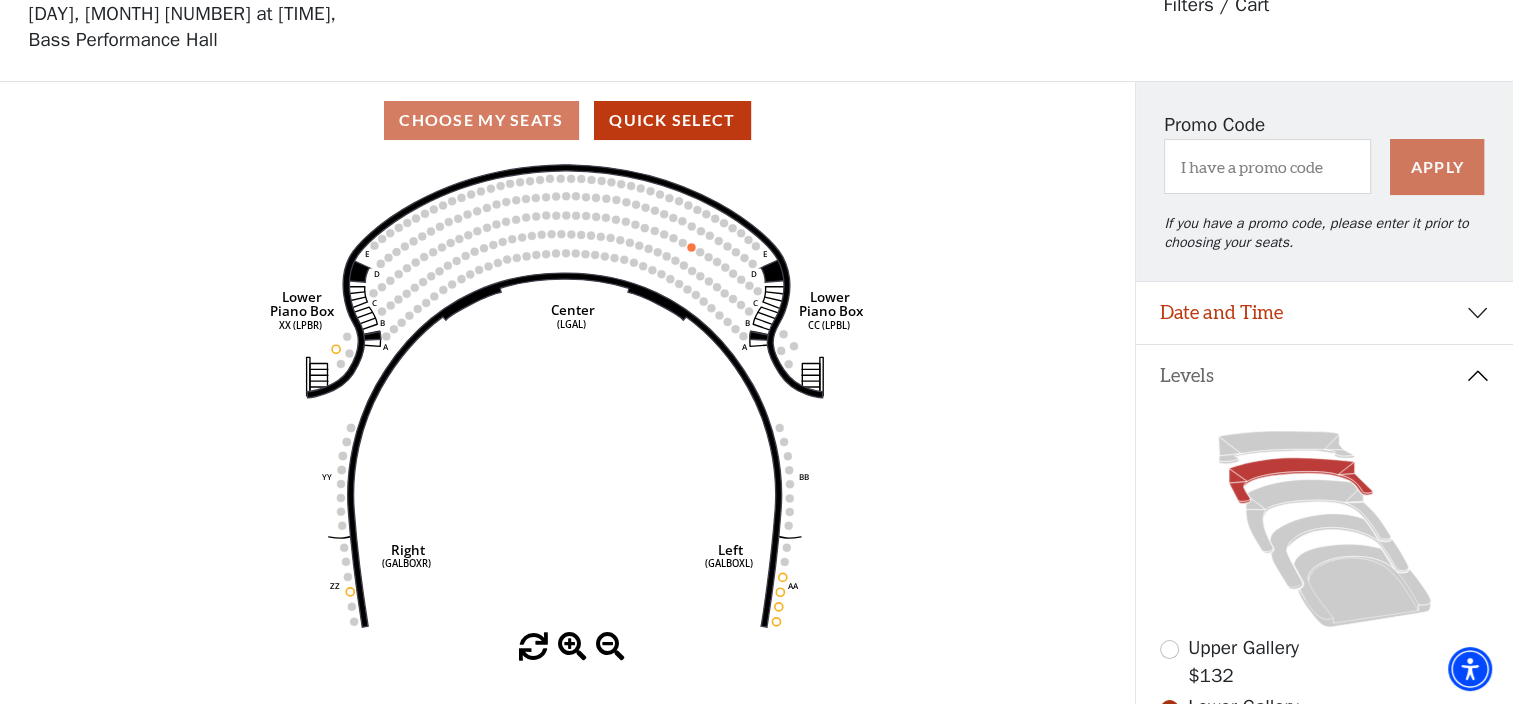 scroll, scrollTop: 144, scrollLeft: 0, axis: vertical 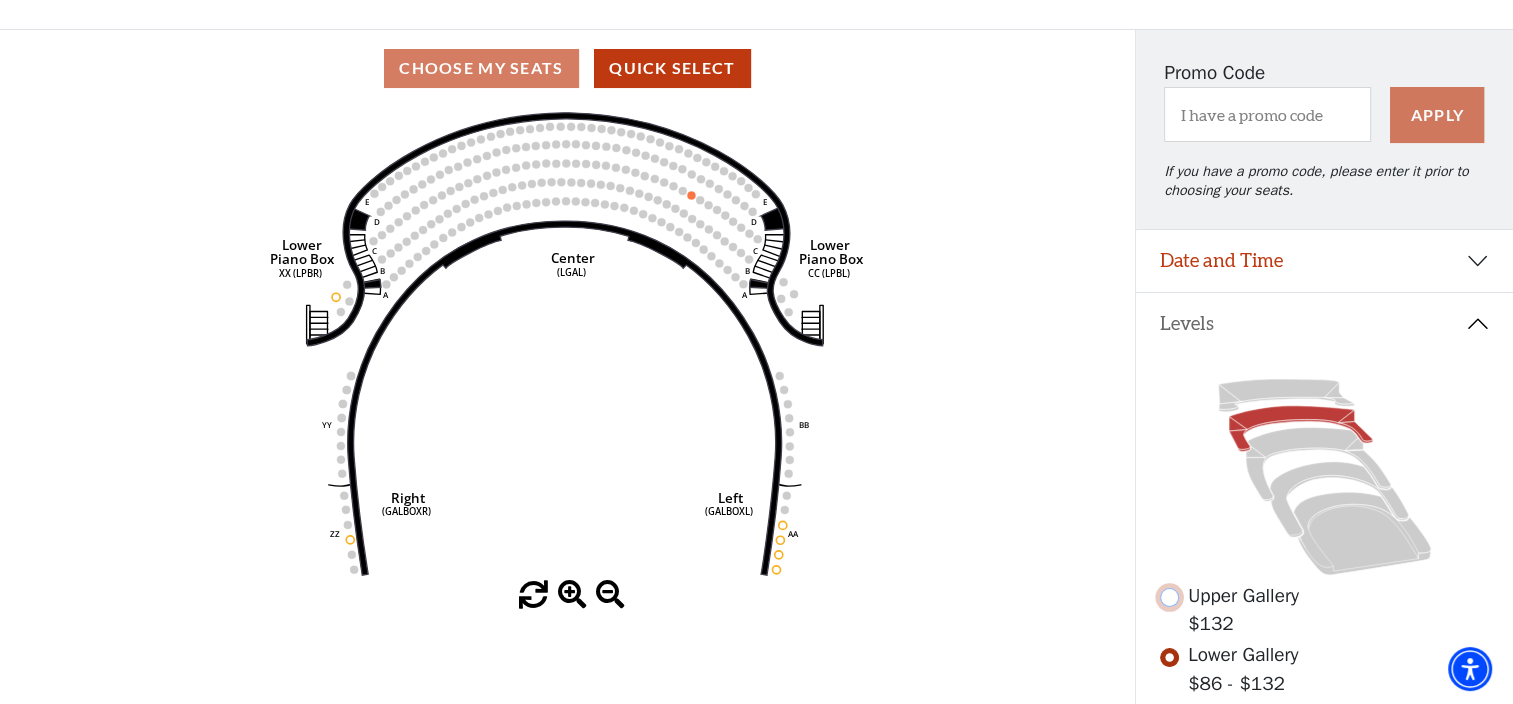 click at bounding box center (1169, 597) 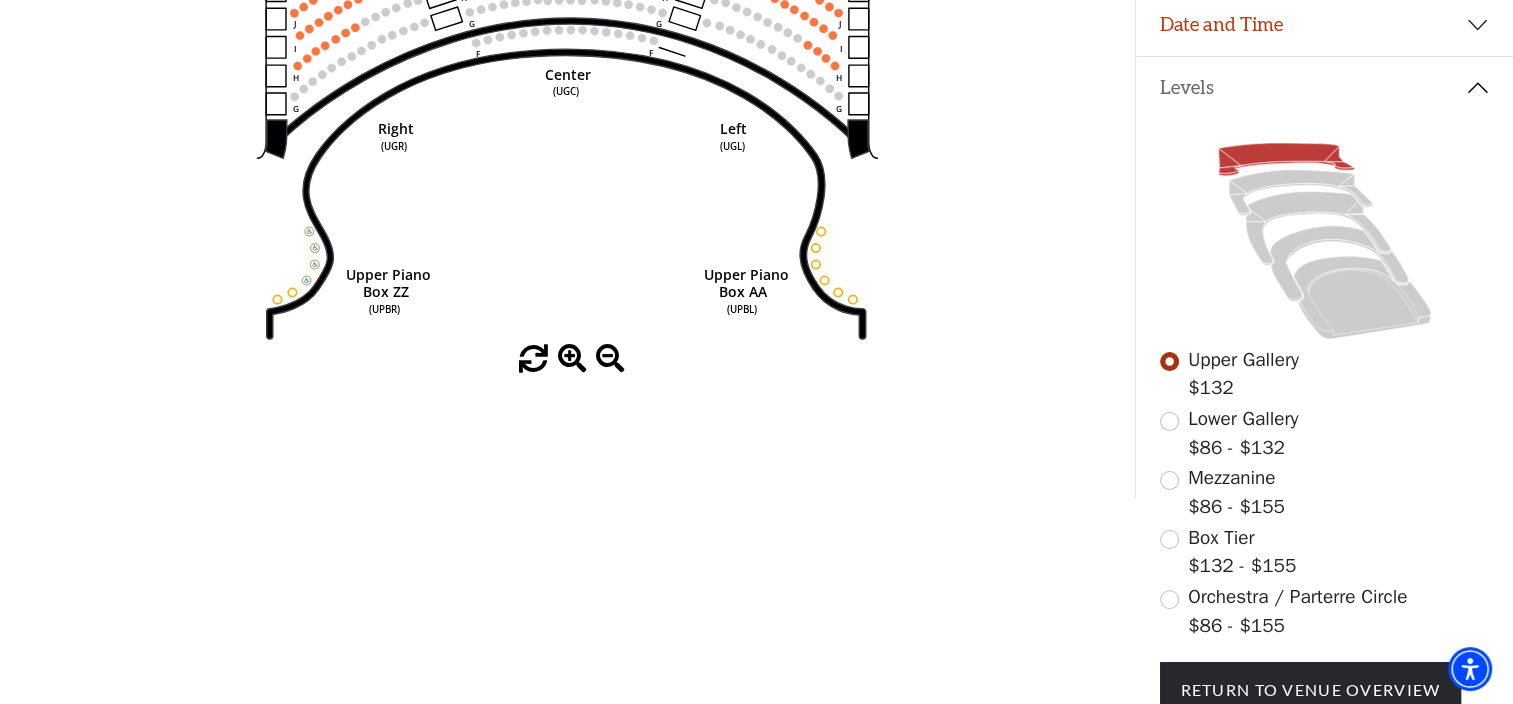 scroll, scrollTop: 381, scrollLeft: 0, axis: vertical 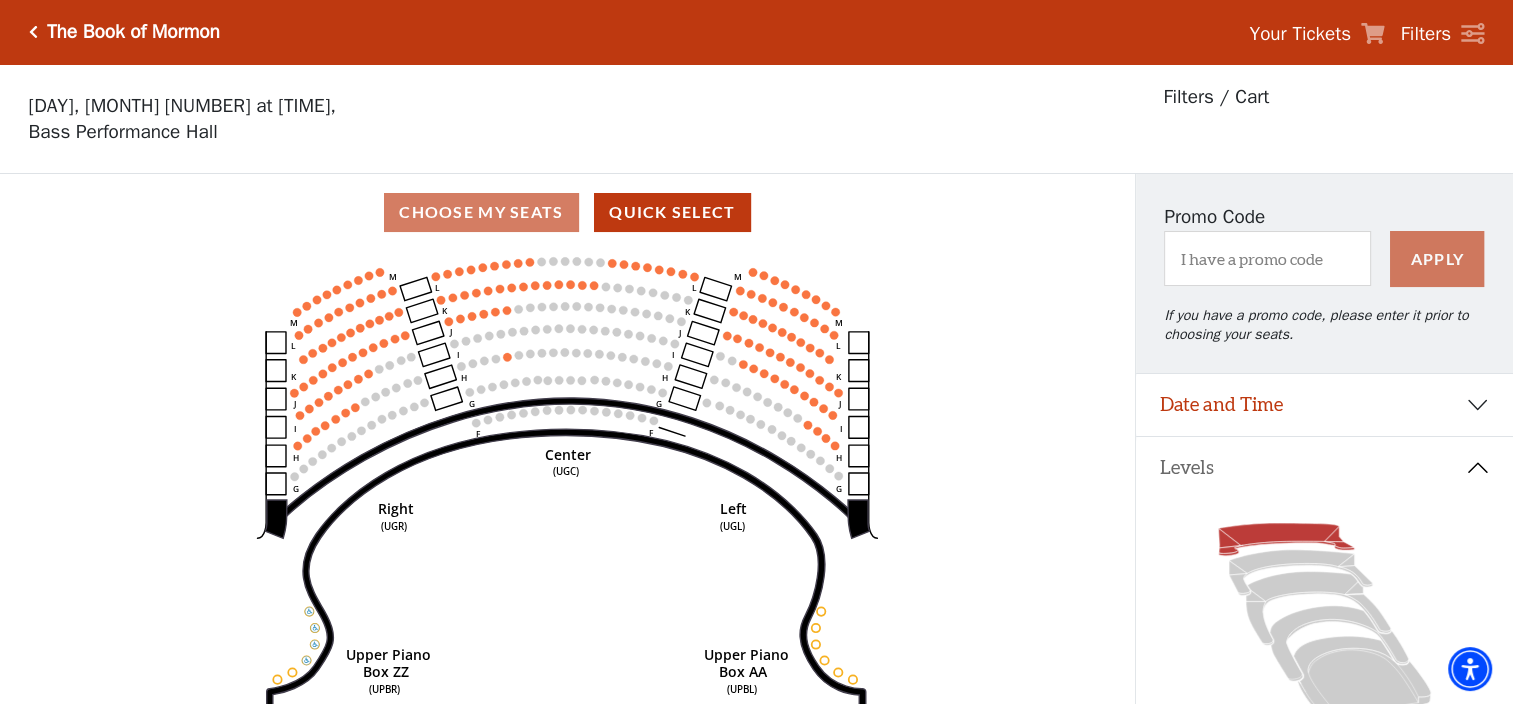 click at bounding box center [33, 32] 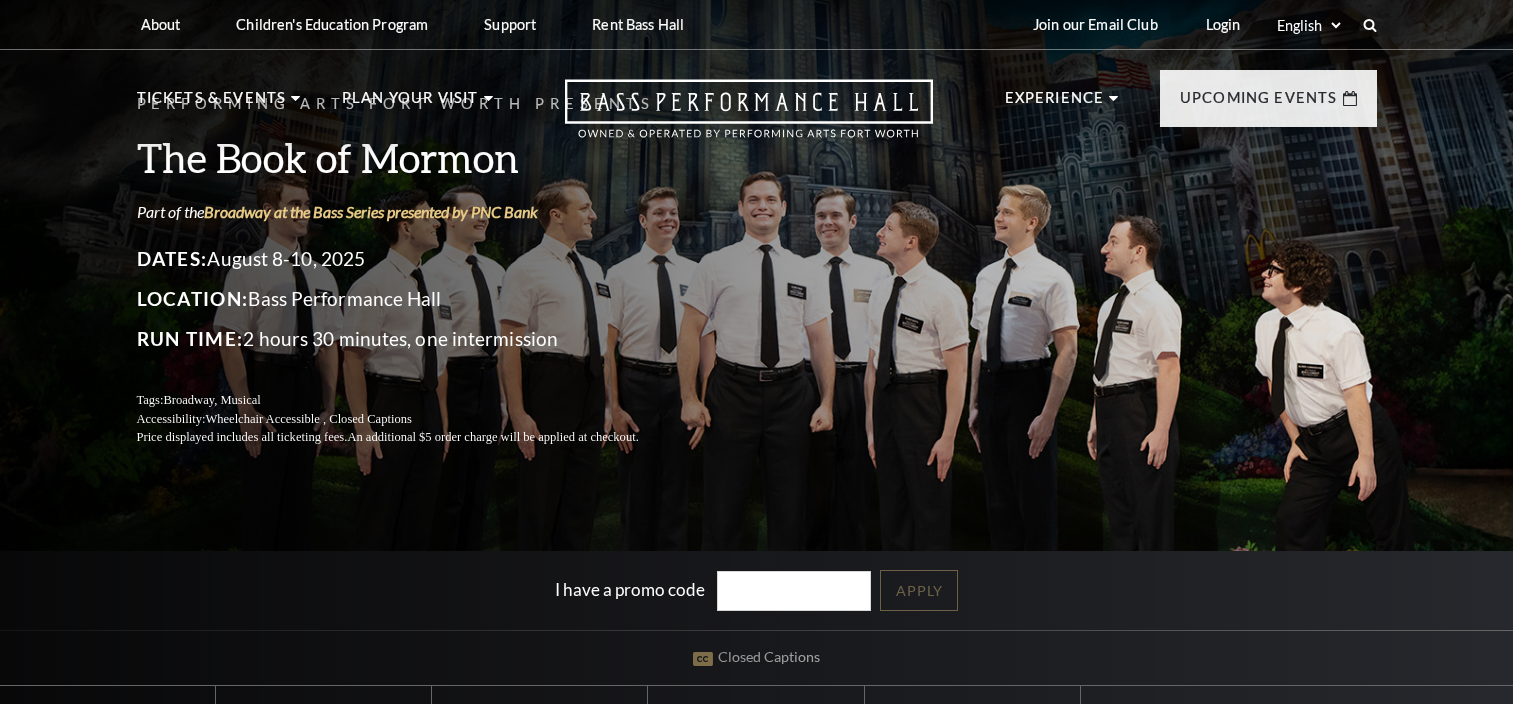 scroll, scrollTop: 0, scrollLeft: 0, axis: both 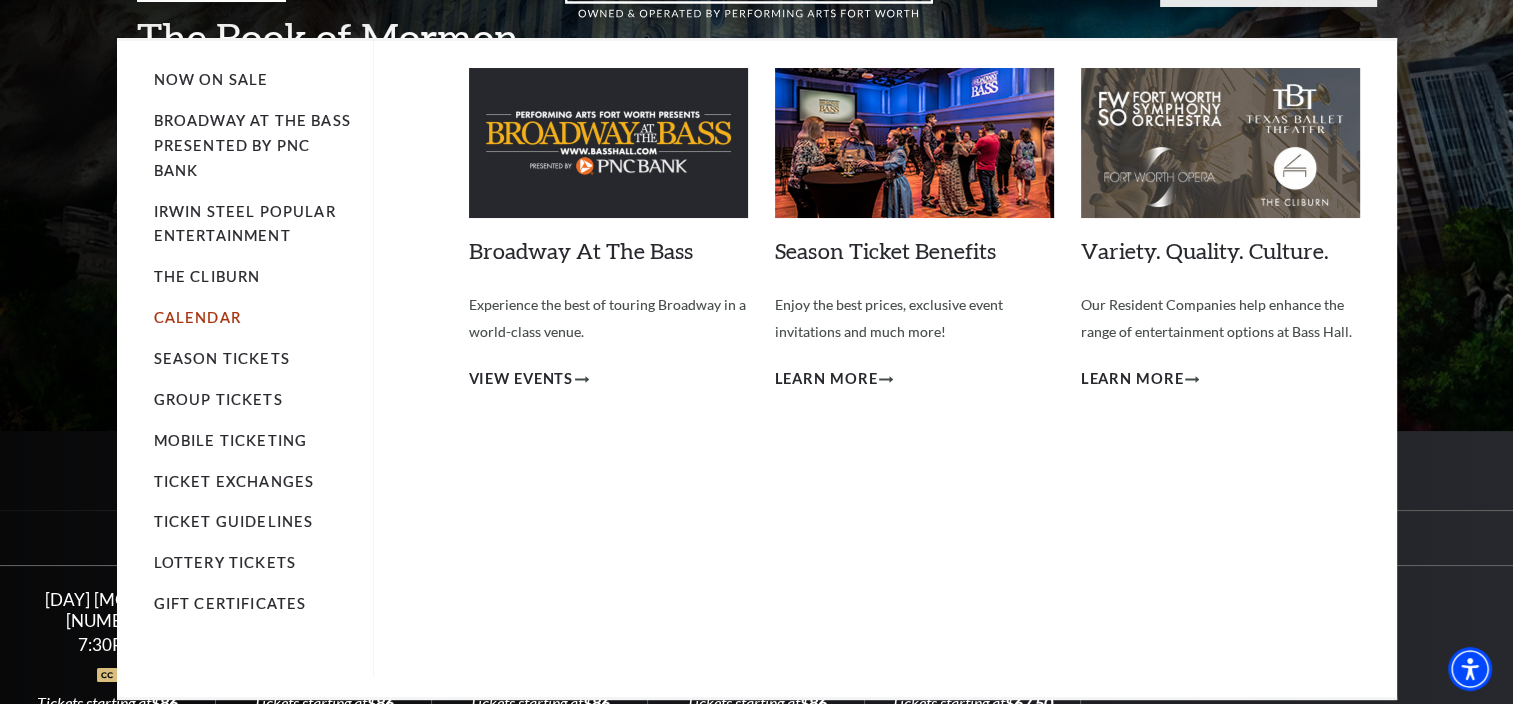 click on "Calendar" at bounding box center (197, 317) 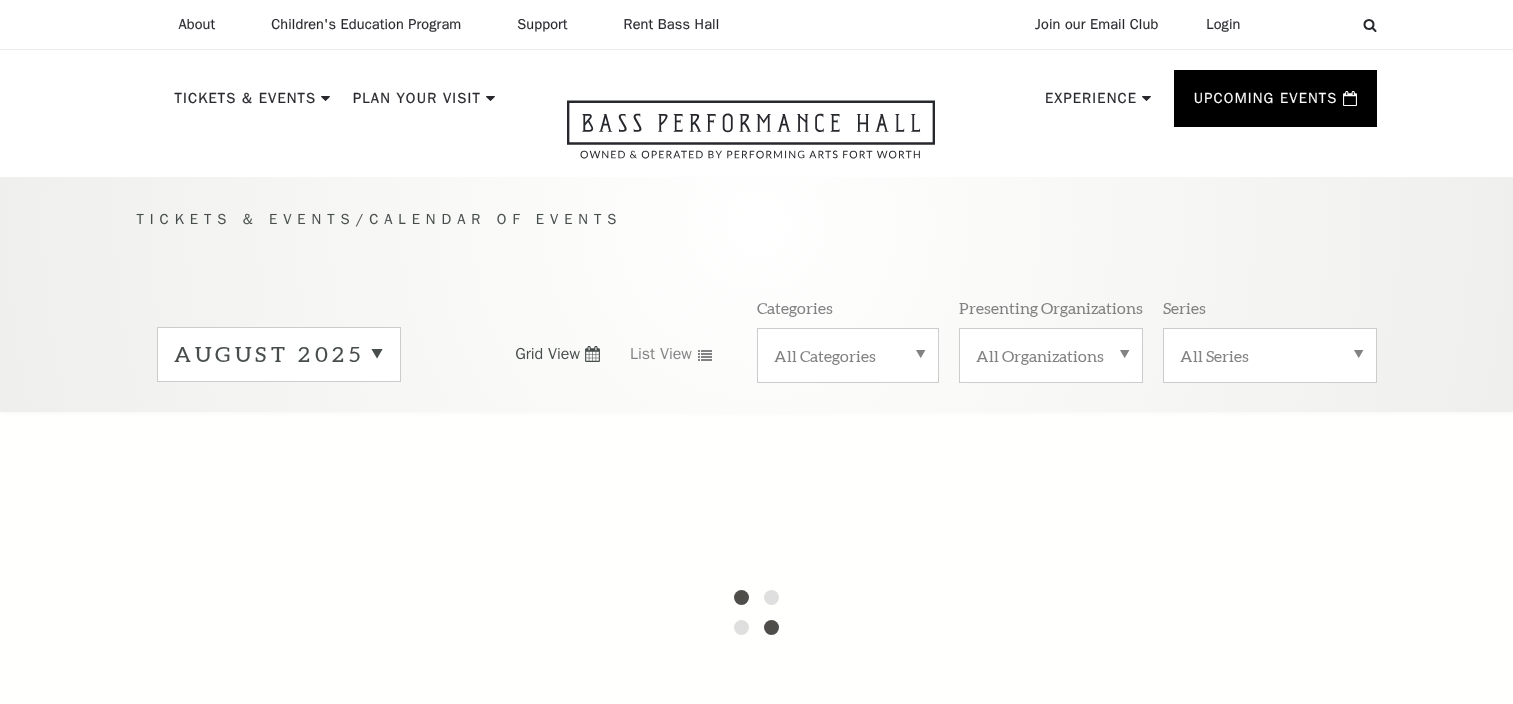scroll, scrollTop: 0, scrollLeft: 0, axis: both 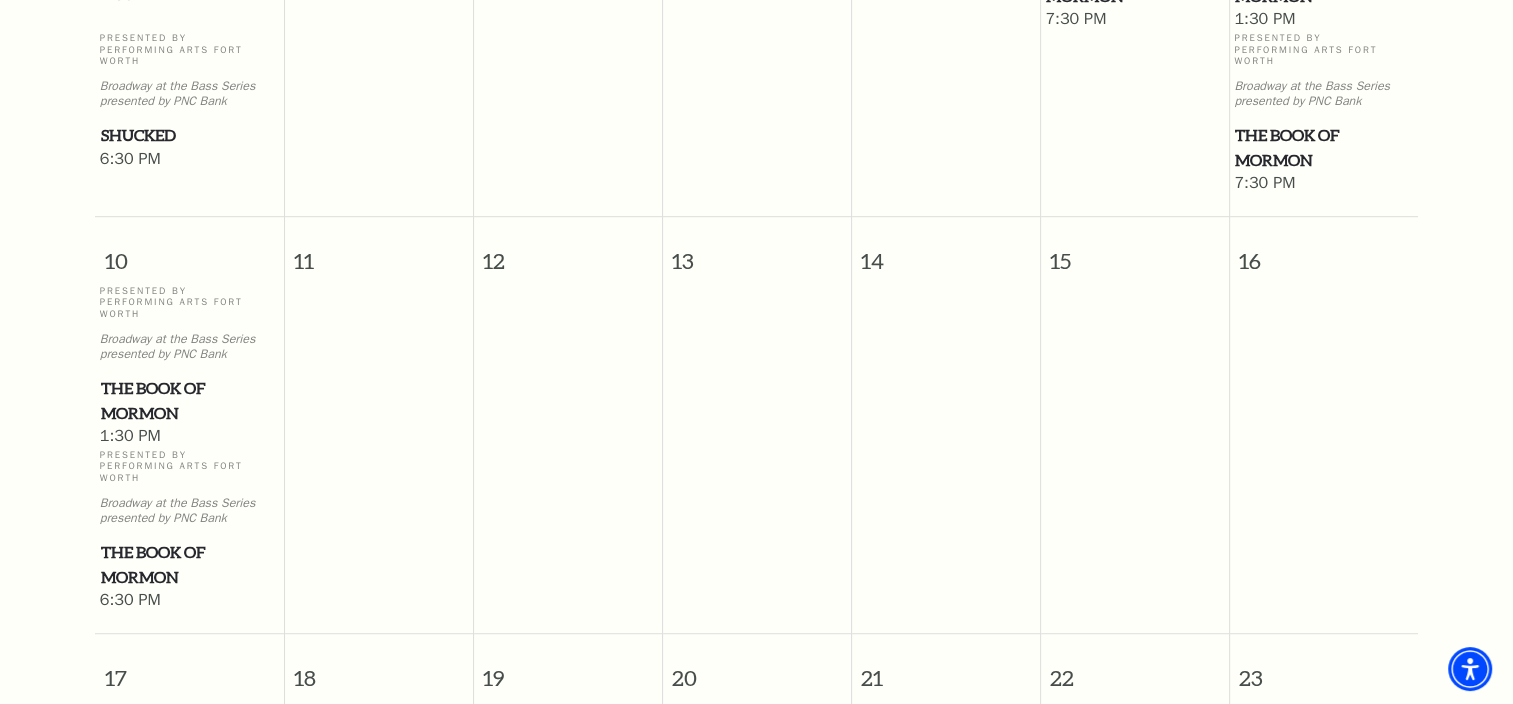 click on "The Book of Mormon" at bounding box center [189, 400] 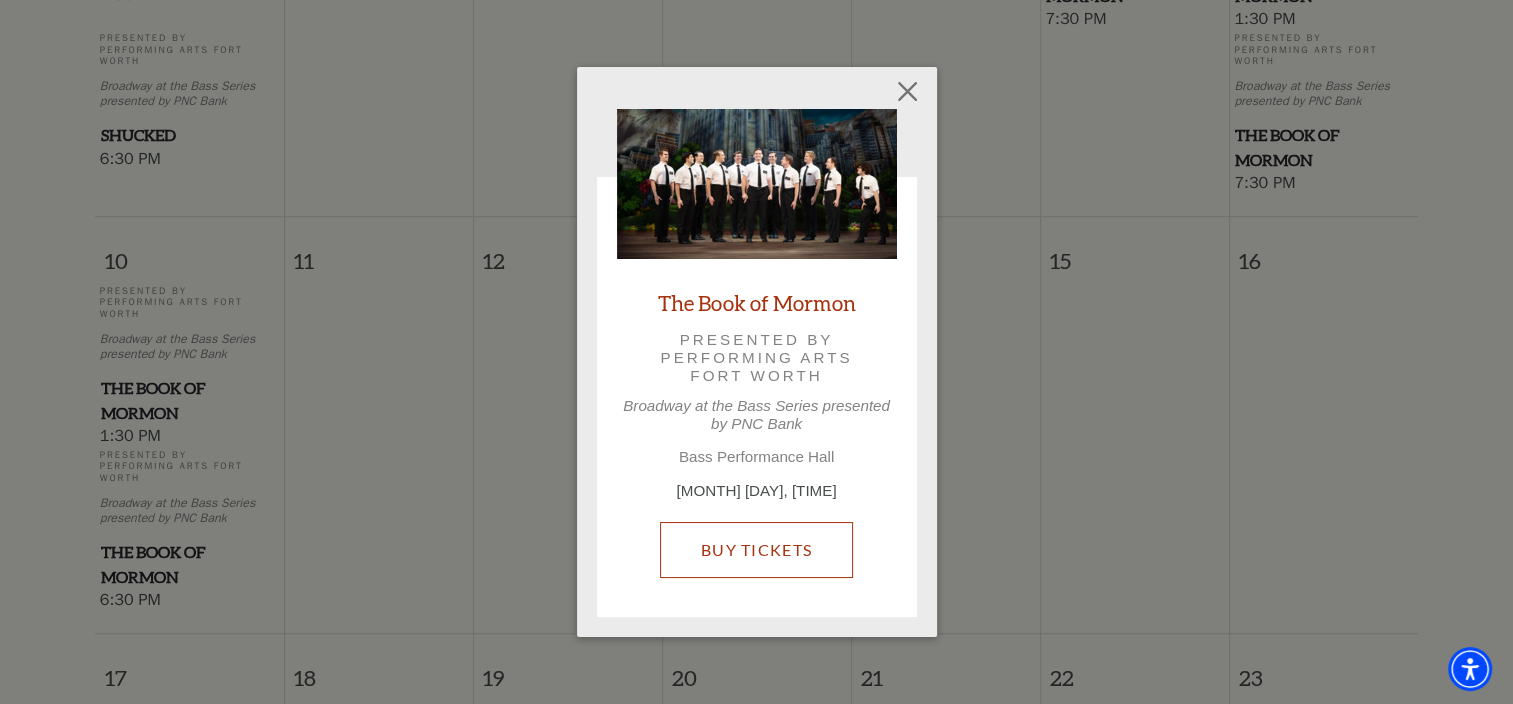 click on "Buy Tickets" at bounding box center (756, 550) 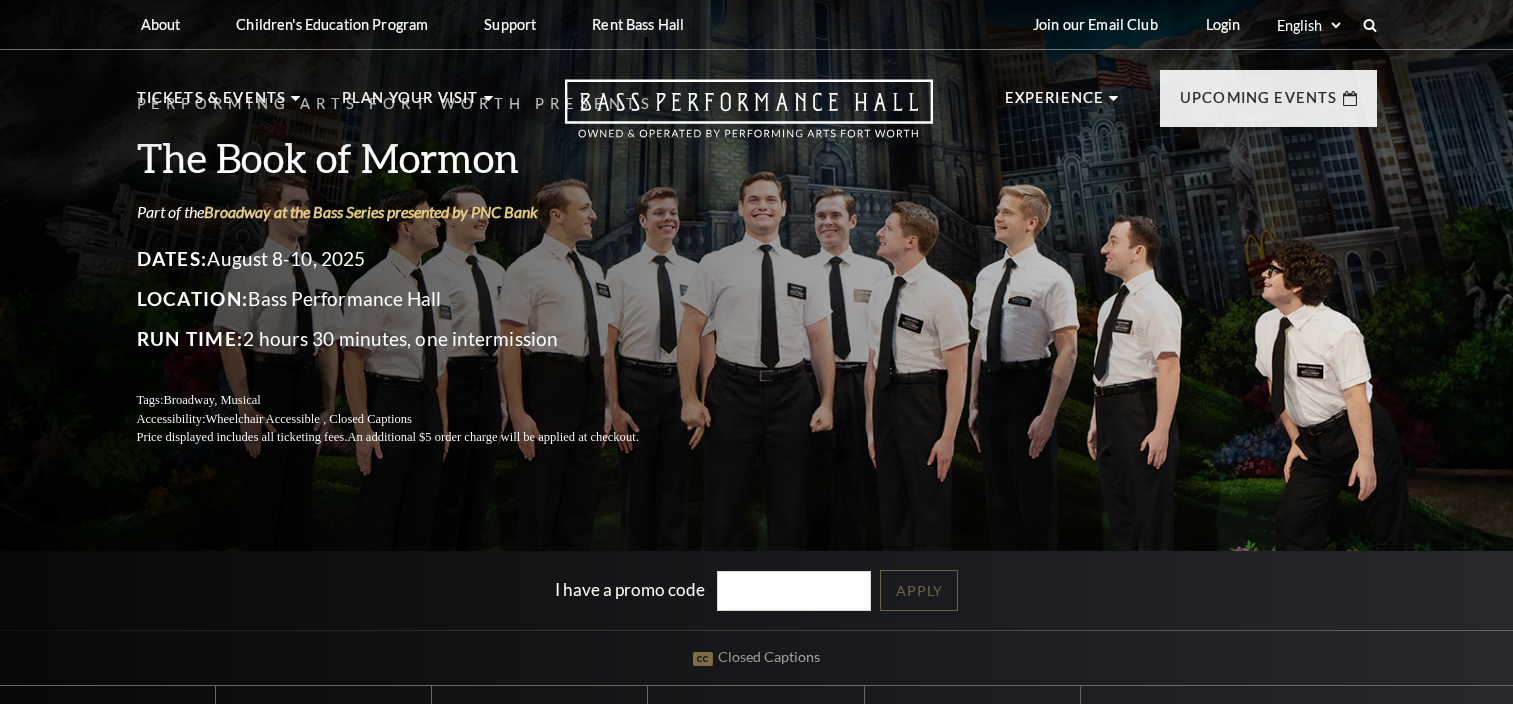 scroll, scrollTop: 0, scrollLeft: 0, axis: both 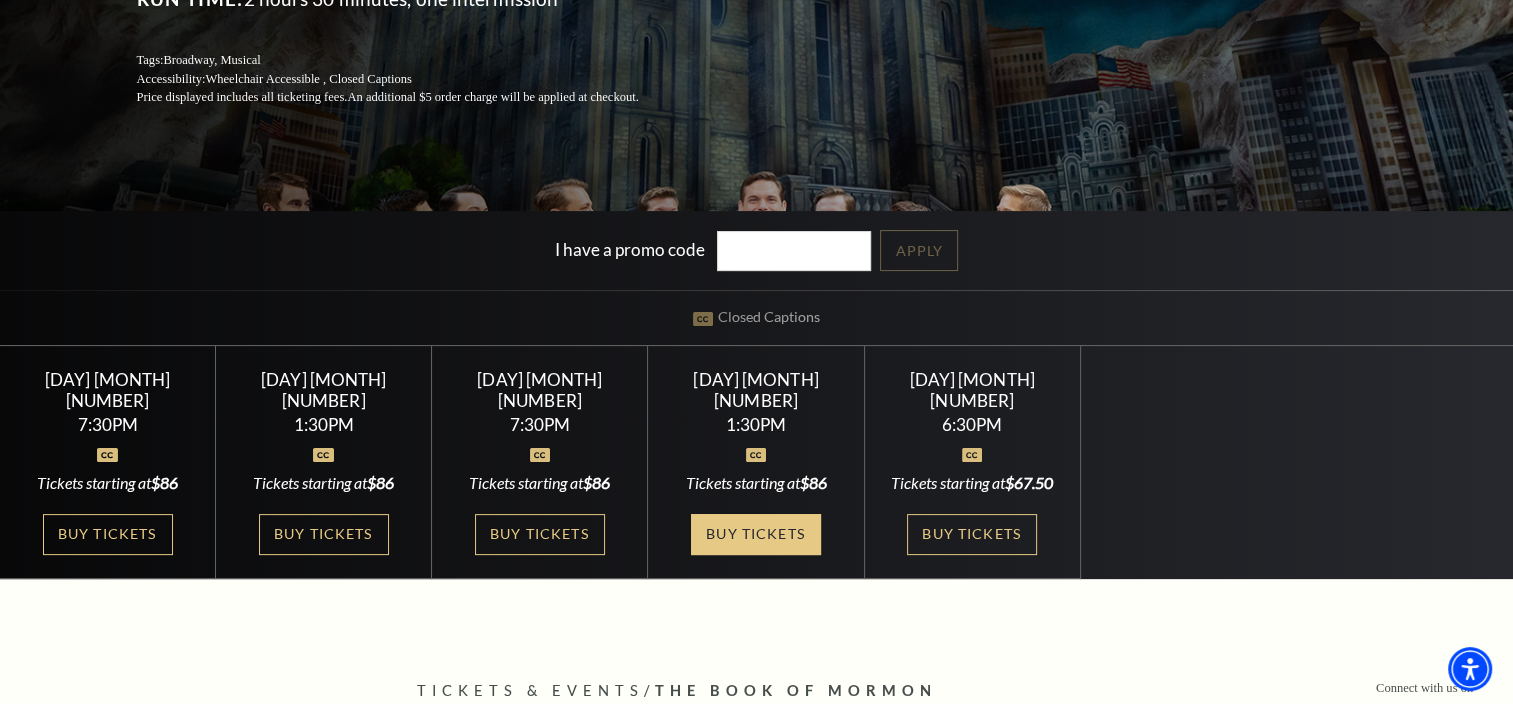 click on "Buy Tickets" at bounding box center (756, 534) 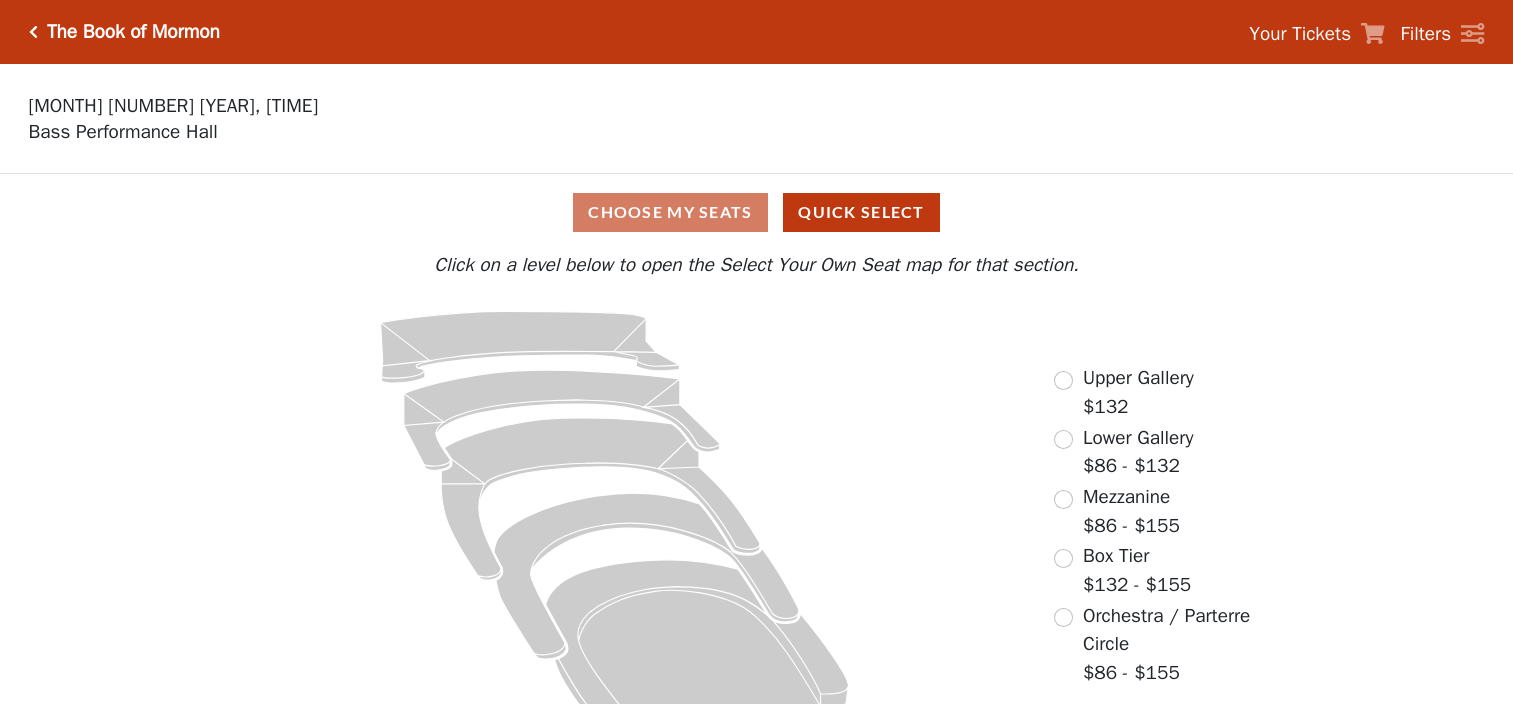 scroll, scrollTop: 0, scrollLeft: 0, axis: both 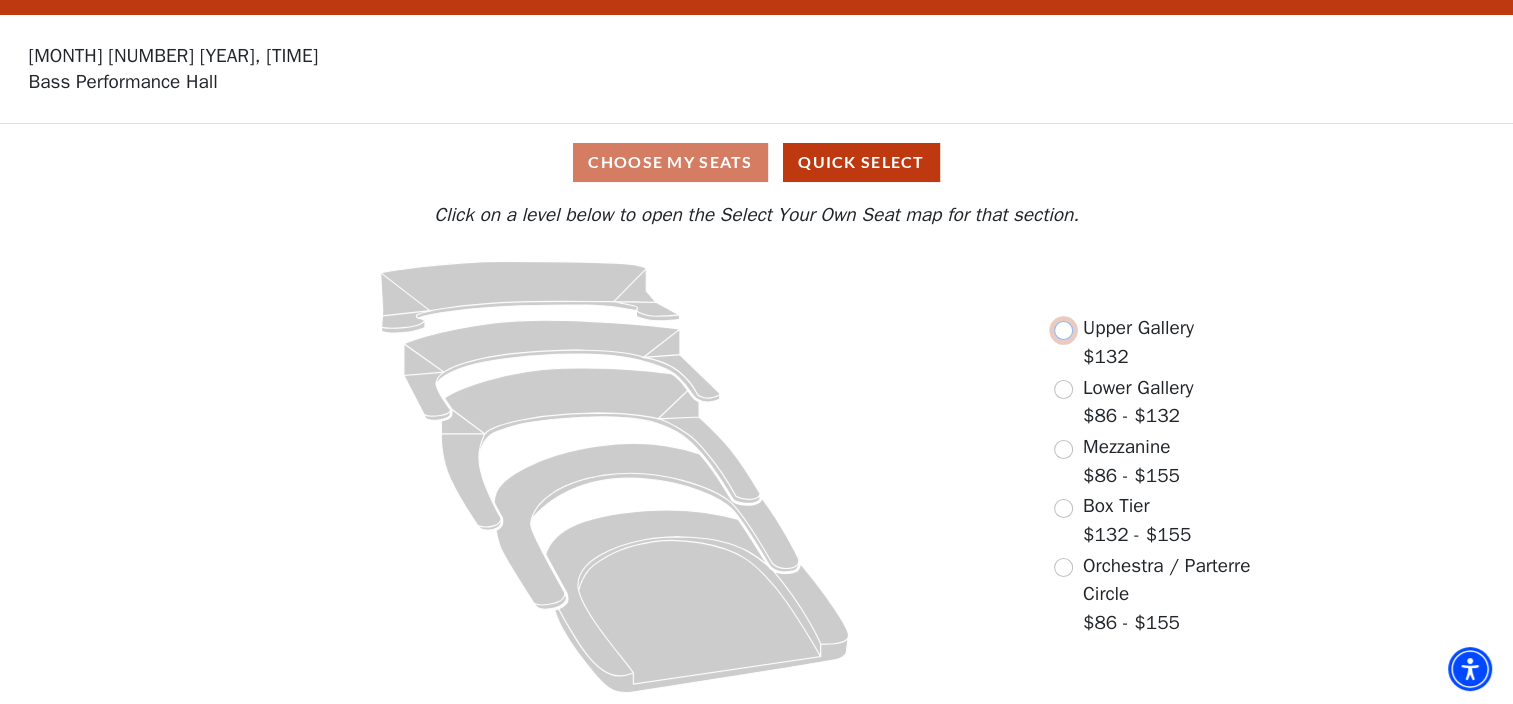 click at bounding box center (1063, 330) 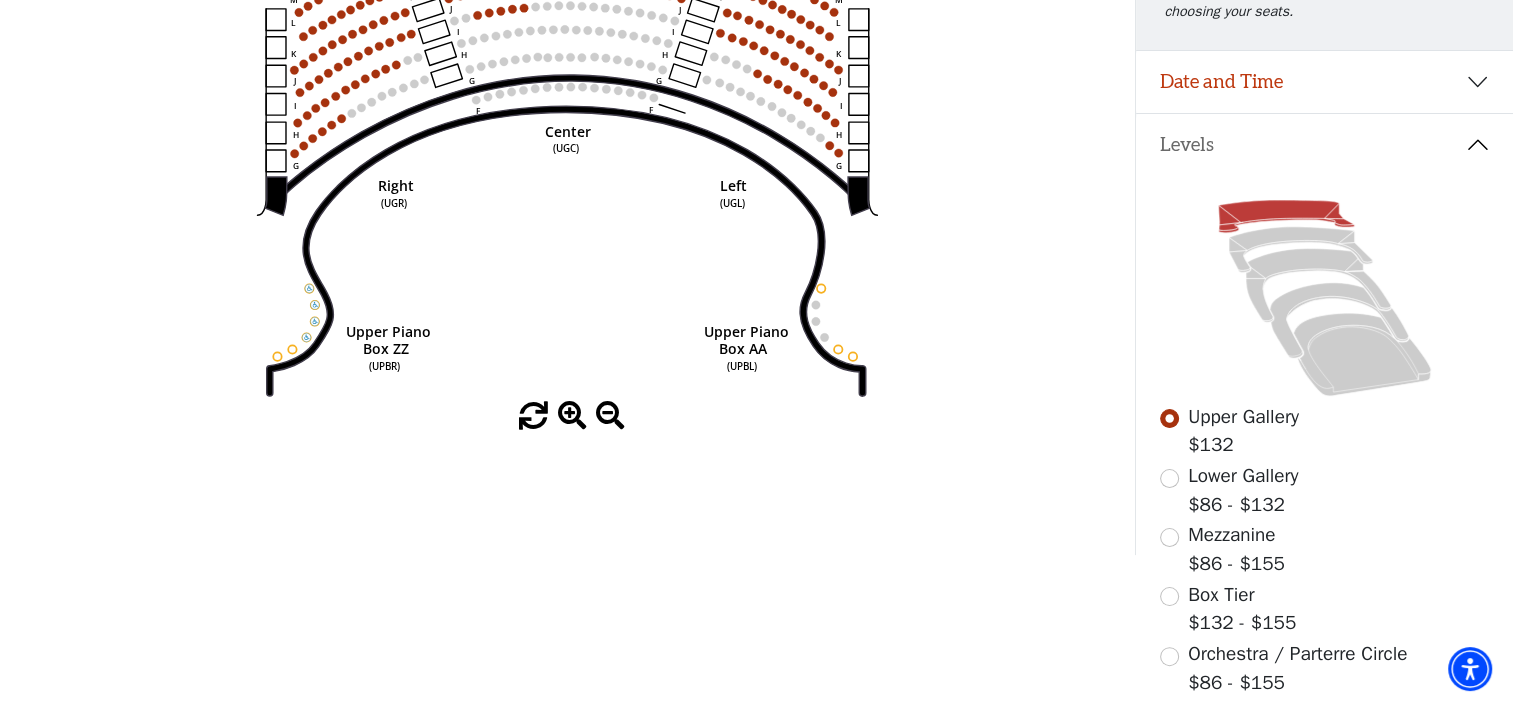 scroll, scrollTop: 321, scrollLeft: 0, axis: vertical 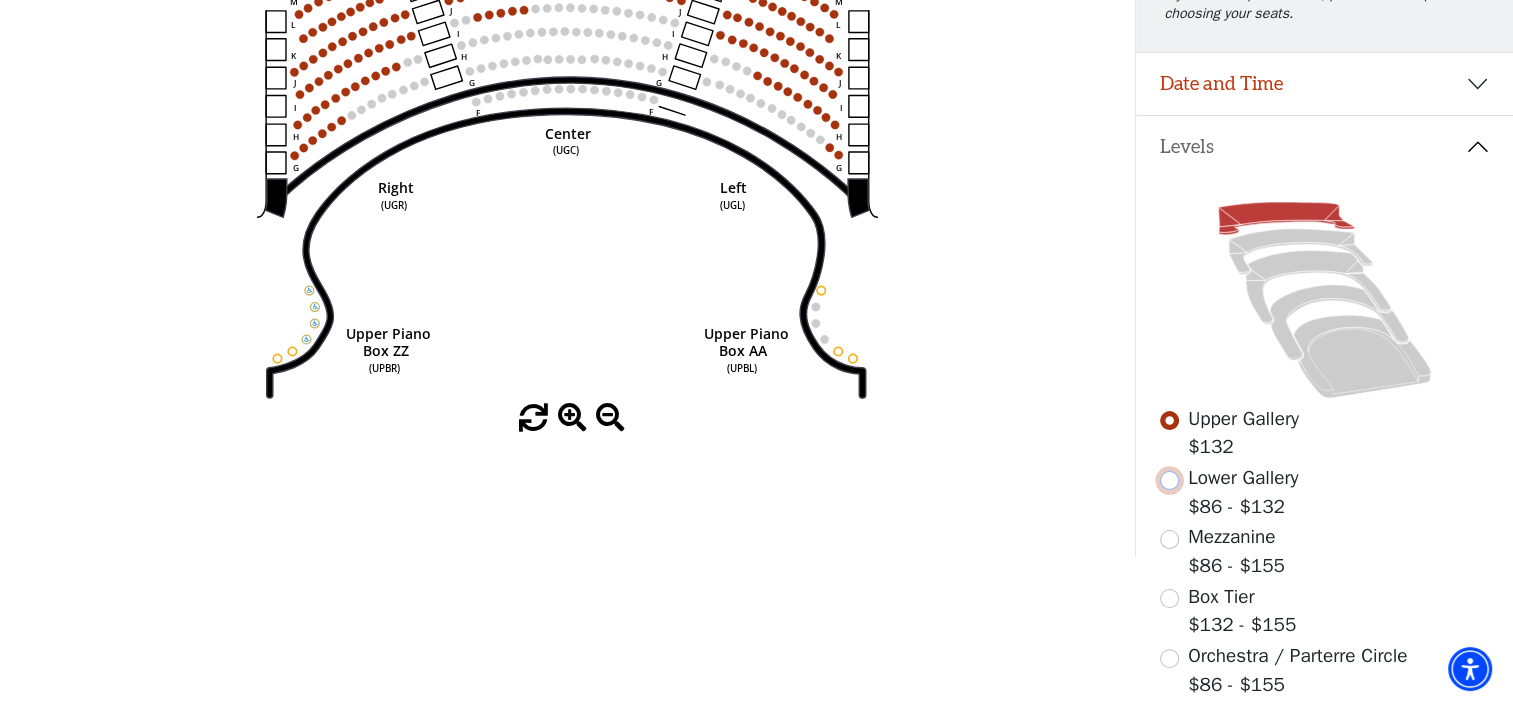 click at bounding box center [1169, 480] 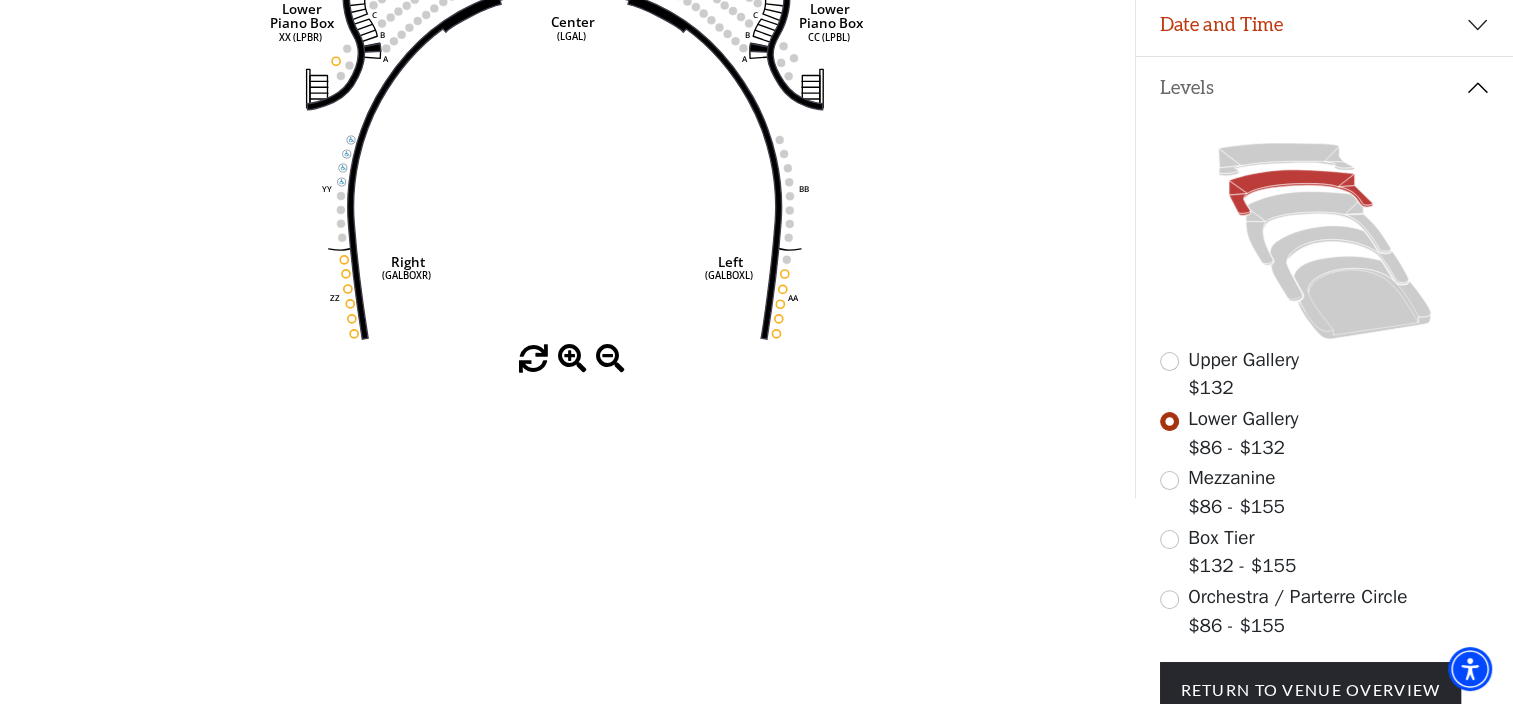scroll, scrollTop: 382, scrollLeft: 0, axis: vertical 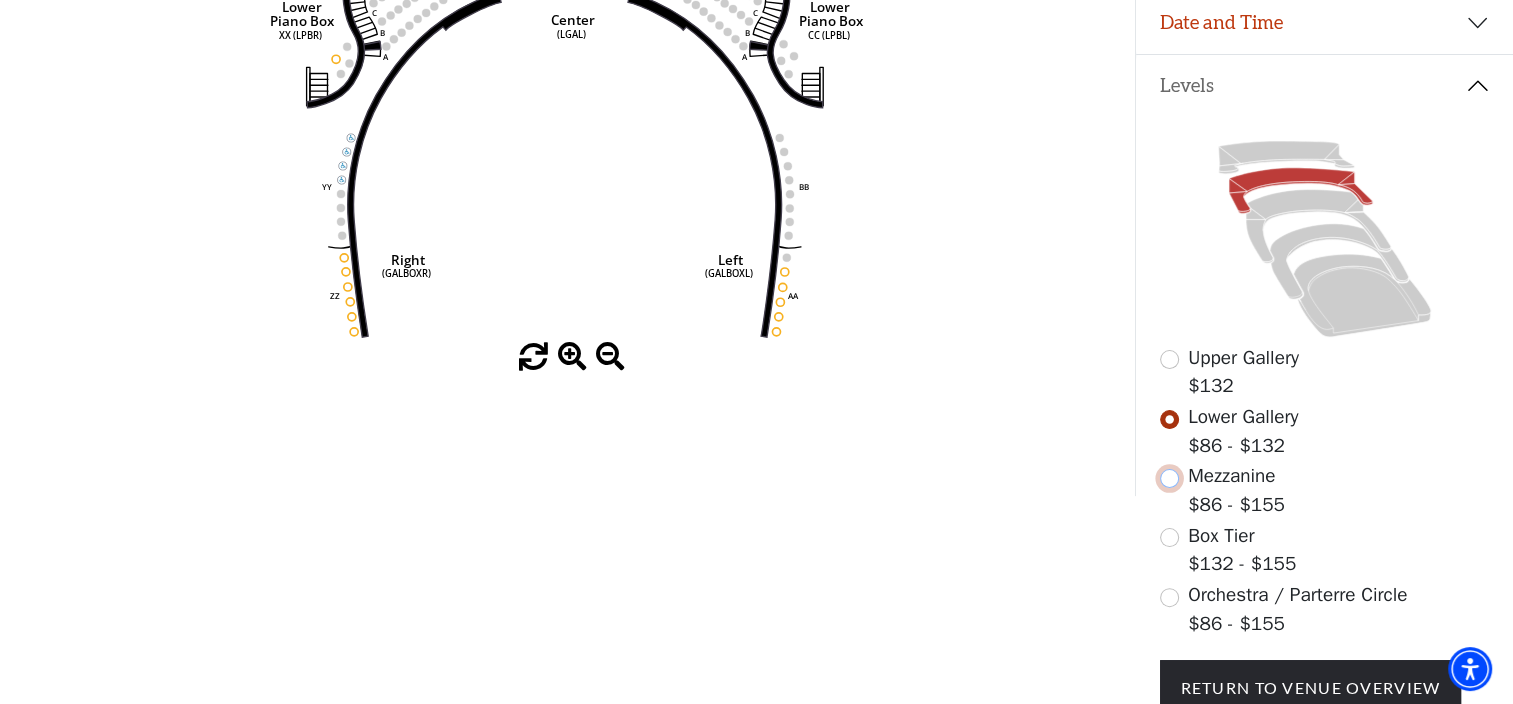 click at bounding box center (1169, 478) 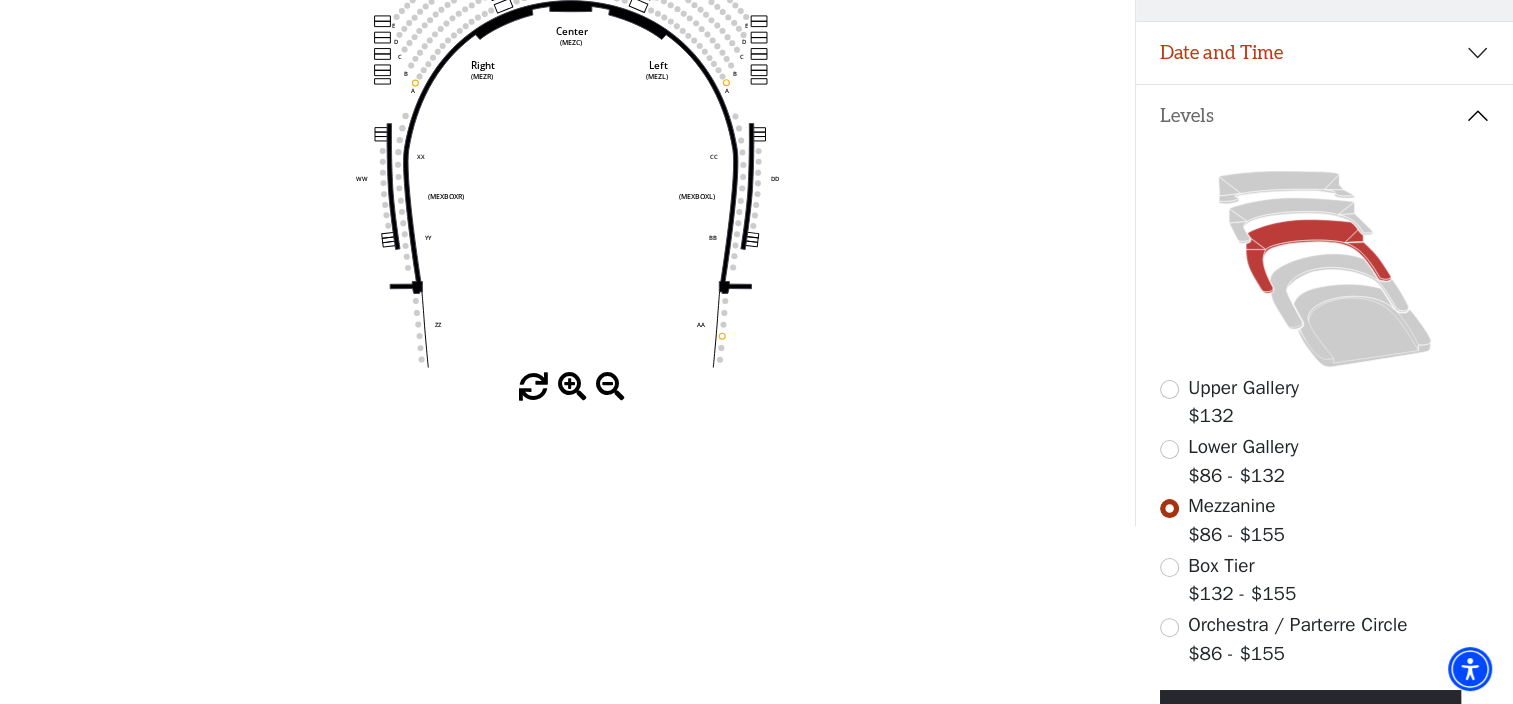 scroll, scrollTop: 365, scrollLeft: 0, axis: vertical 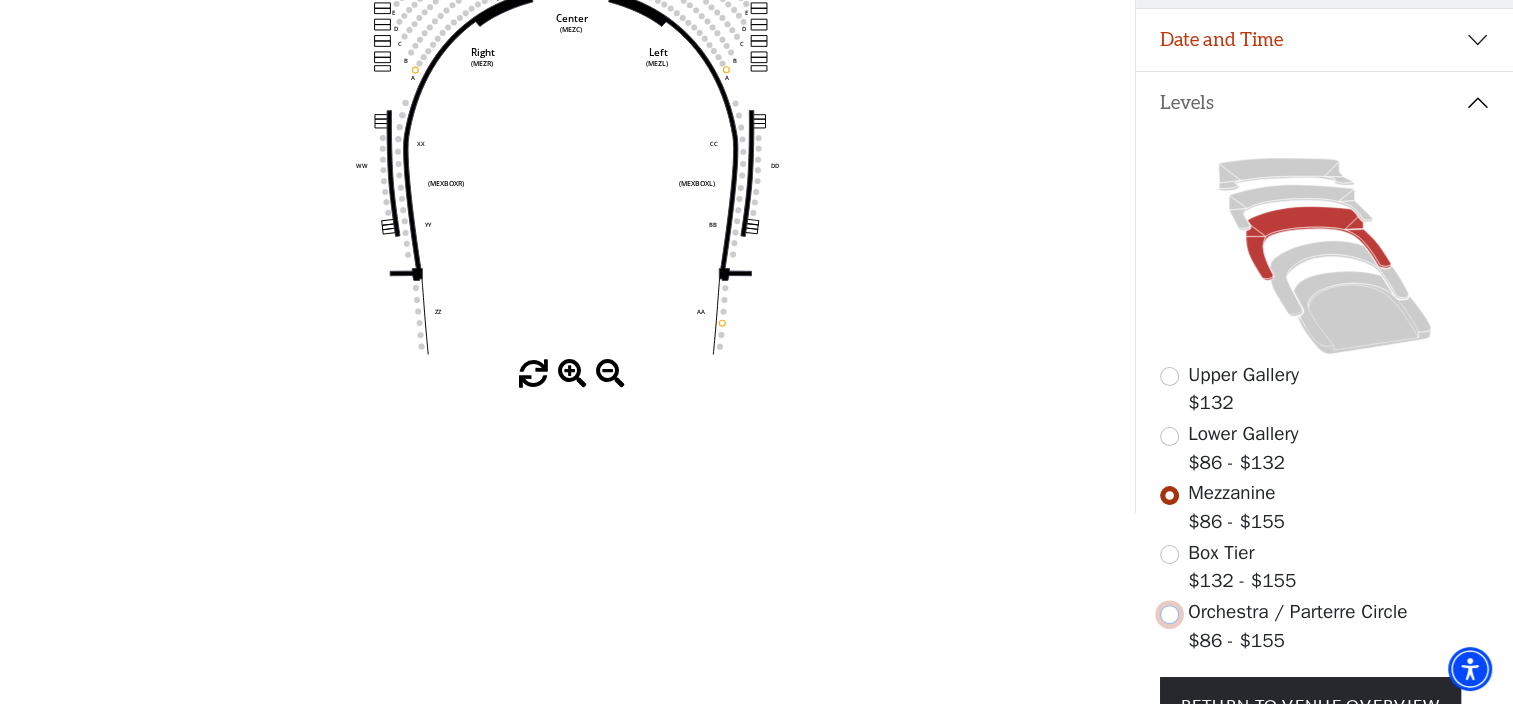 click at bounding box center [1169, 614] 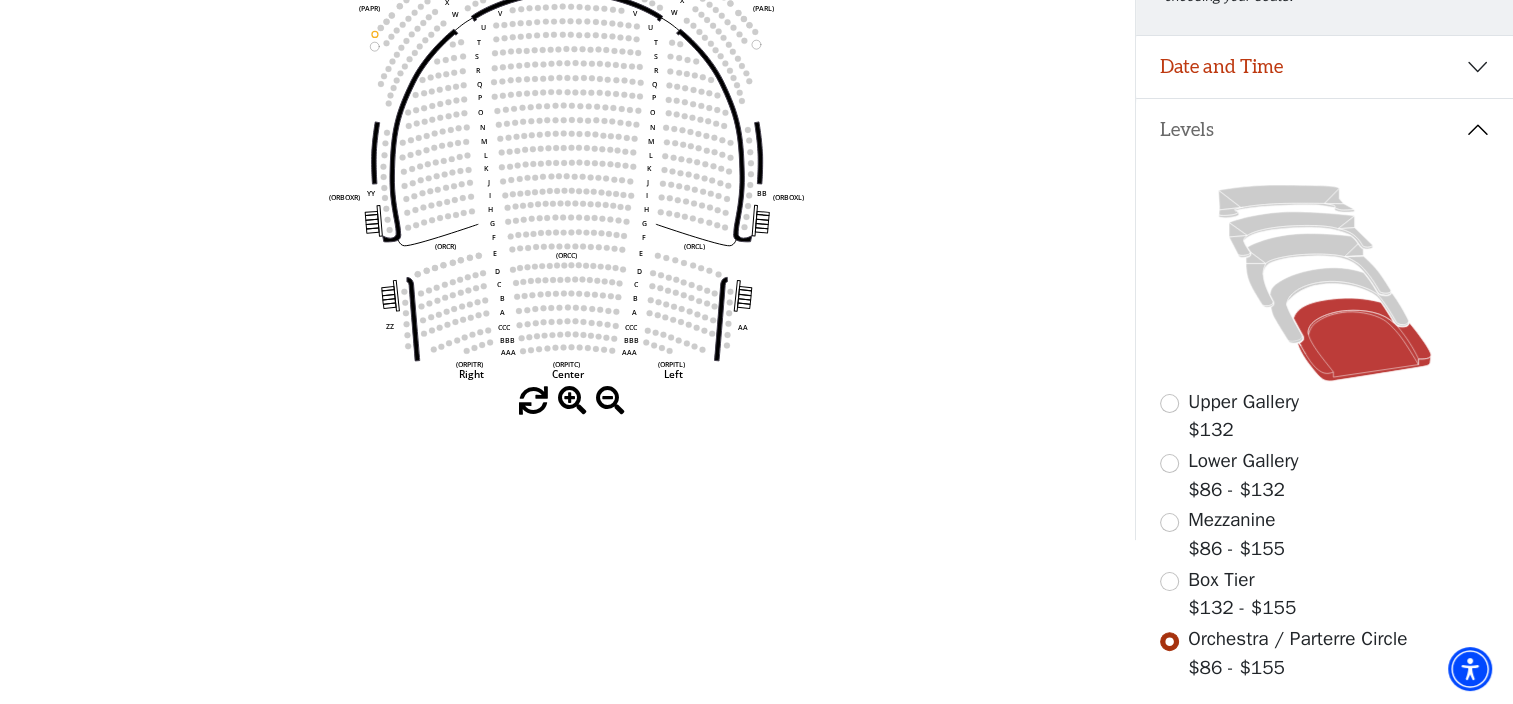 scroll, scrollTop: 336, scrollLeft: 0, axis: vertical 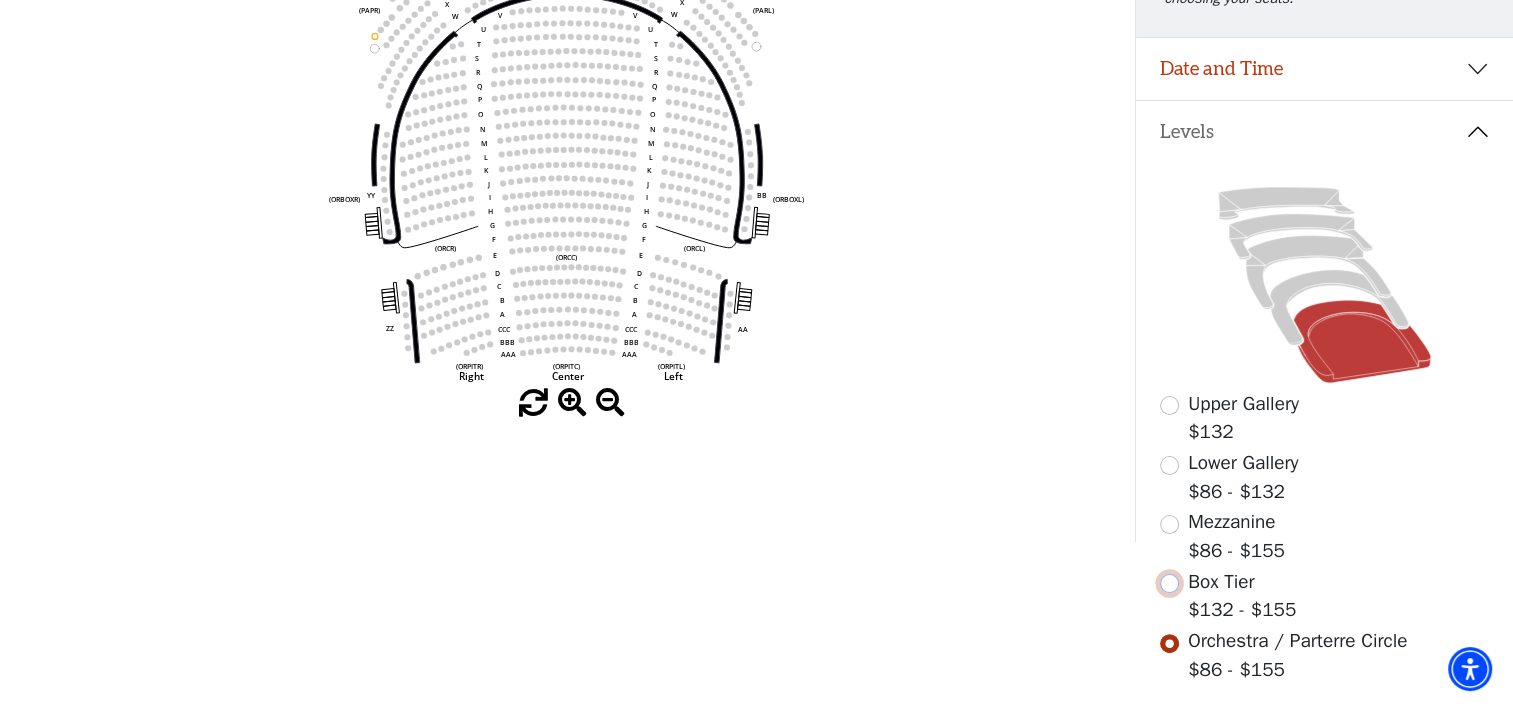 click at bounding box center [1169, 583] 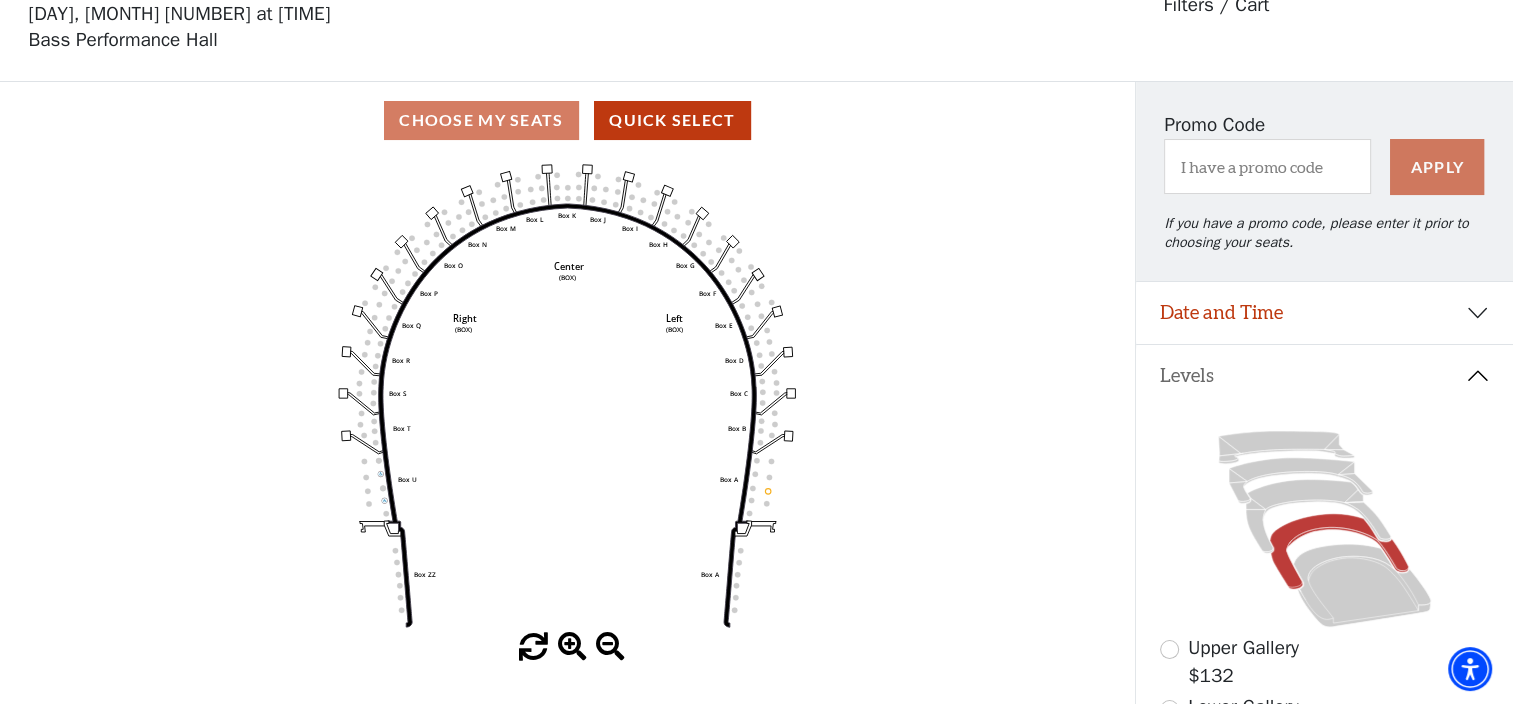 scroll, scrollTop: 243, scrollLeft: 0, axis: vertical 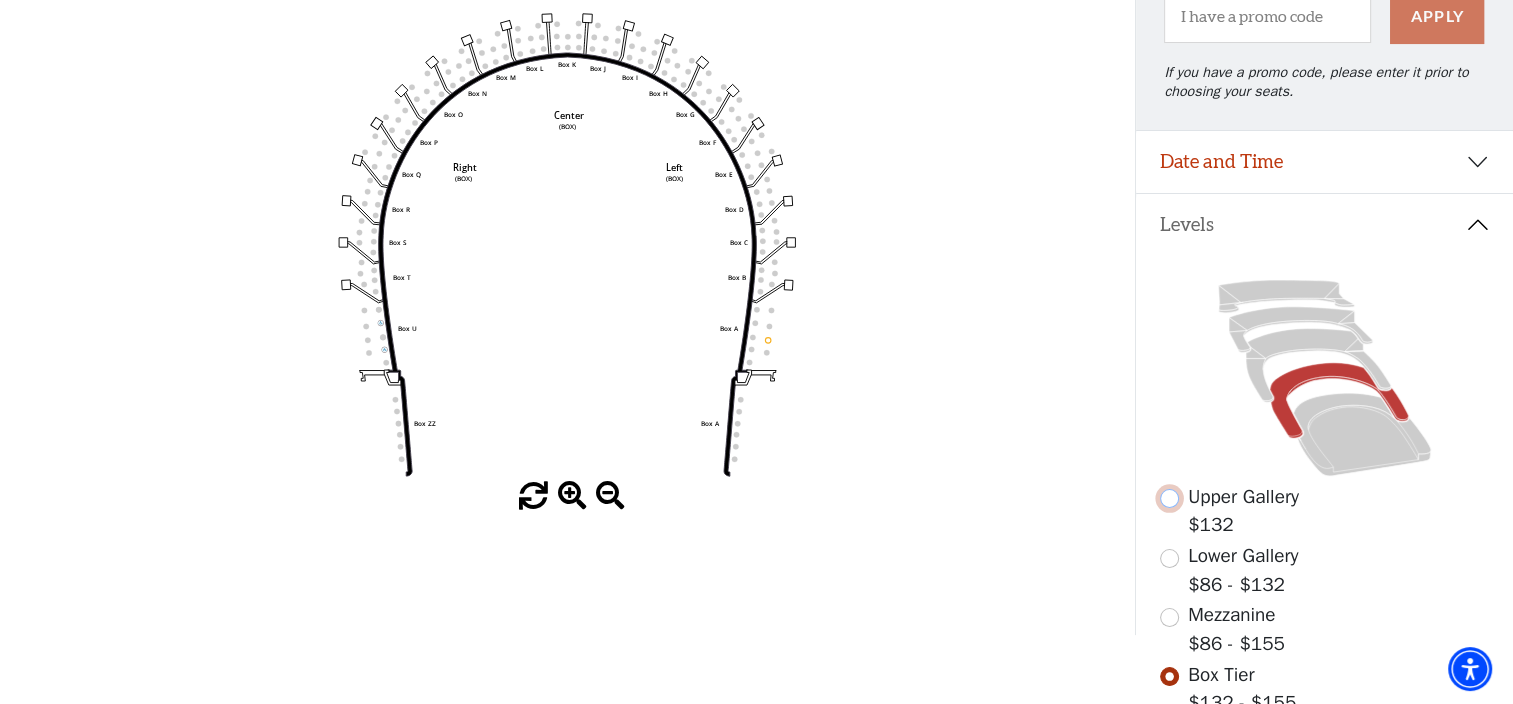 click at bounding box center (1169, 498) 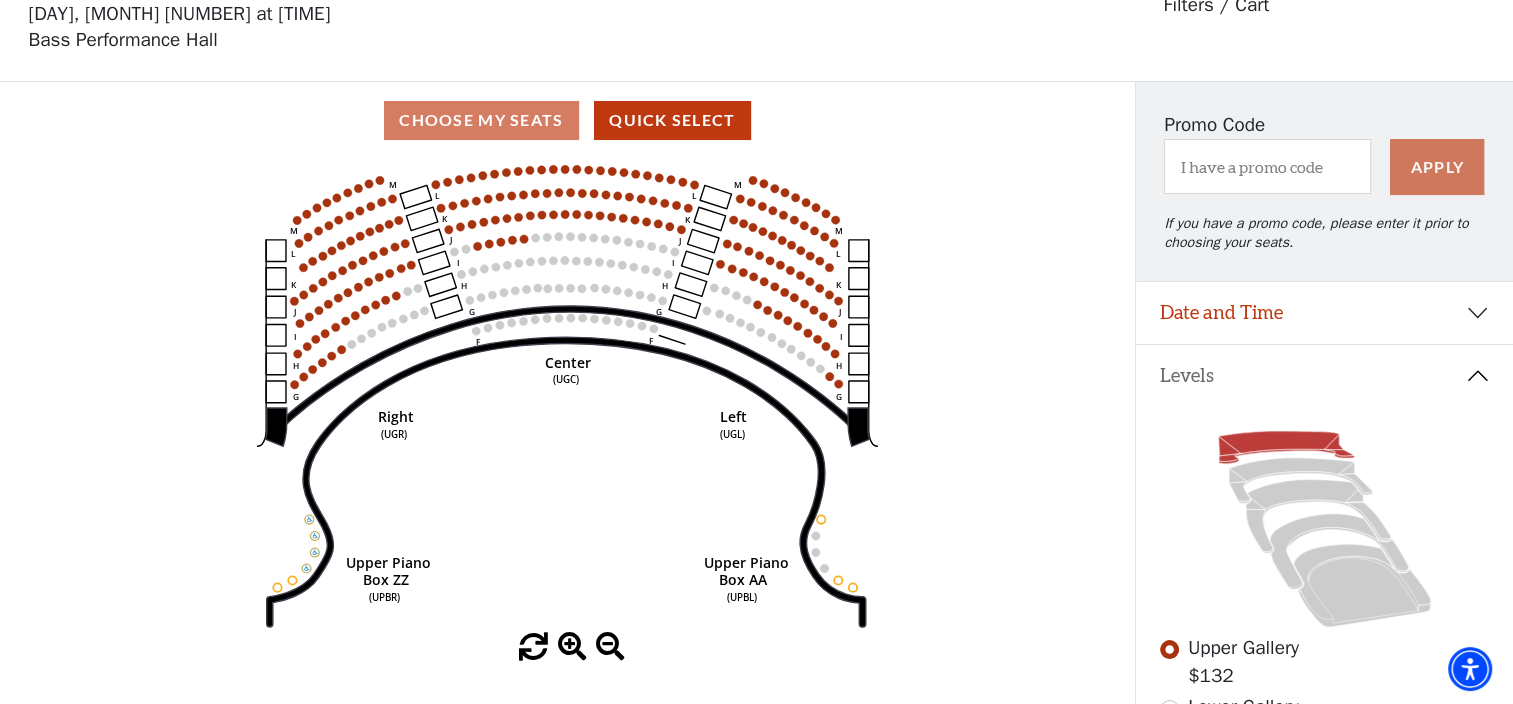 scroll, scrollTop: 0, scrollLeft: 0, axis: both 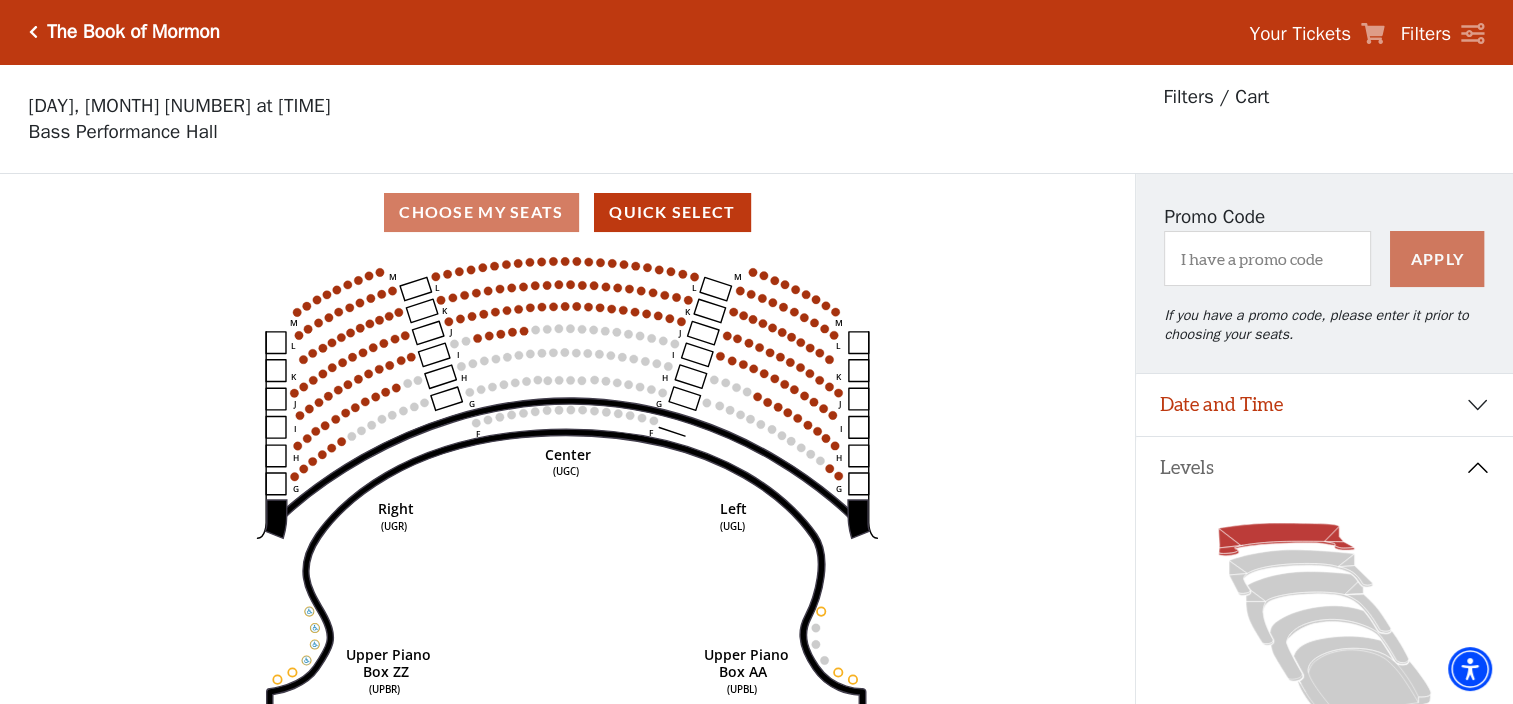 click at bounding box center [33, 32] 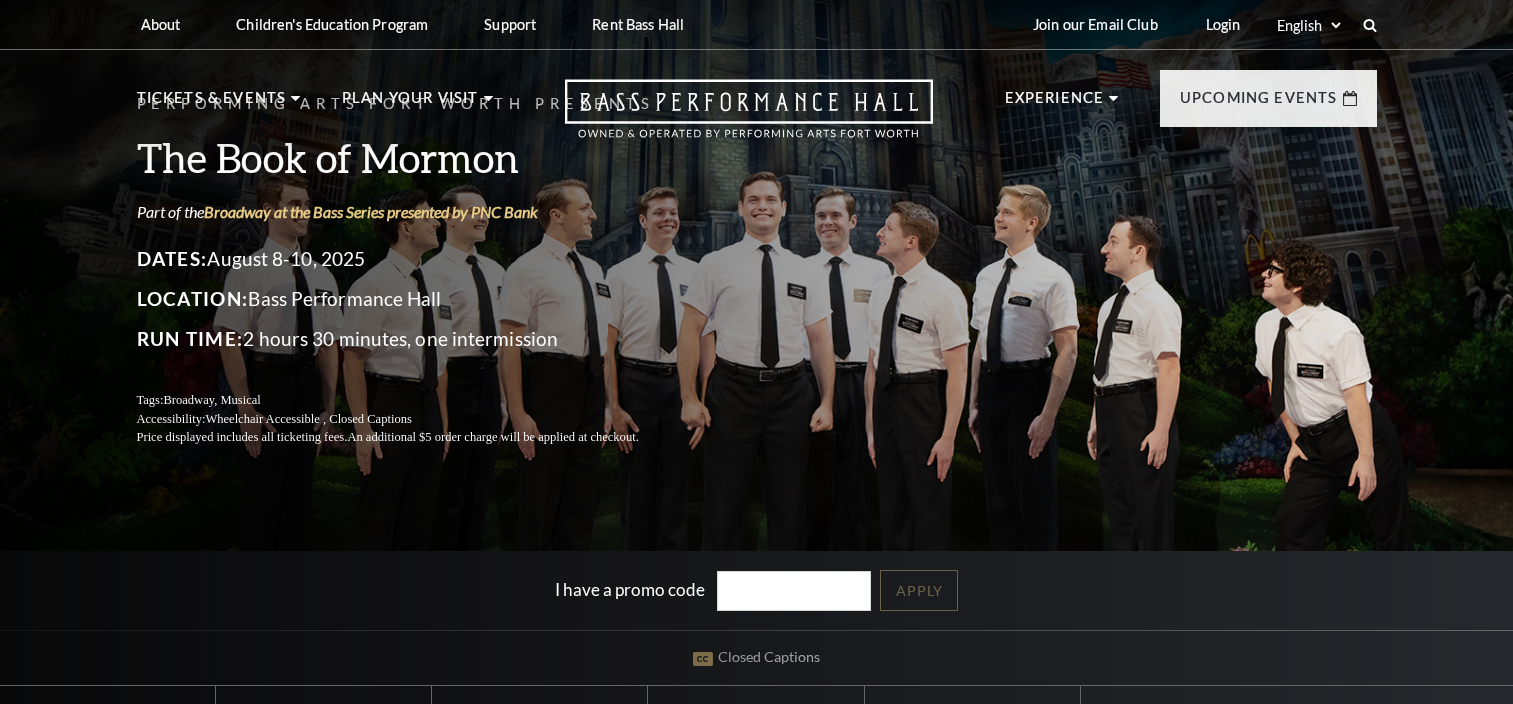 scroll, scrollTop: 0, scrollLeft: 0, axis: both 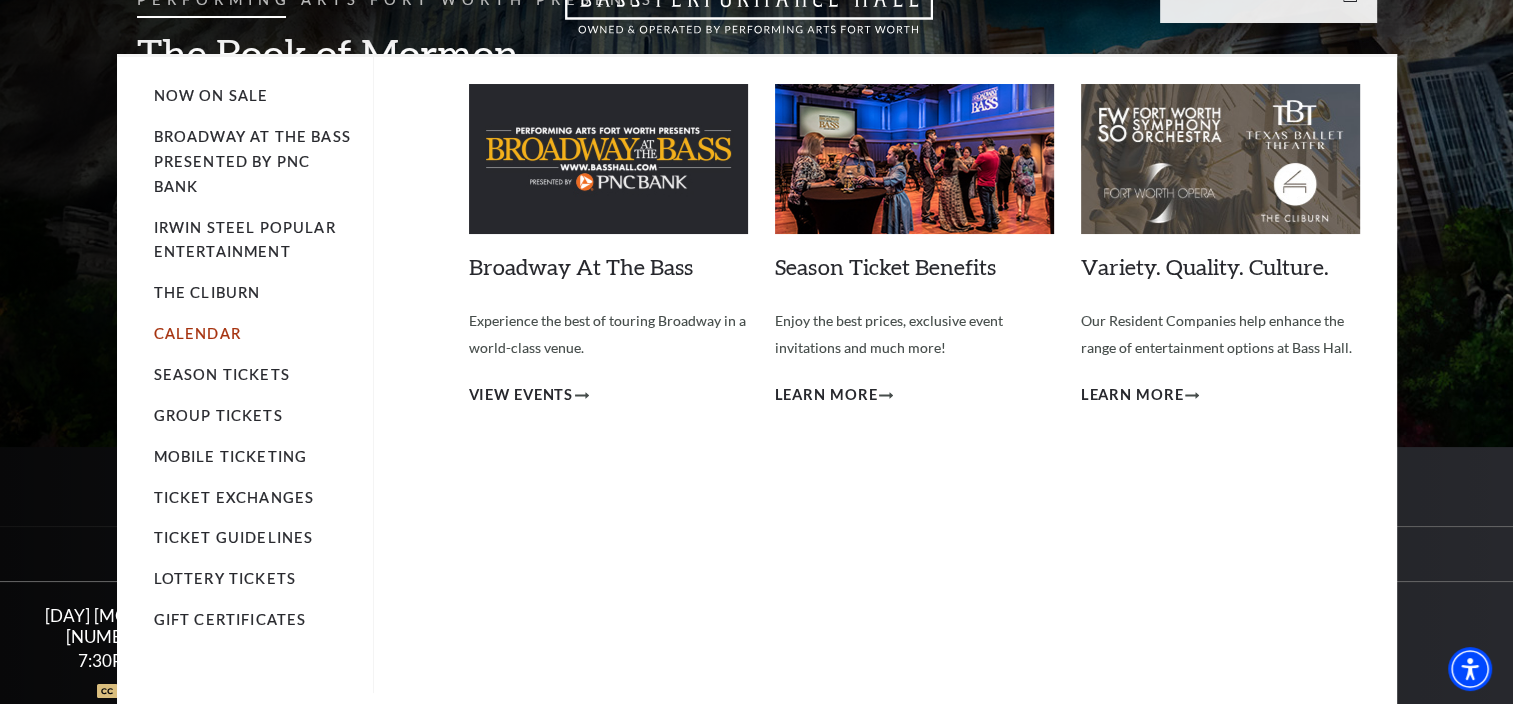 click on "Calendar" at bounding box center [197, 333] 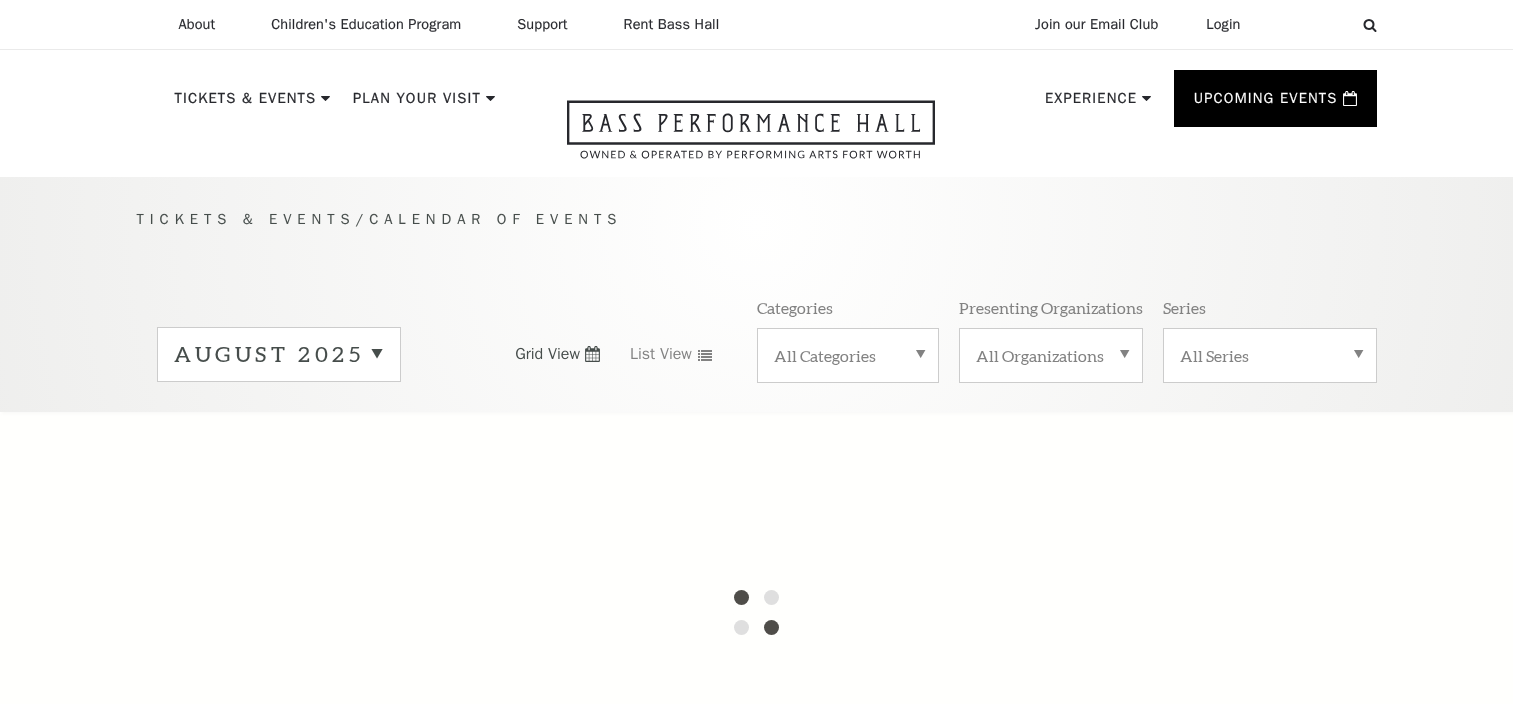 scroll, scrollTop: 0, scrollLeft: 0, axis: both 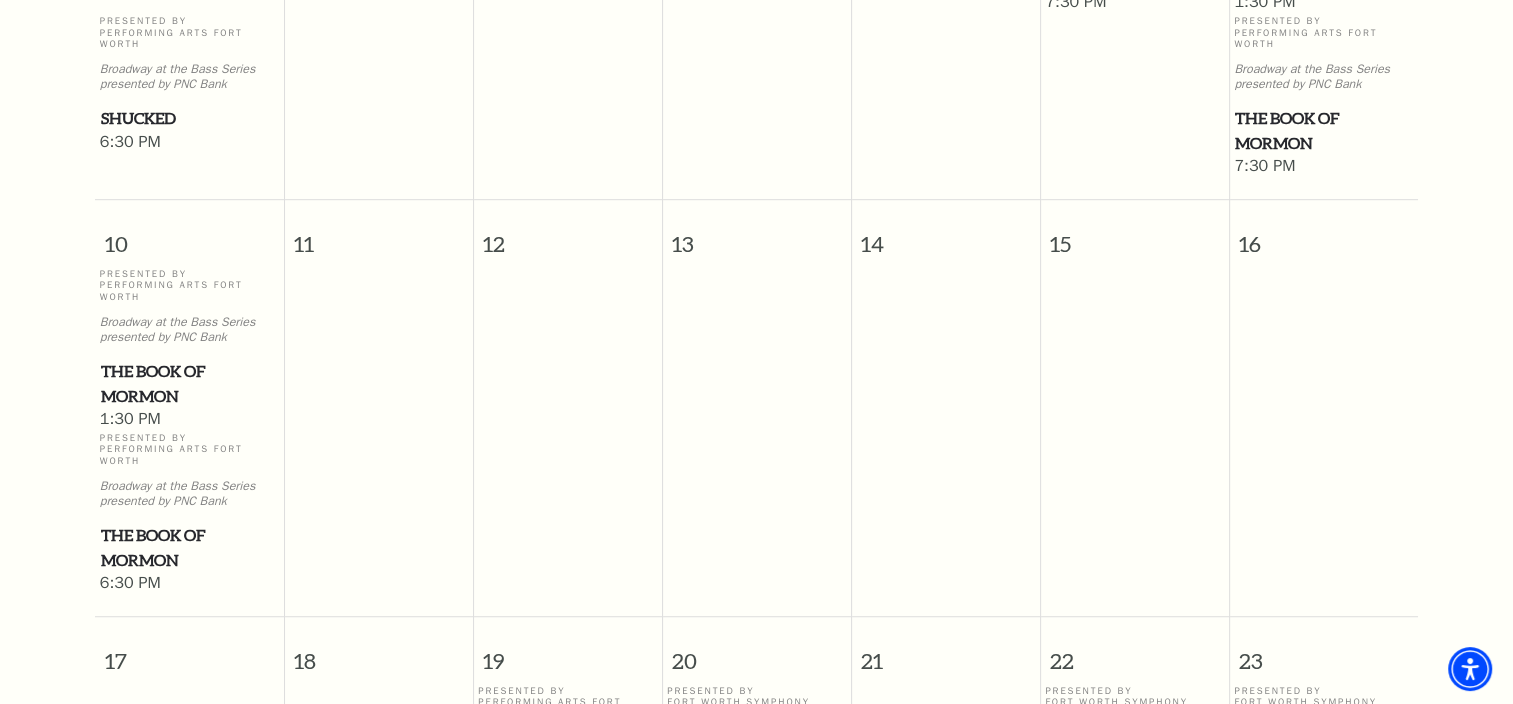 click on "The Book of Mormon" at bounding box center [189, 547] 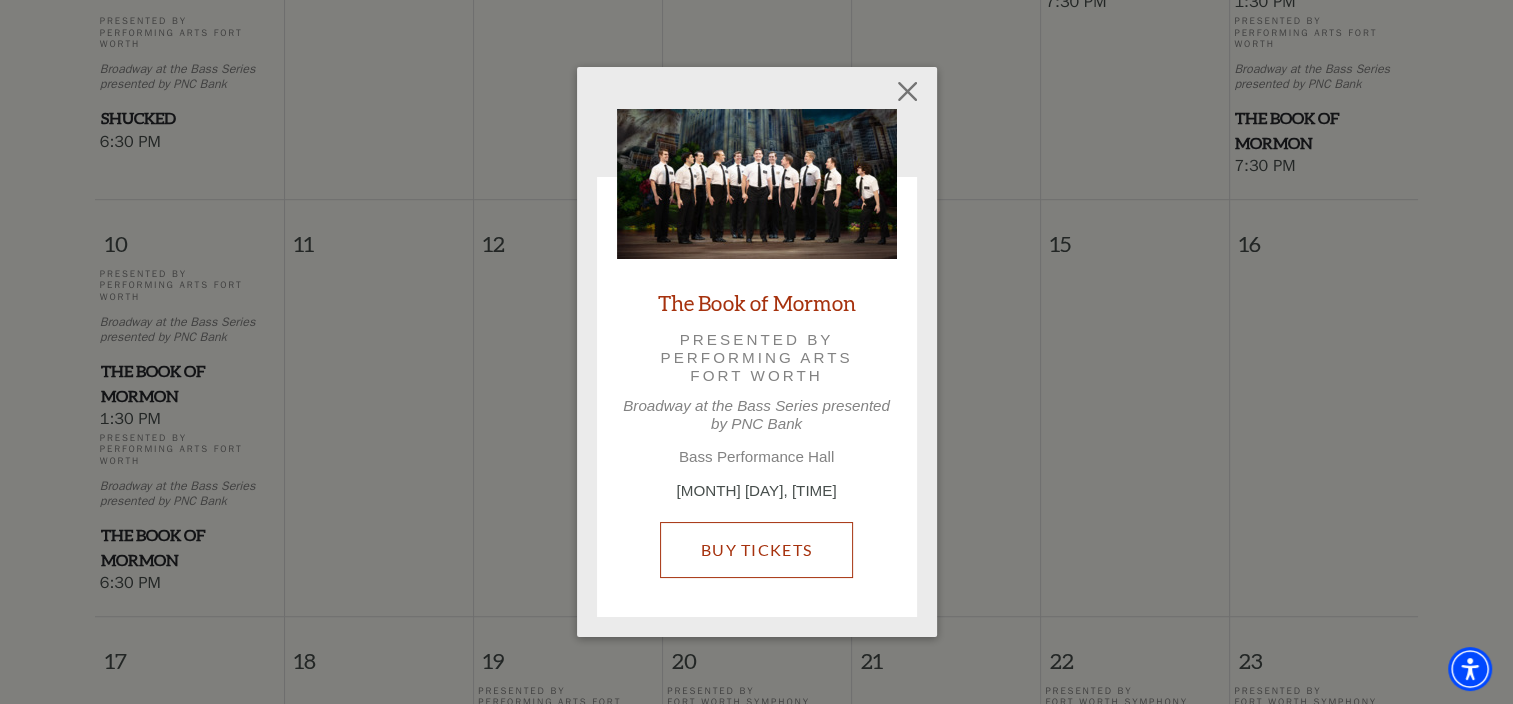 click on "Buy Tickets" at bounding box center [756, 550] 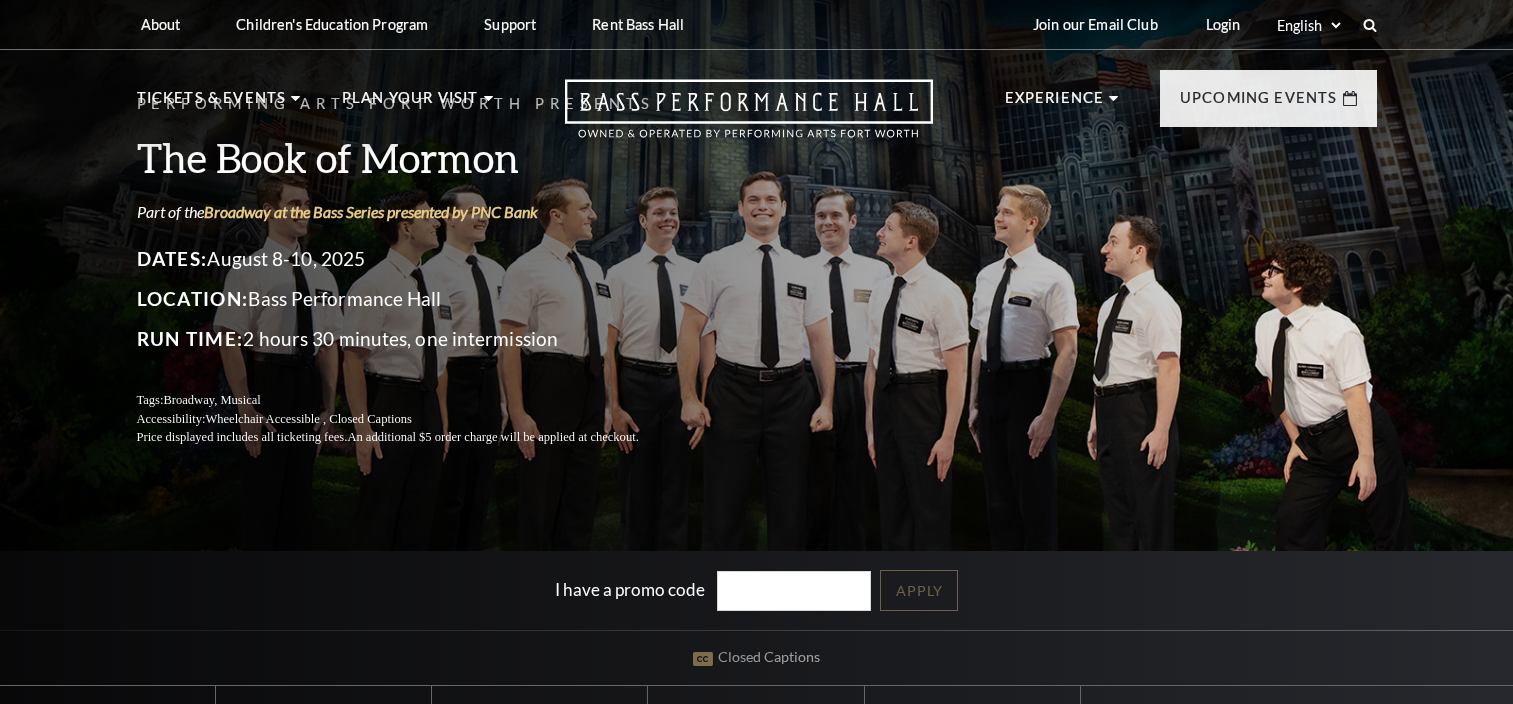 scroll, scrollTop: 0, scrollLeft: 0, axis: both 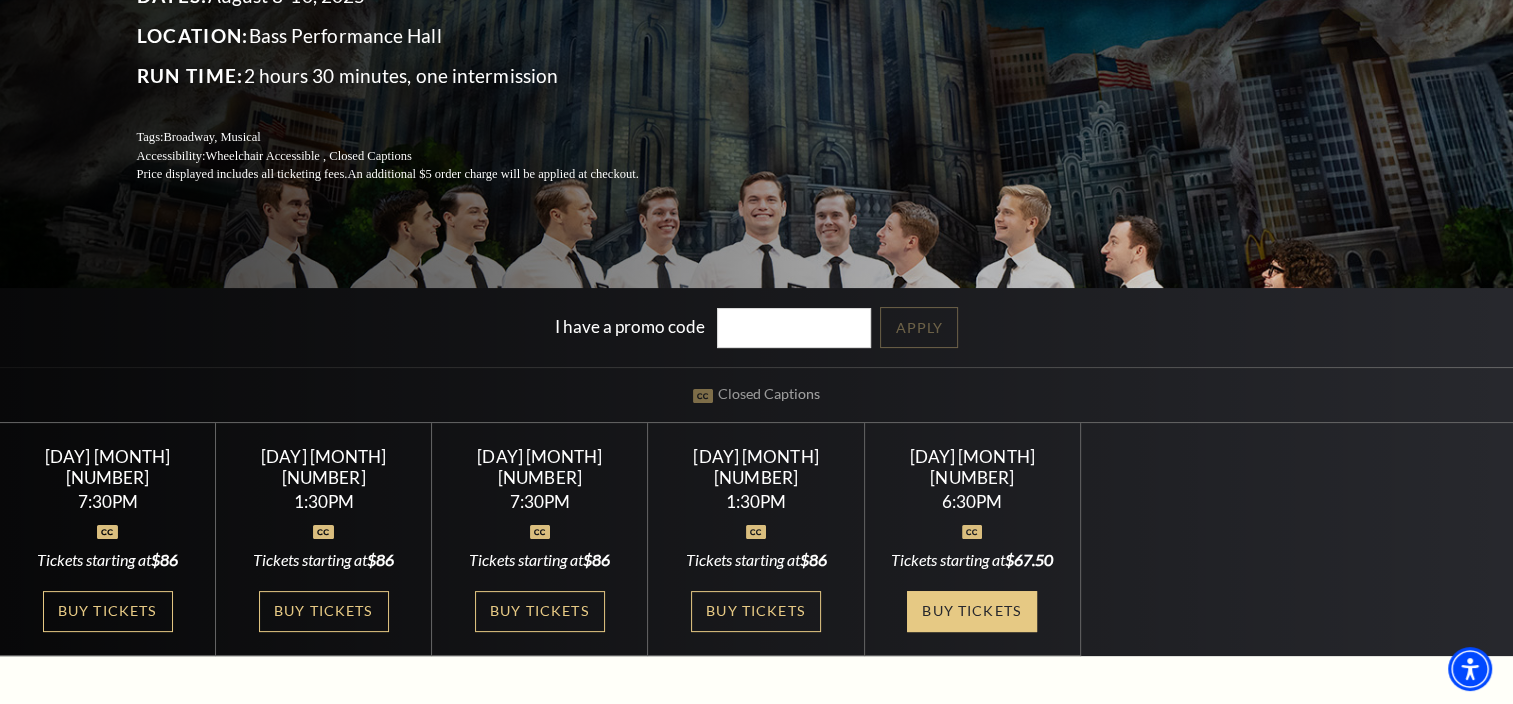 click on "Buy Tickets" at bounding box center (972, 611) 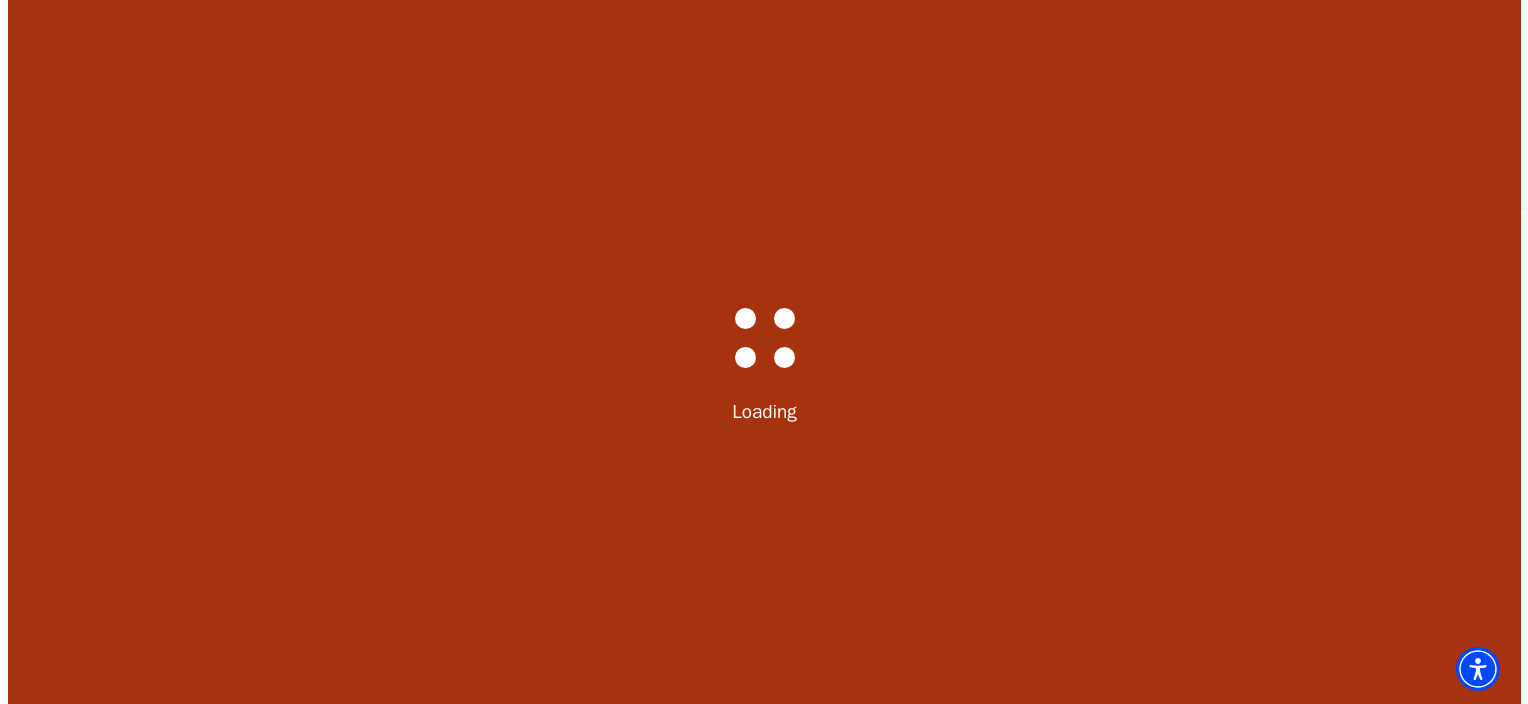 scroll, scrollTop: 0, scrollLeft: 0, axis: both 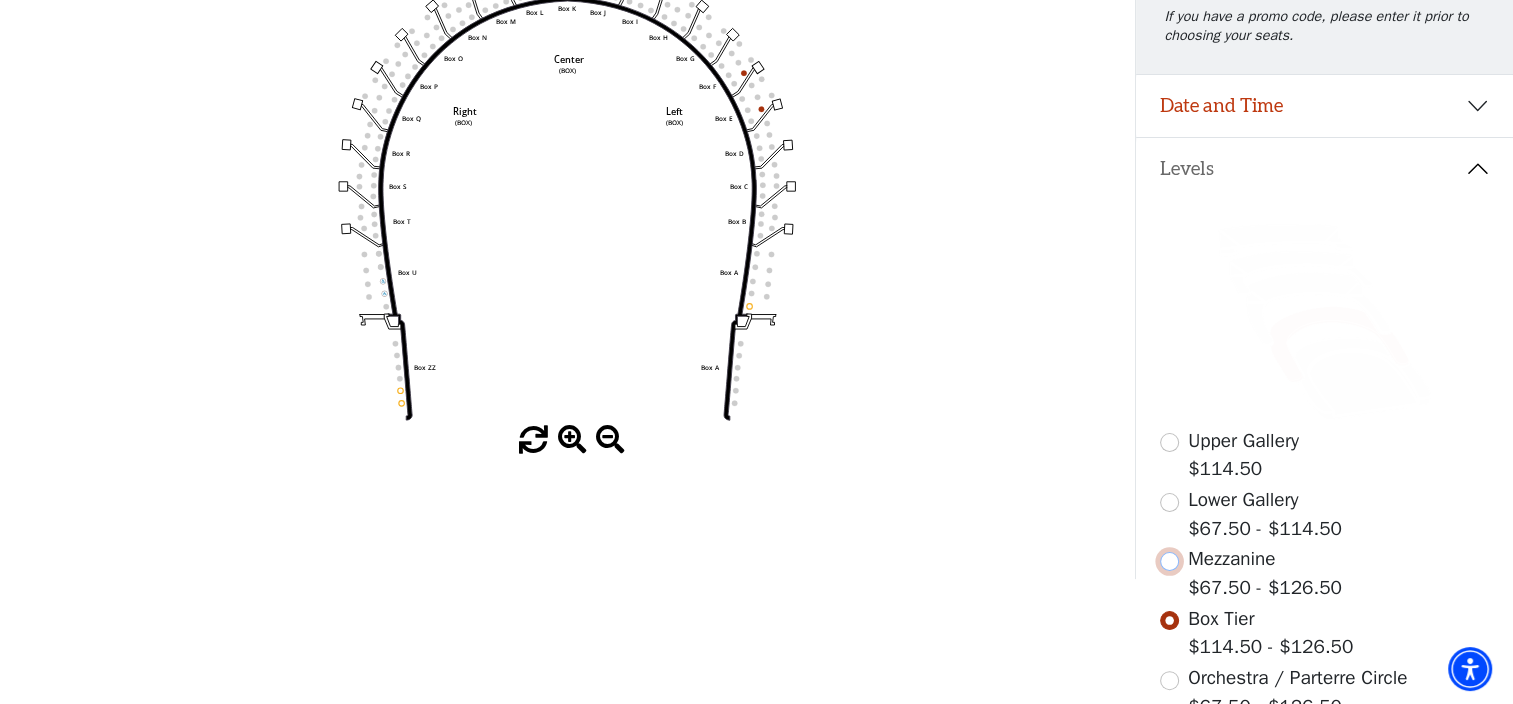 click at bounding box center (1169, 561) 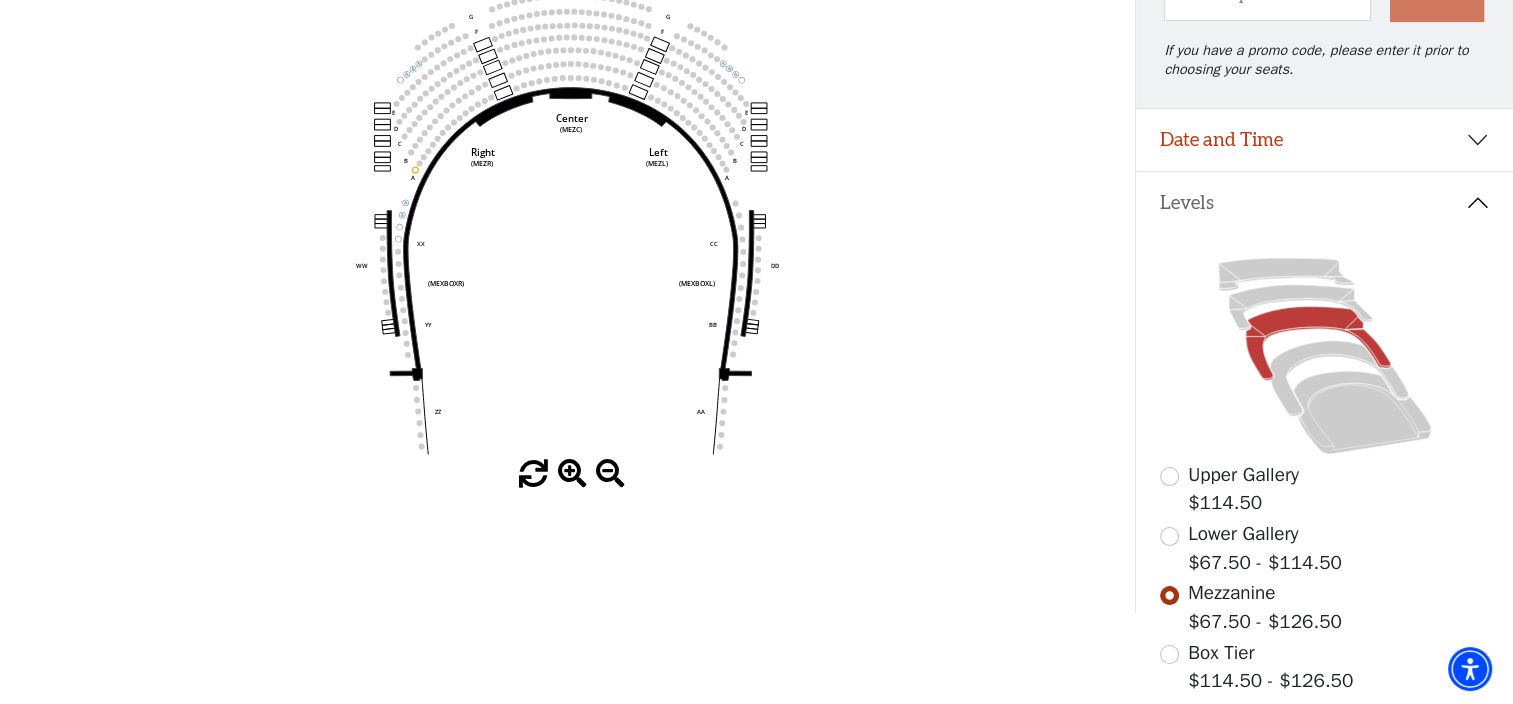 scroll, scrollTop: 264, scrollLeft: 0, axis: vertical 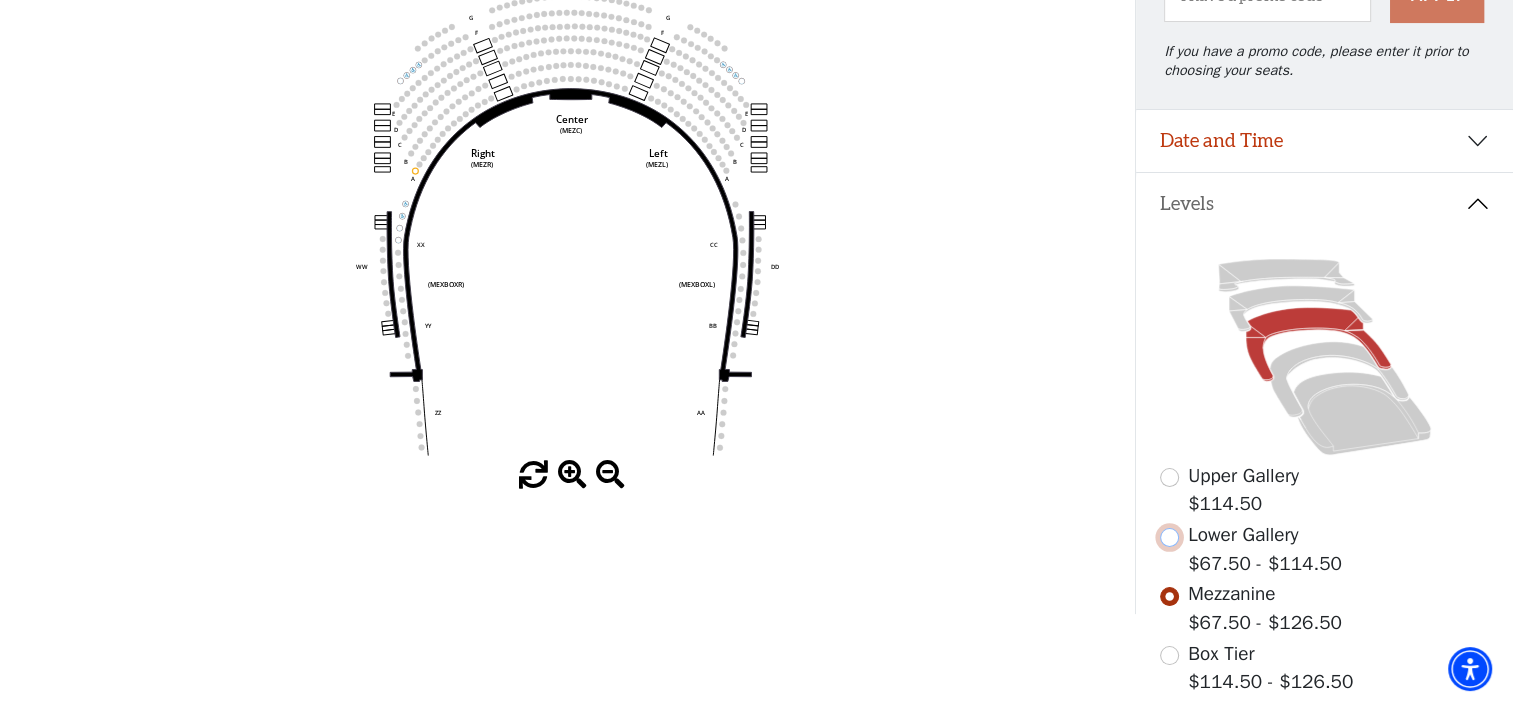 click at bounding box center [1169, 537] 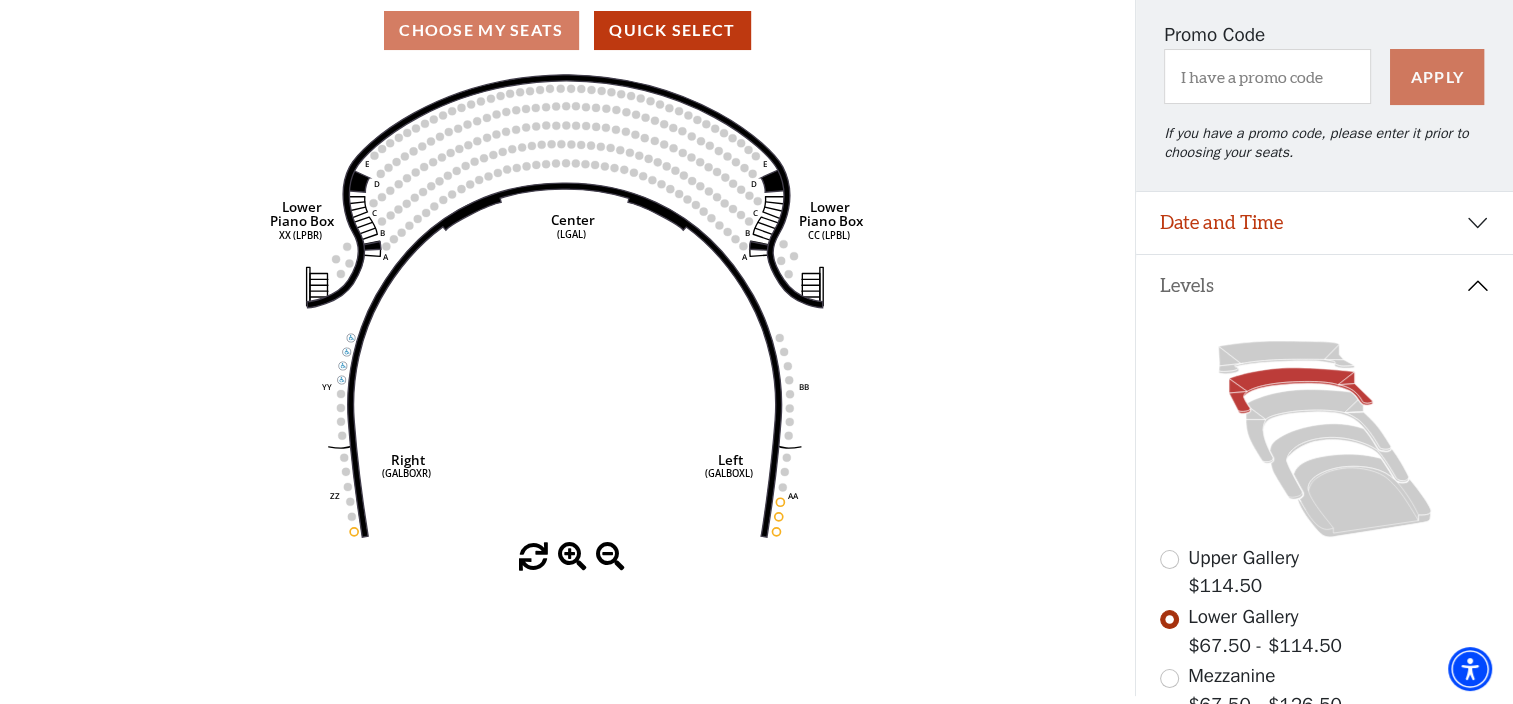 scroll, scrollTop: 216, scrollLeft: 0, axis: vertical 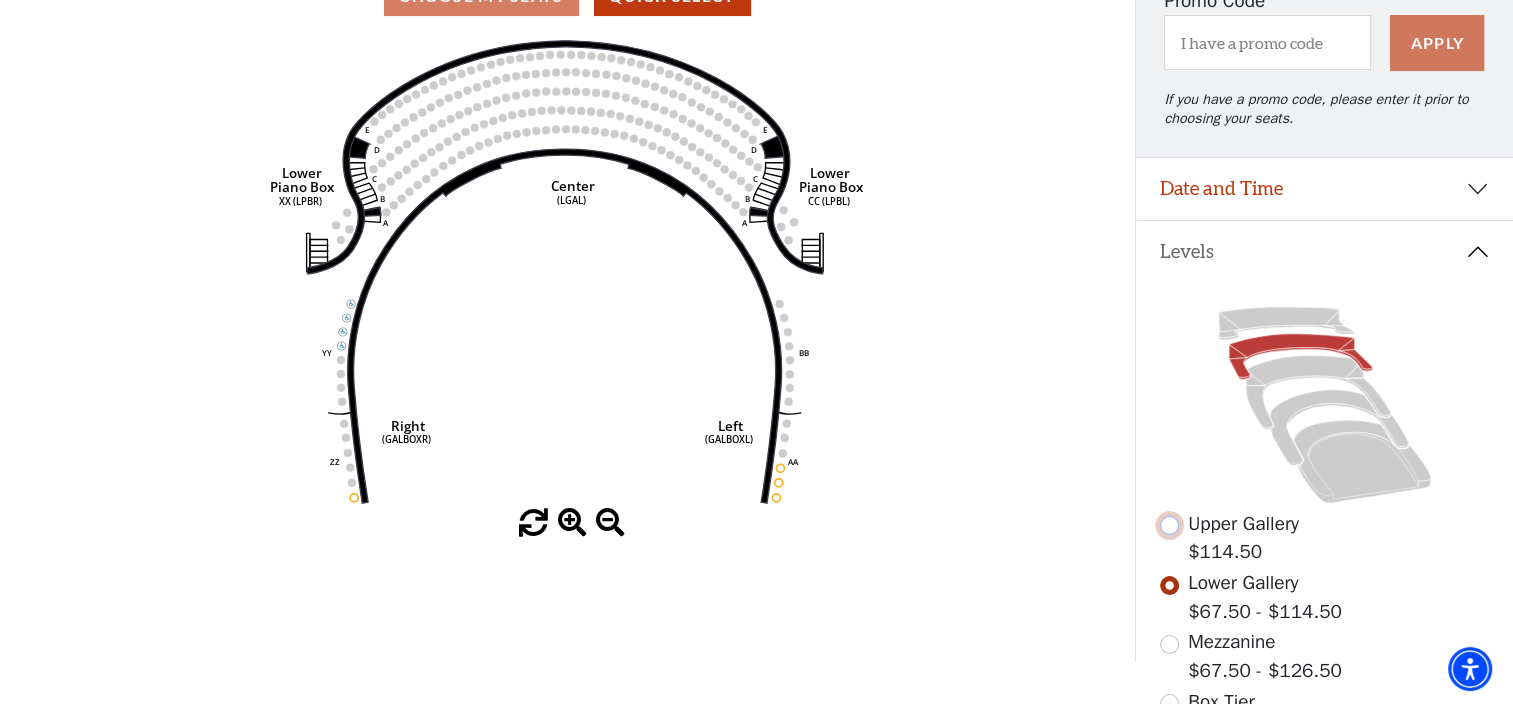 click at bounding box center (1169, 525) 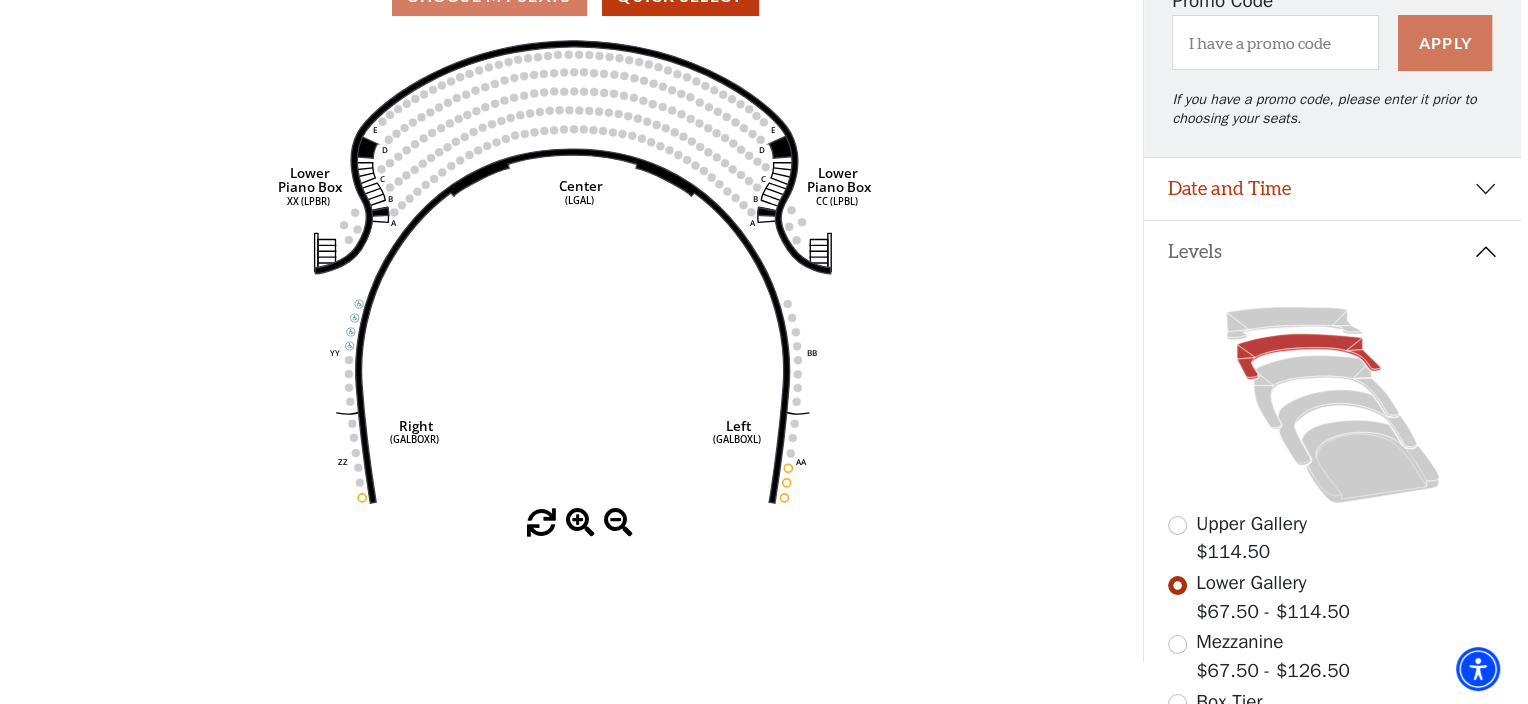 scroll, scrollTop: 0, scrollLeft: 0, axis: both 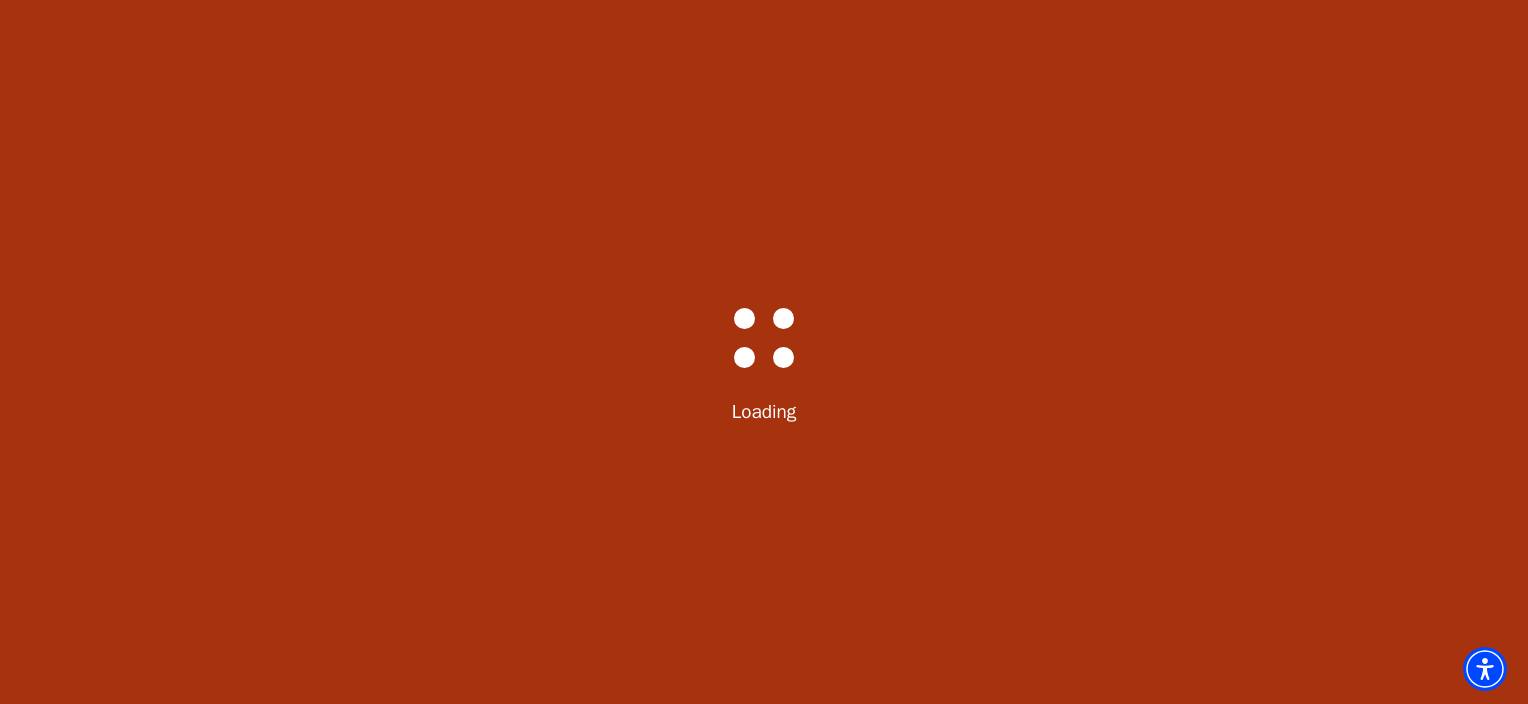 click on "Bass-Hall_Loader-Med-Gray   Loading" at bounding box center (764, 352) 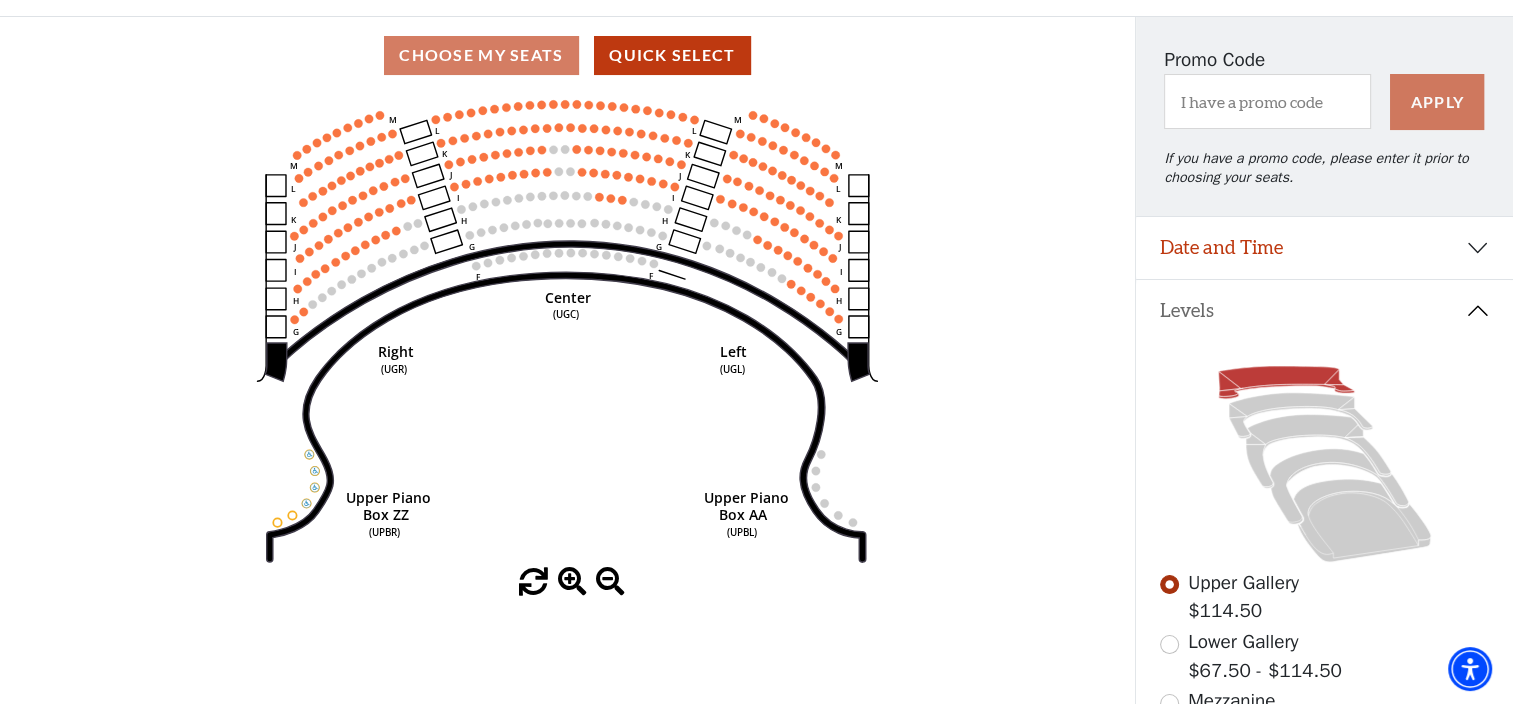 scroll, scrollTop: 0, scrollLeft: 0, axis: both 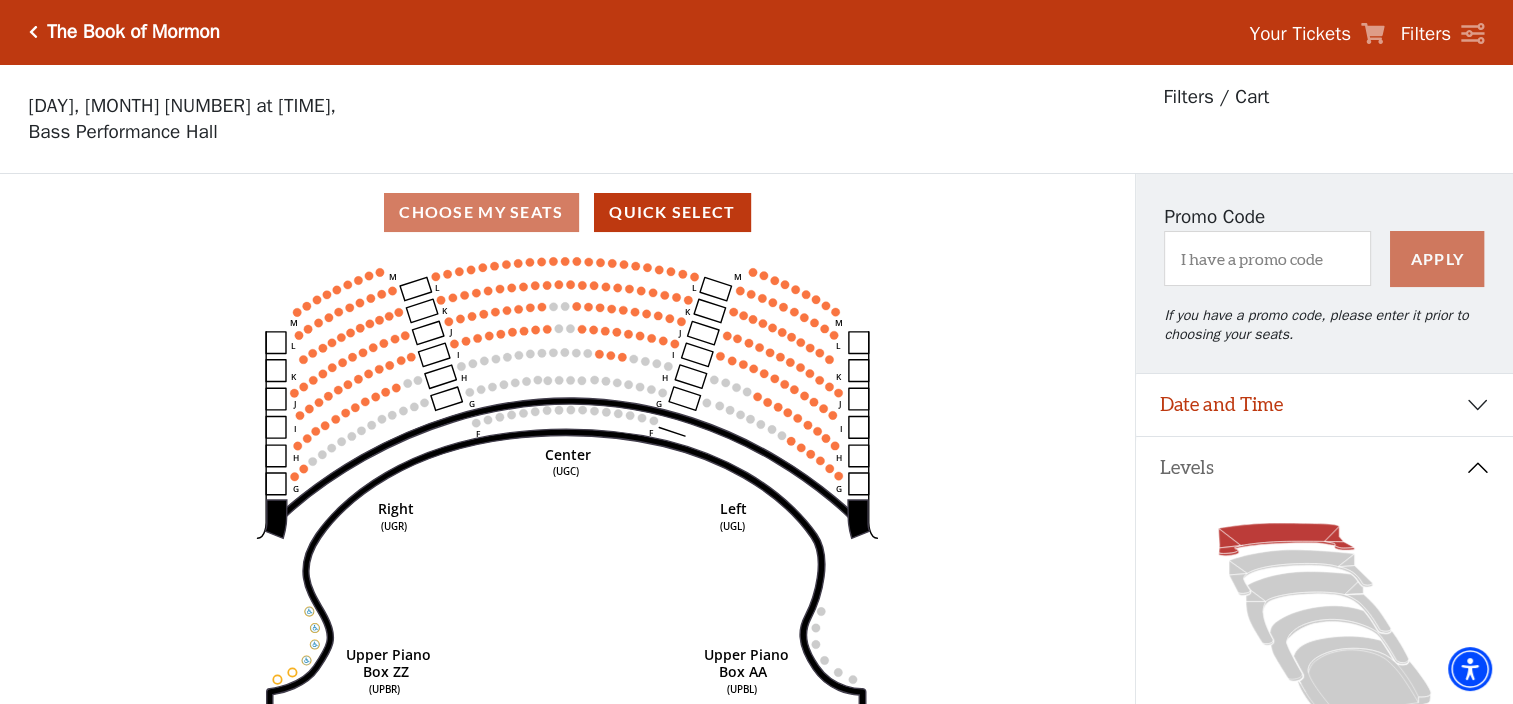 click at bounding box center (33, 32) 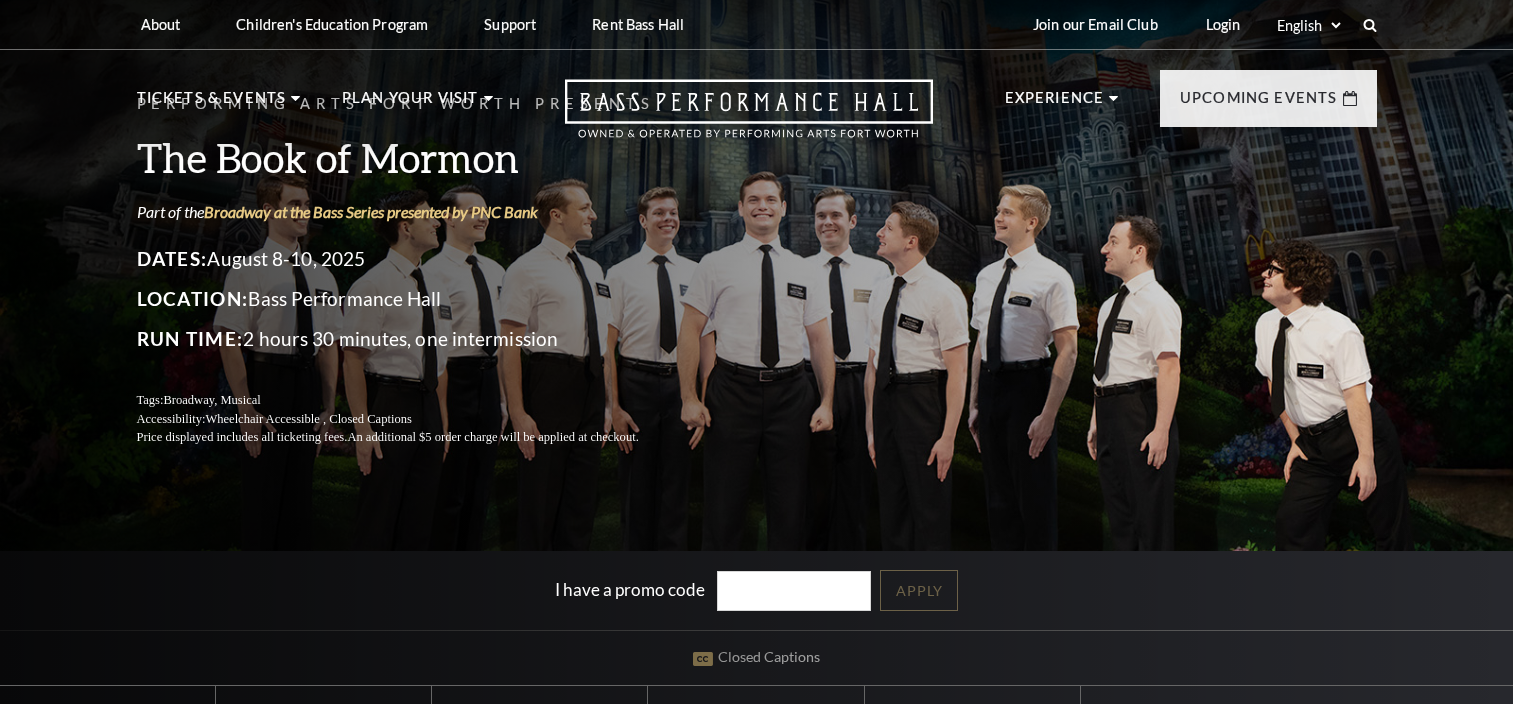scroll, scrollTop: 0, scrollLeft: 0, axis: both 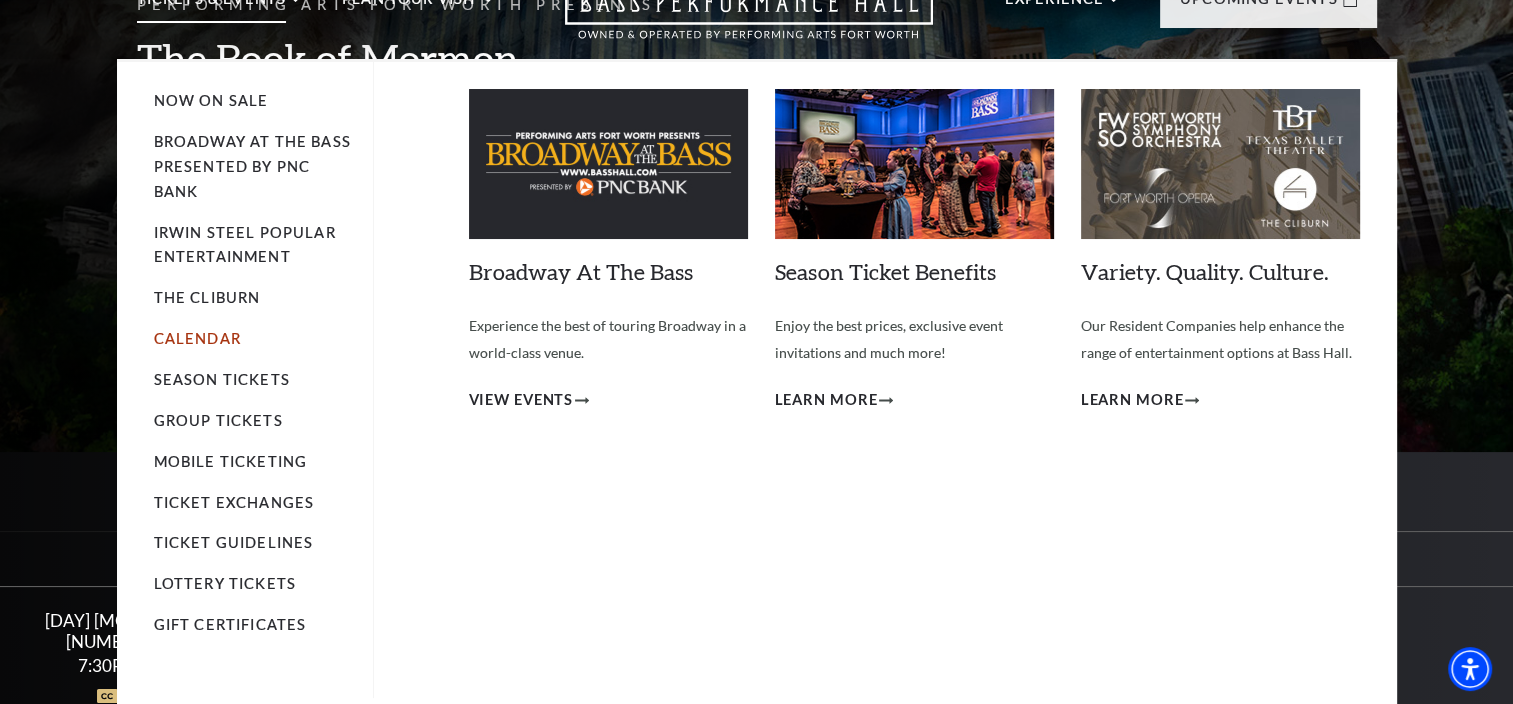 click on "Calendar" at bounding box center [197, 338] 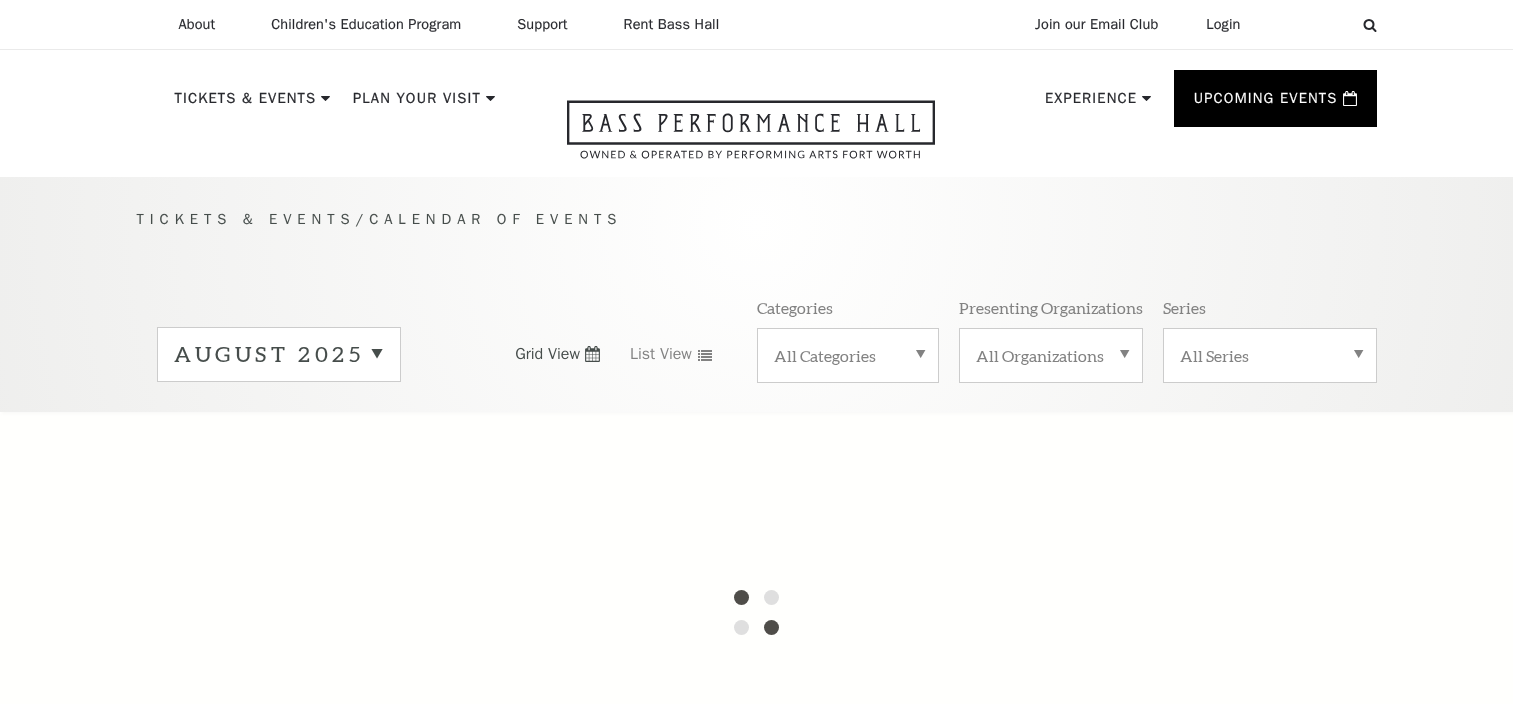 scroll, scrollTop: 0, scrollLeft: 0, axis: both 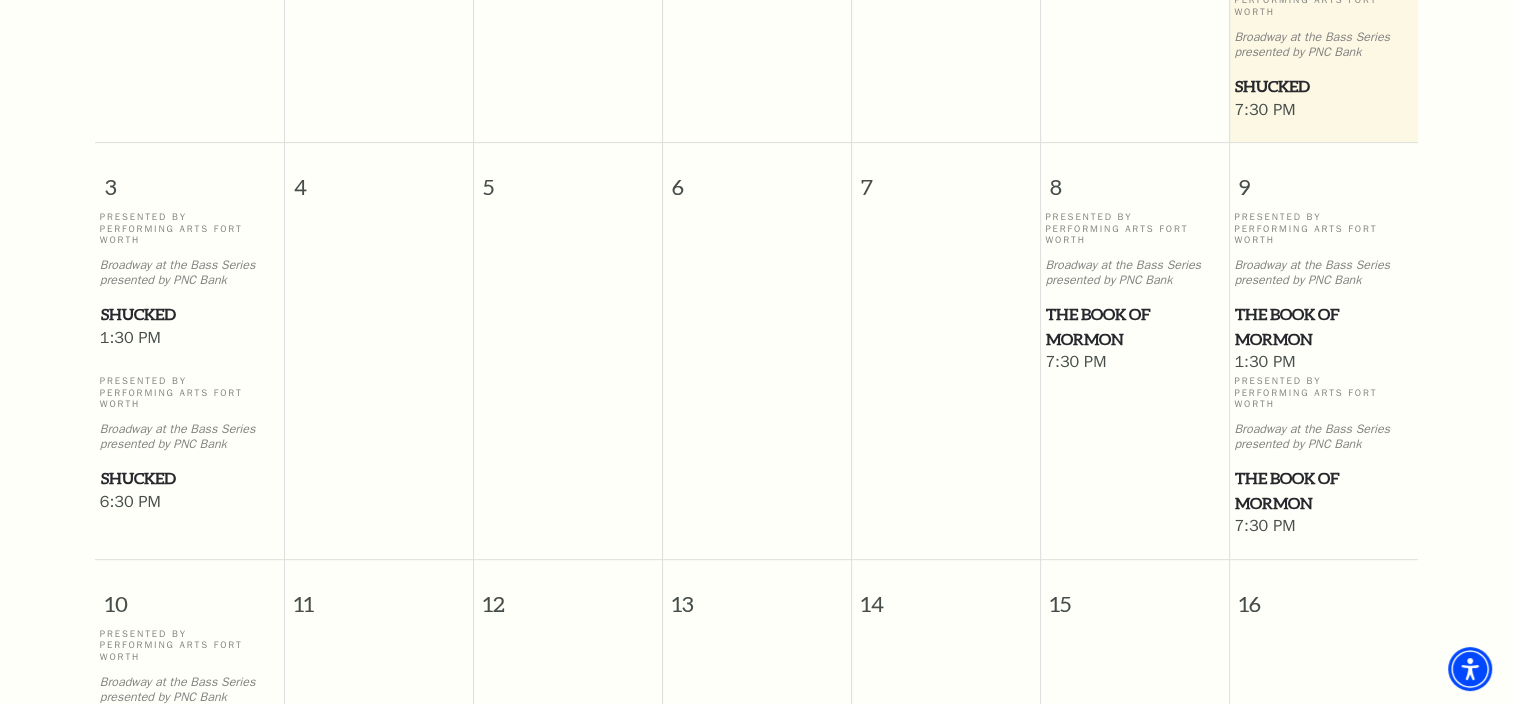 click on "The Book of Mormon" at bounding box center [1134, 326] 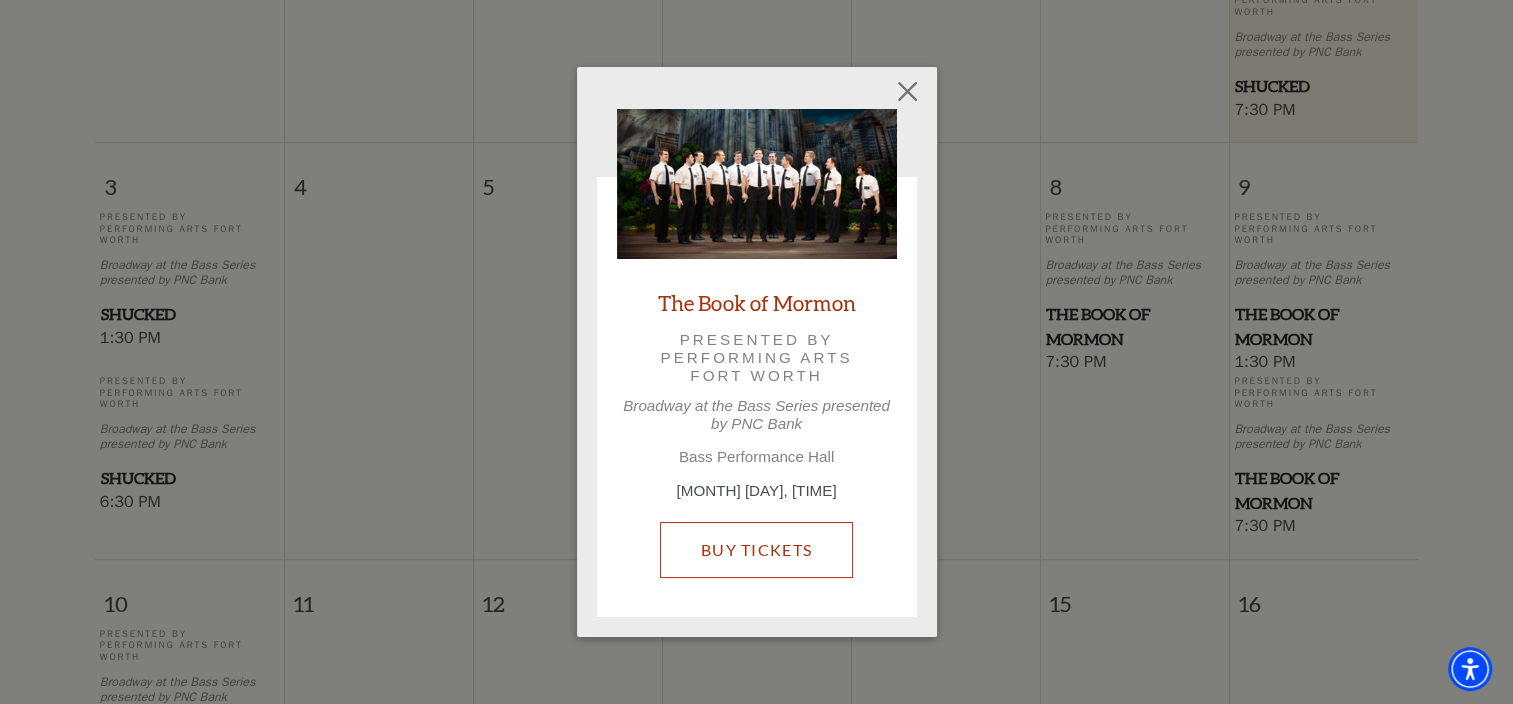 click on "Buy Tickets" at bounding box center [756, 550] 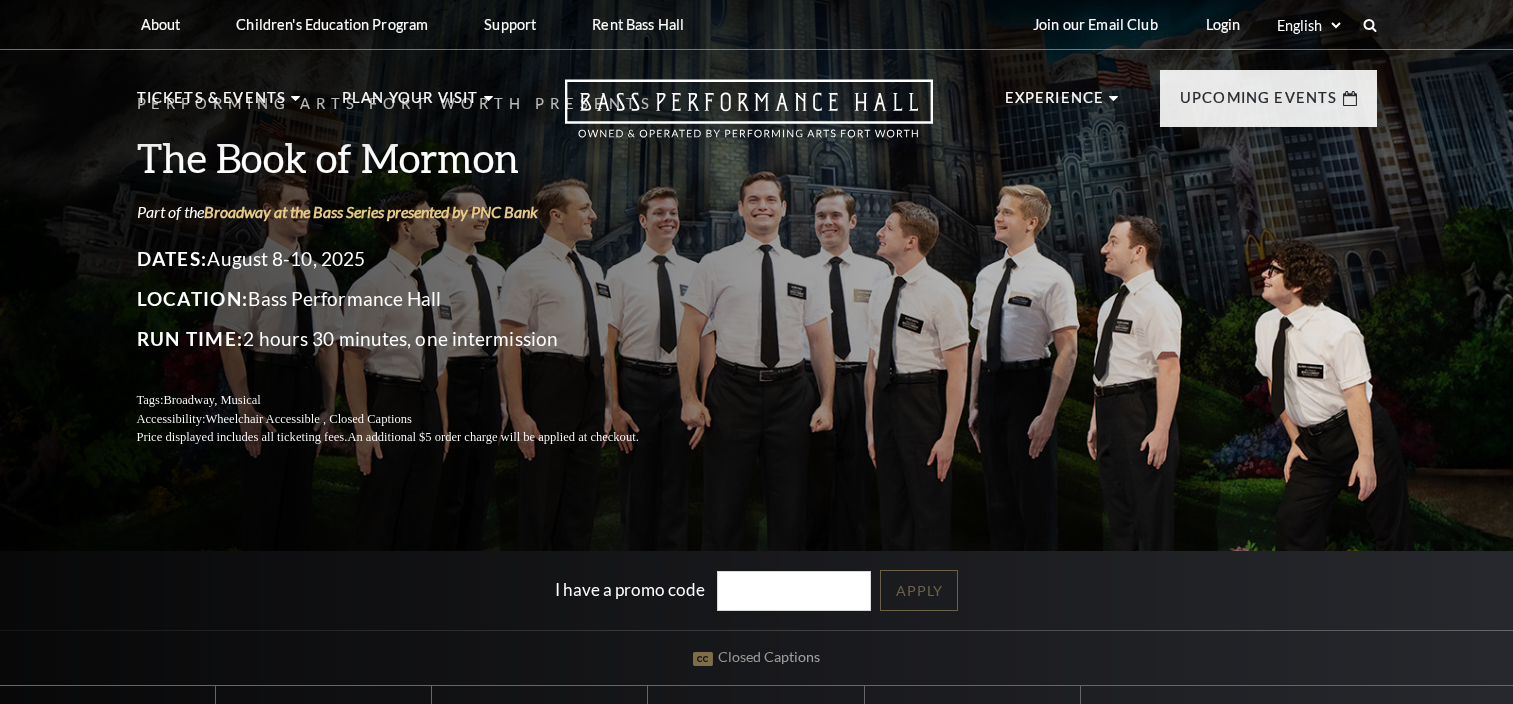 scroll, scrollTop: 0, scrollLeft: 0, axis: both 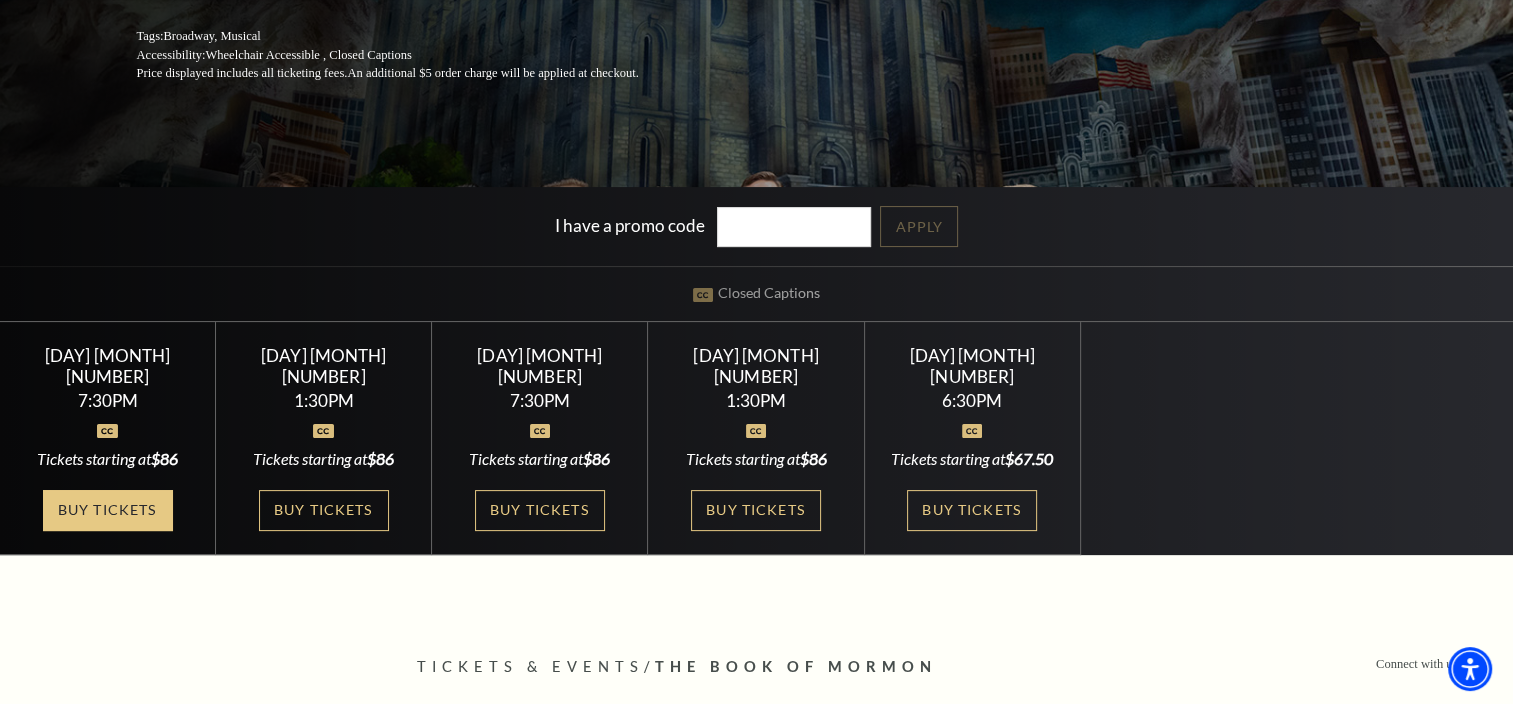 click on "Buy Tickets" at bounding box center (108, 510) 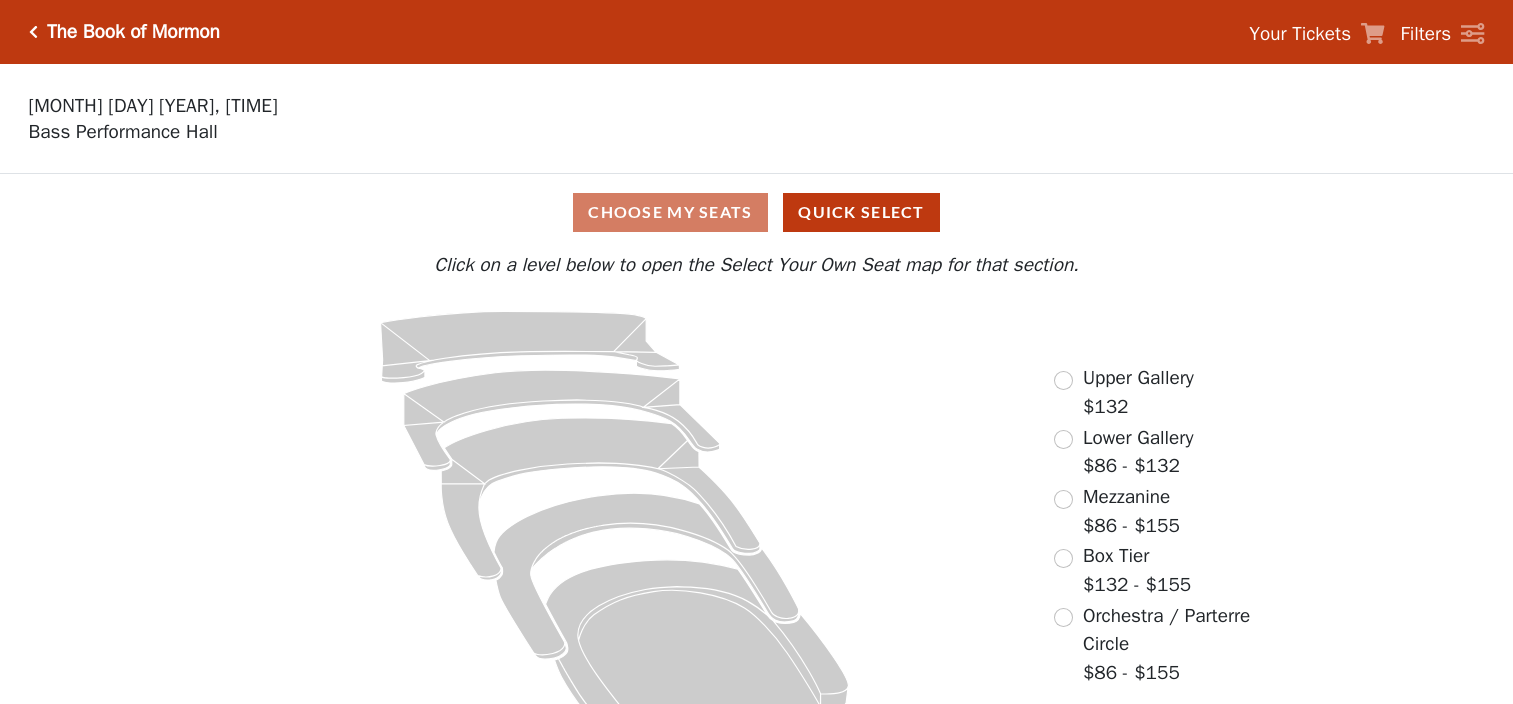 scroll, scrollTop: 0, scrollLeft: 0, axis: both 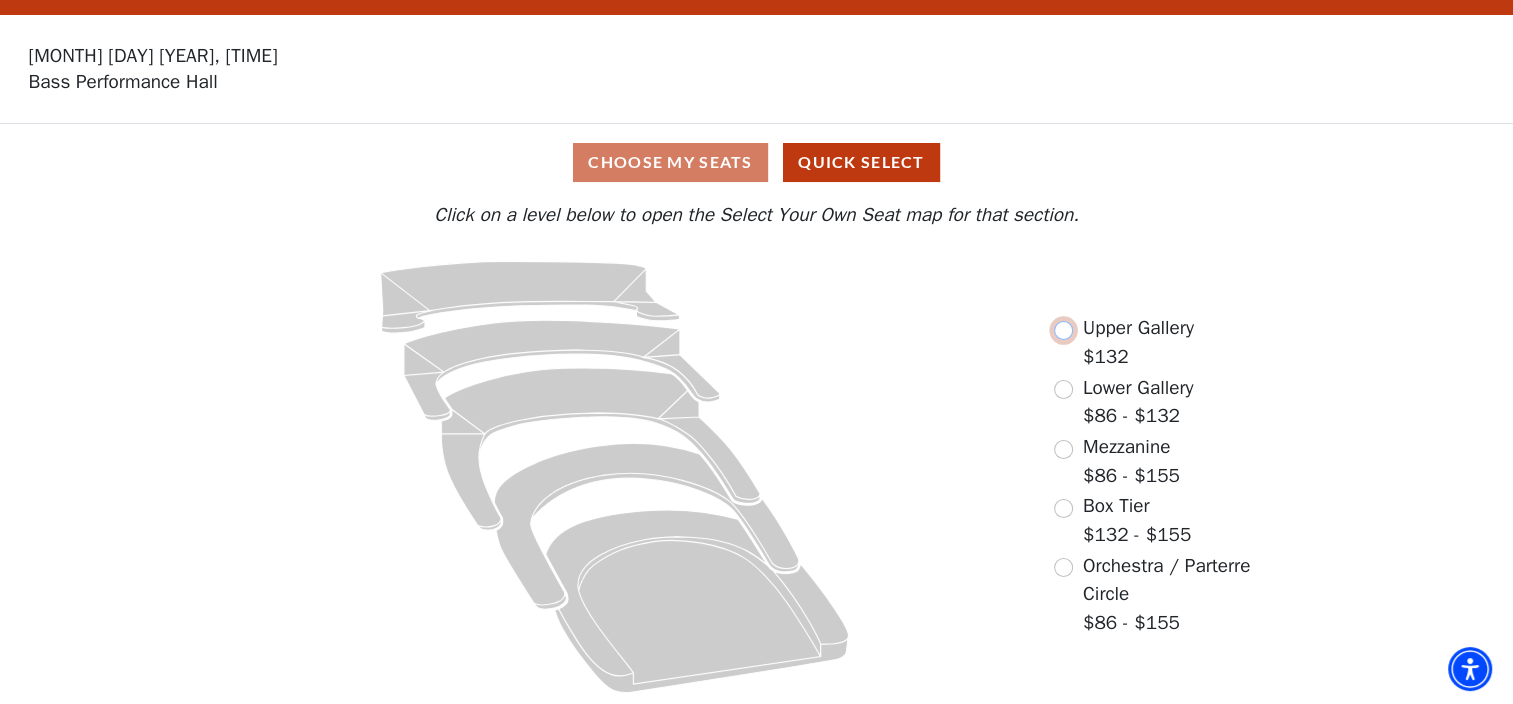 click at bounding box center (1063, 330) 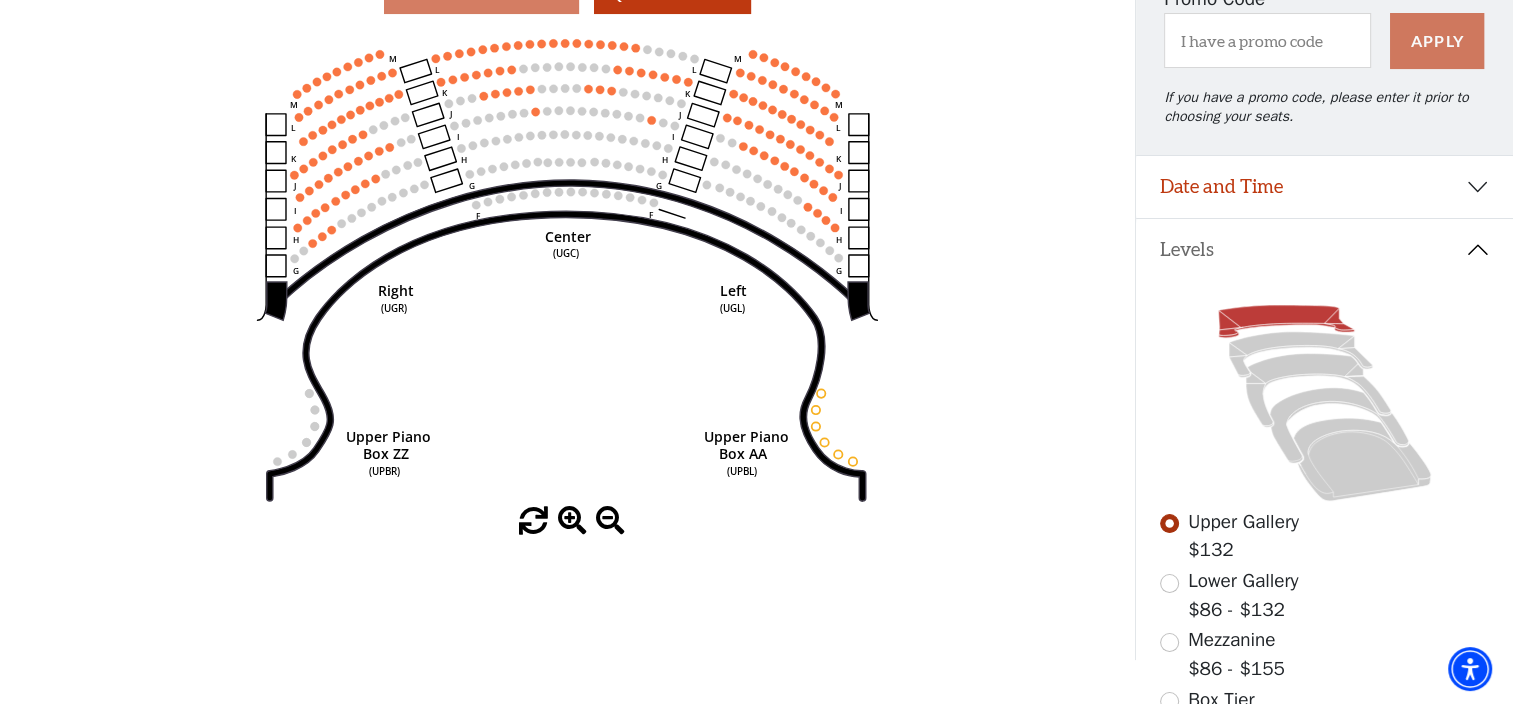 scroll, scrollTop: 225, scrollLeft: 0, axis: vertical 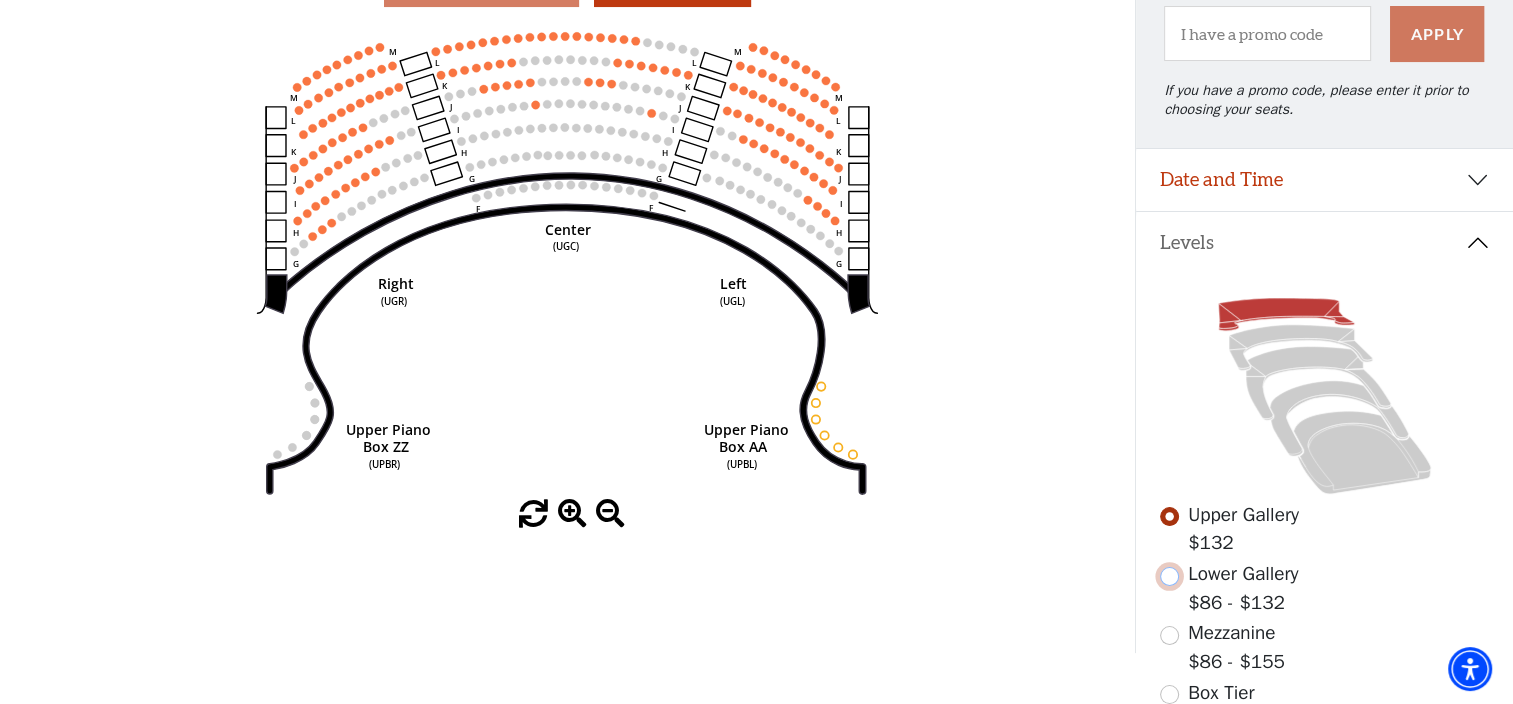 click at bounding box center (1169, 576) 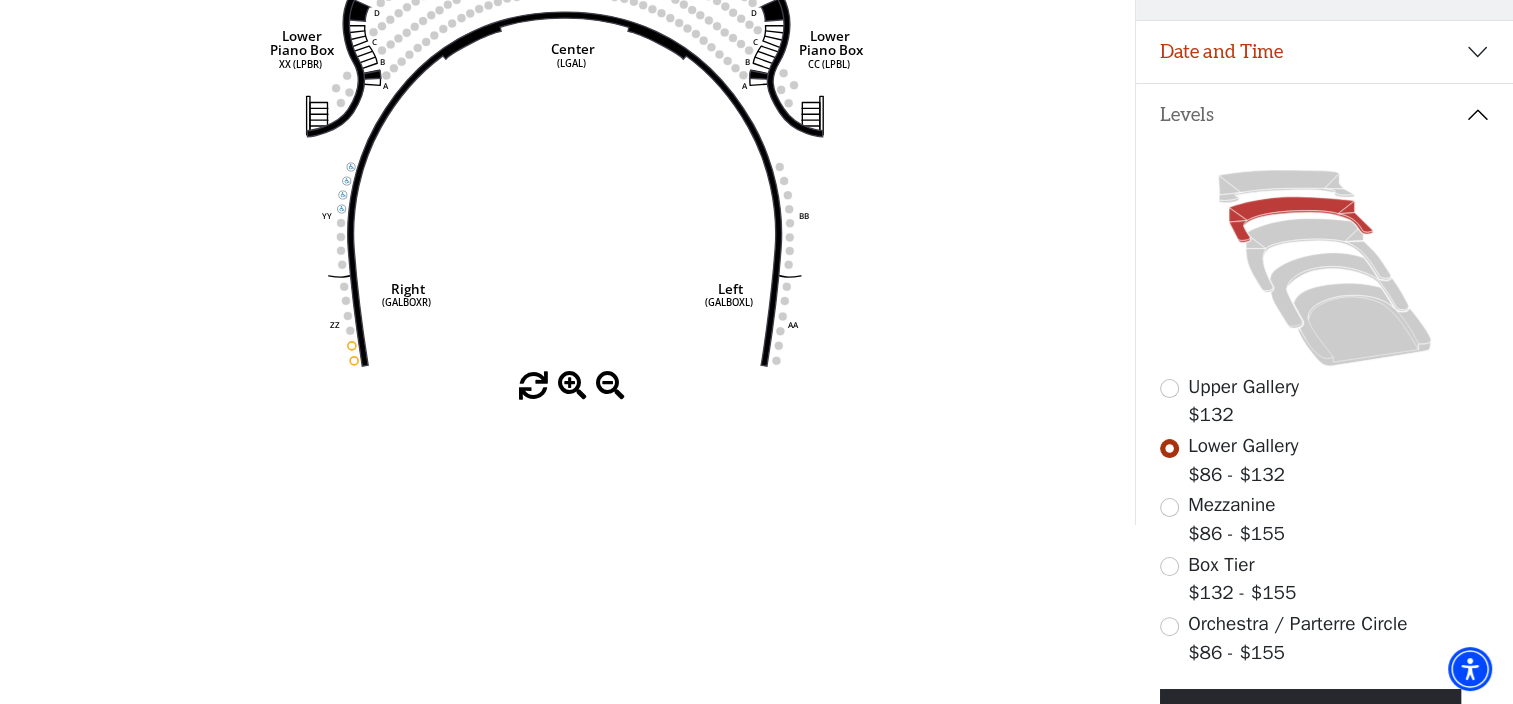 scroll, scrollTop: 352, scrollLeft: 0, axis: vertical 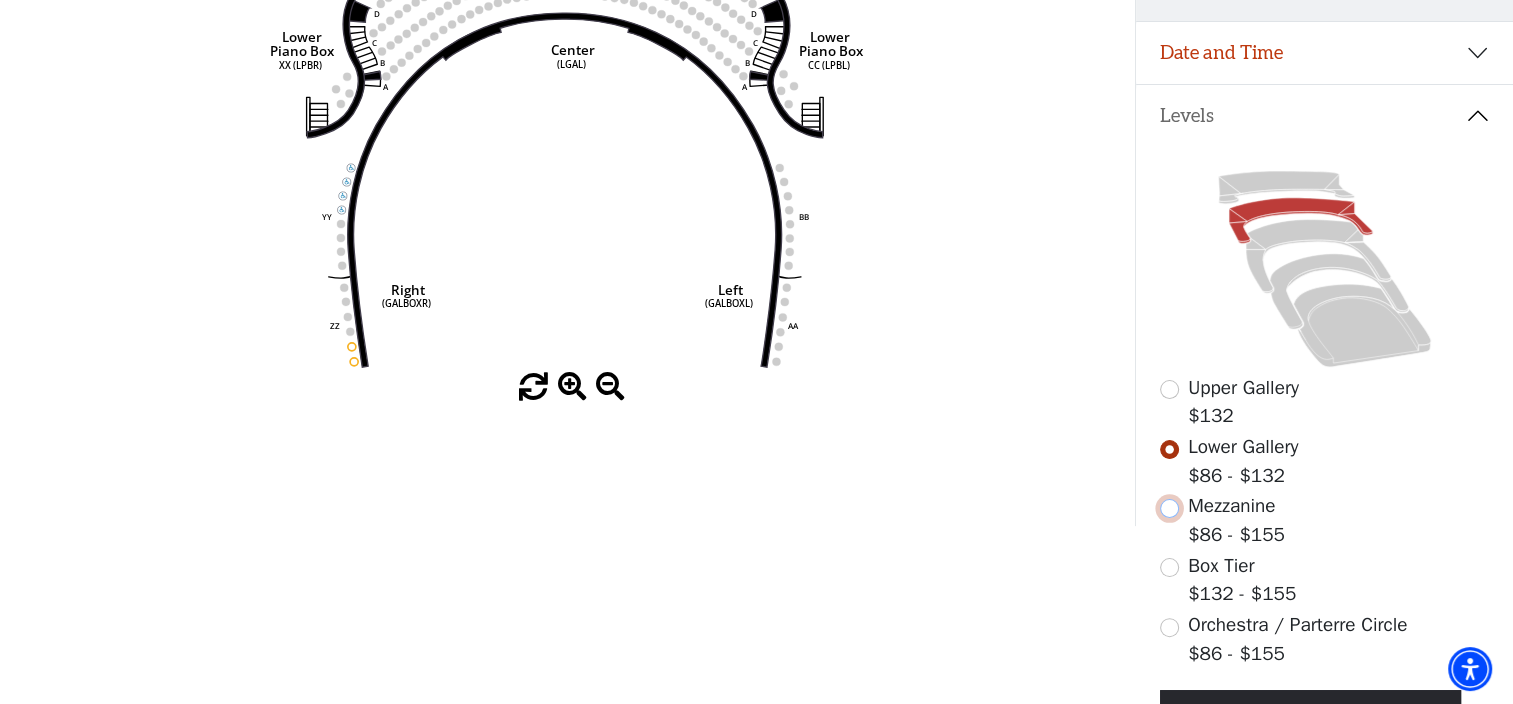 click at bounding box center (1169, 508) 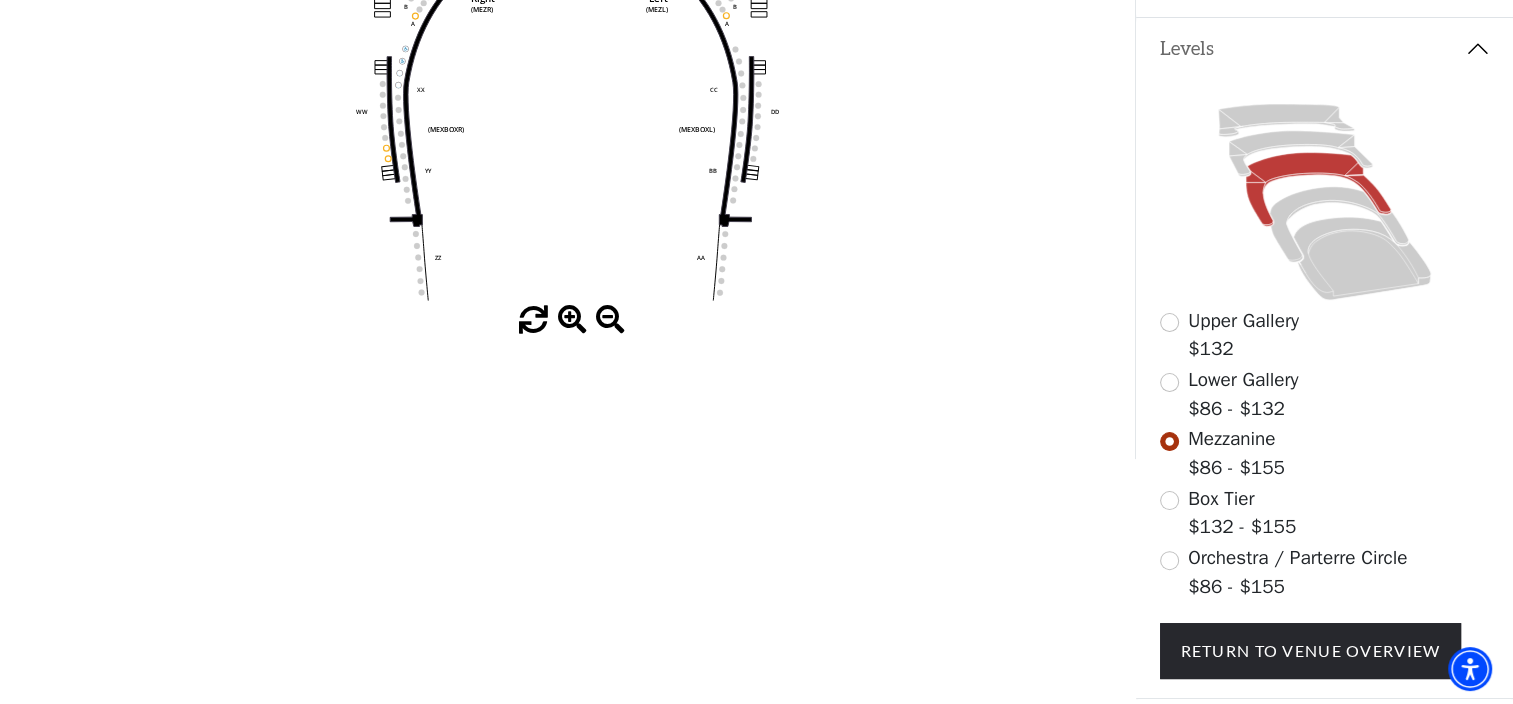 scroll, scrollTop: 432, scrollLeft: 0, axis: vertical 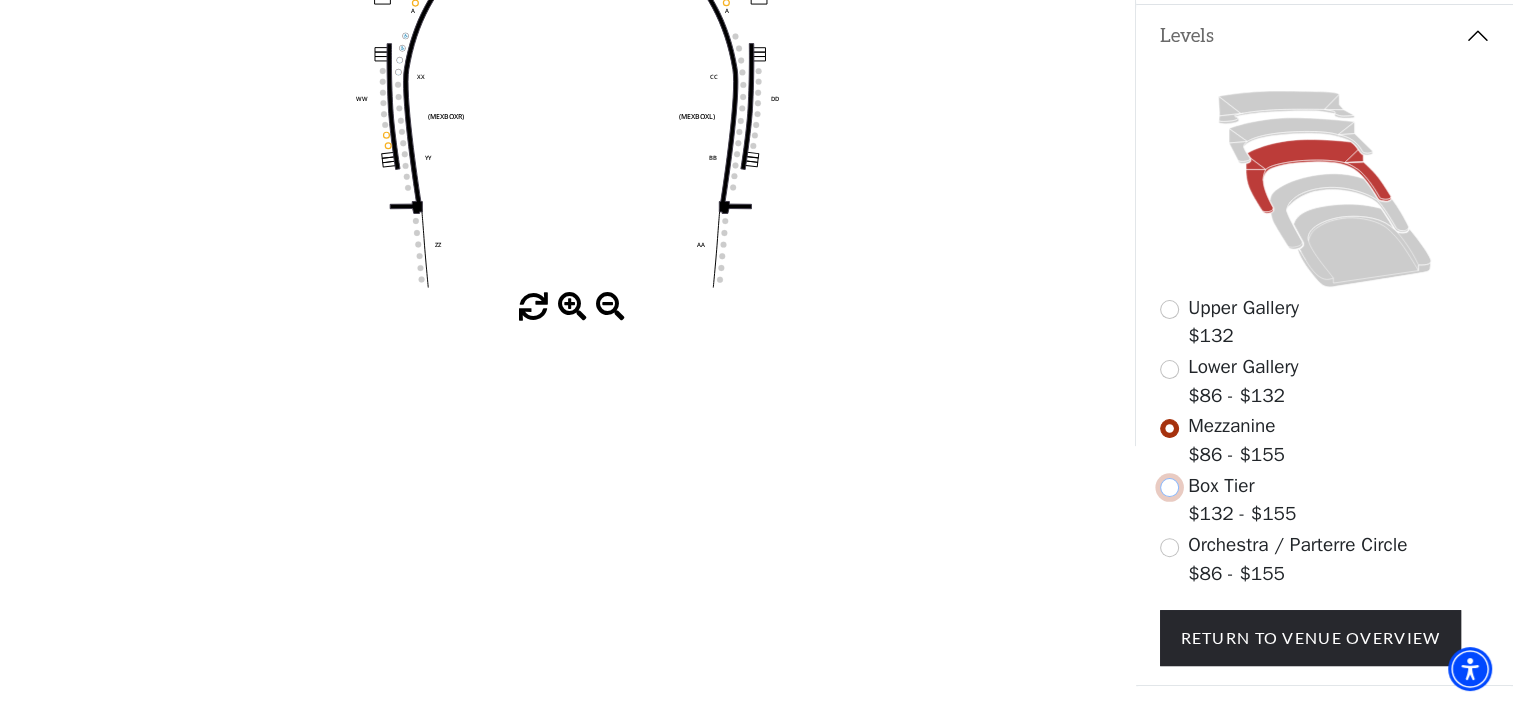 click at bounding box center (1169, 487) 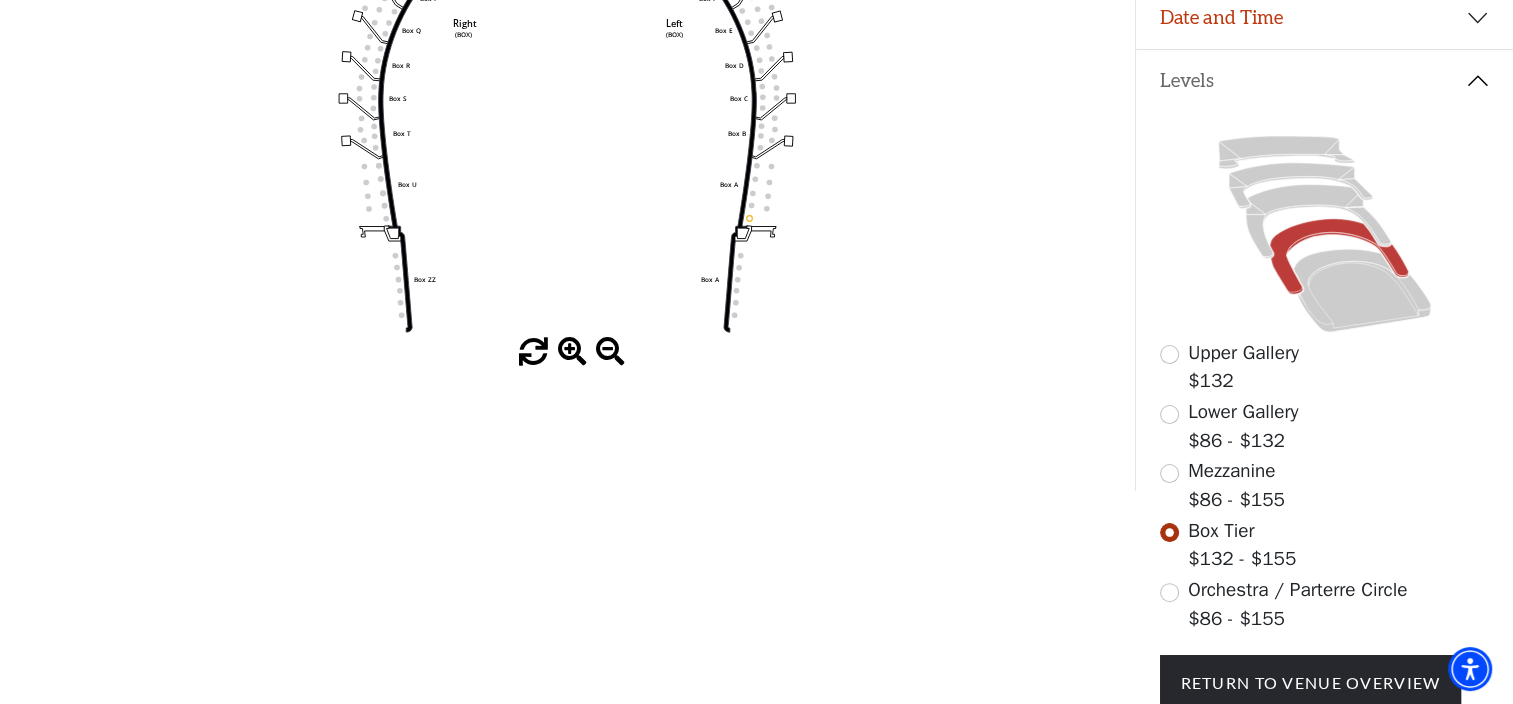 scroll, scrollTop: 397, scrollLeft: 0, axis: vertical 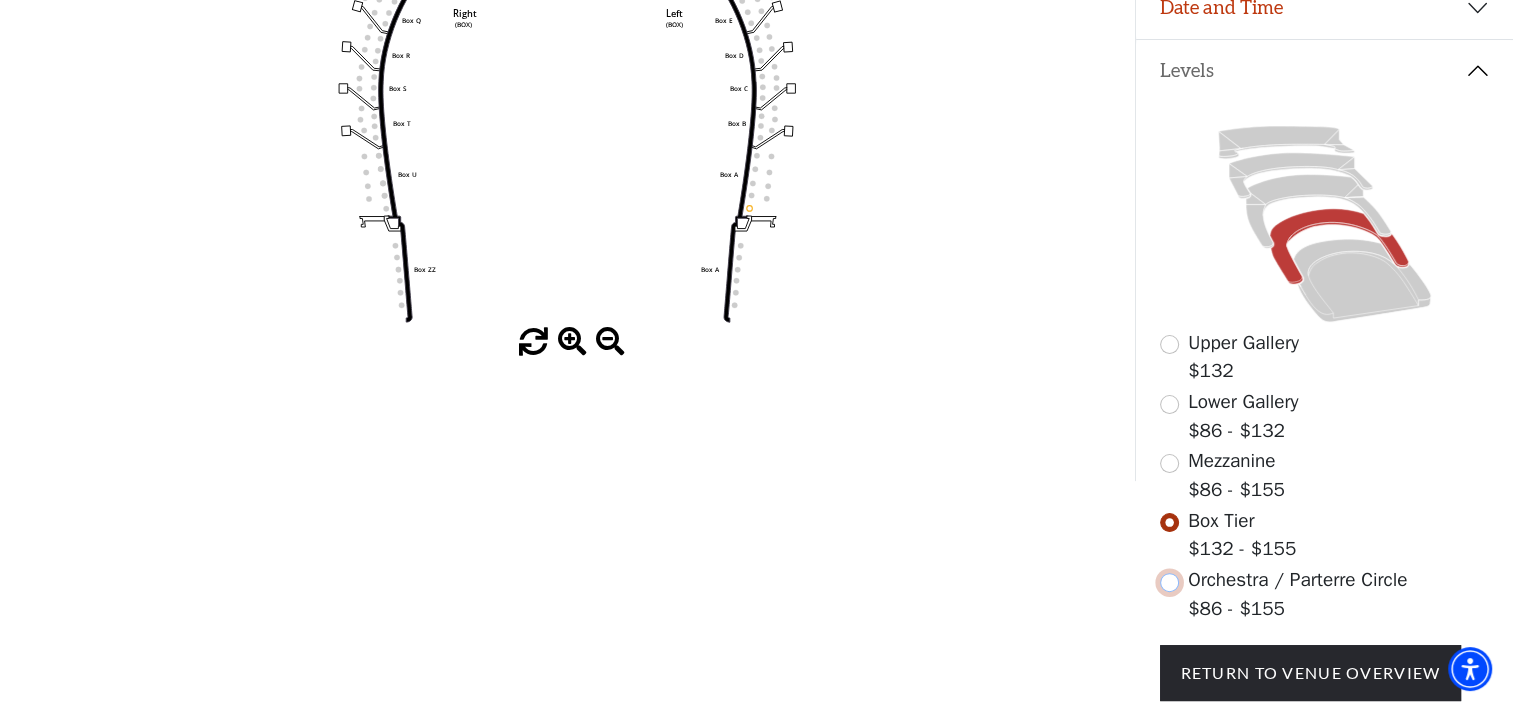 click at bounding box center (1169, 582) 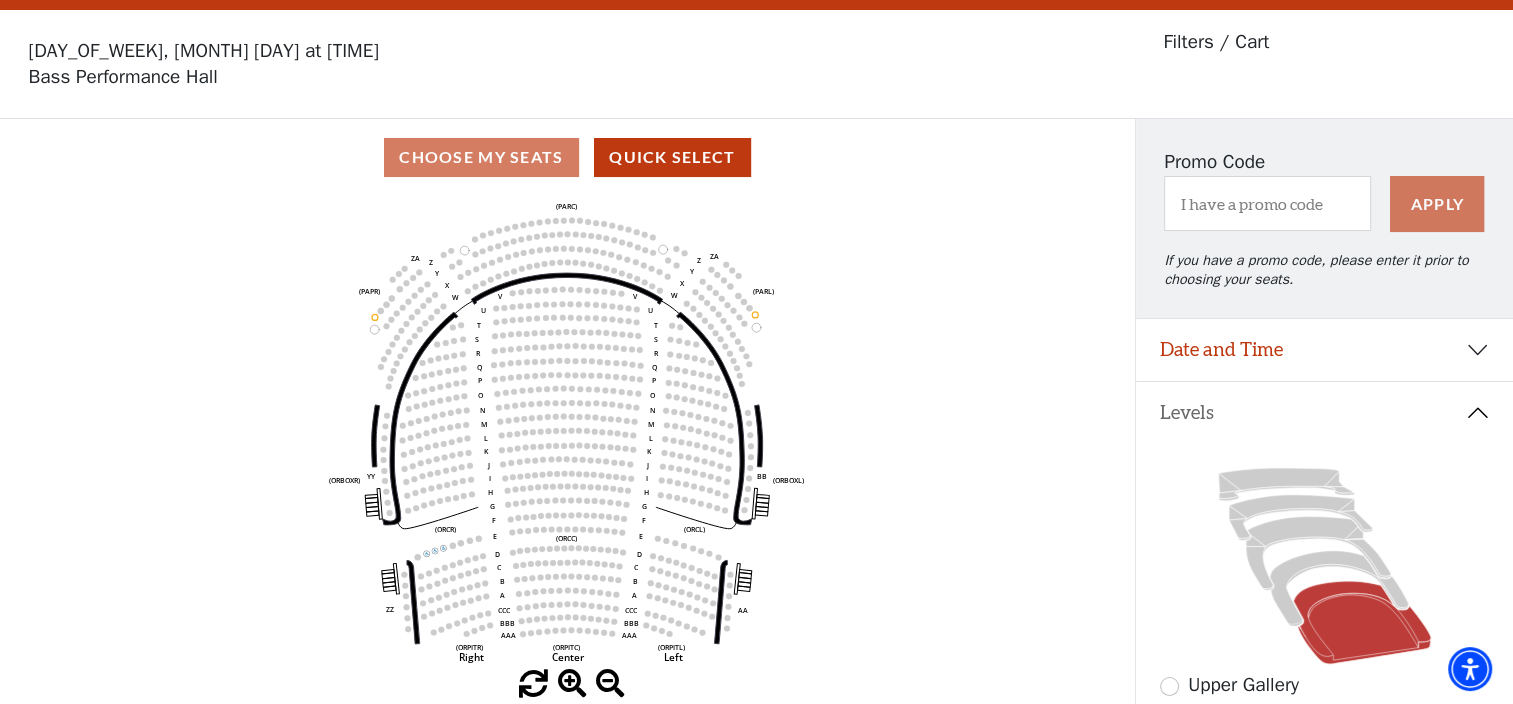 scroll, scrollTop: 92, scrollLeft: 0, axis: vertical 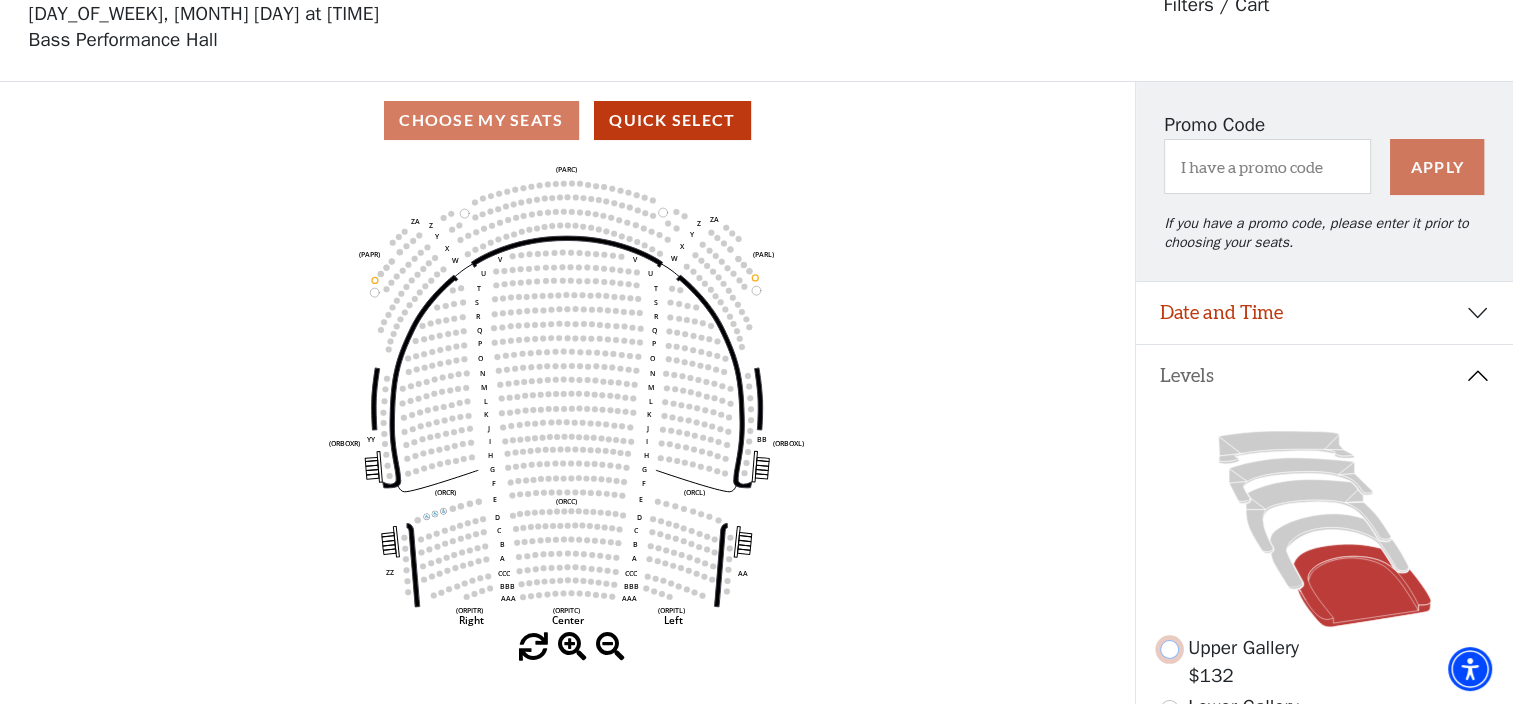 click at bounding box center [1169, 649] 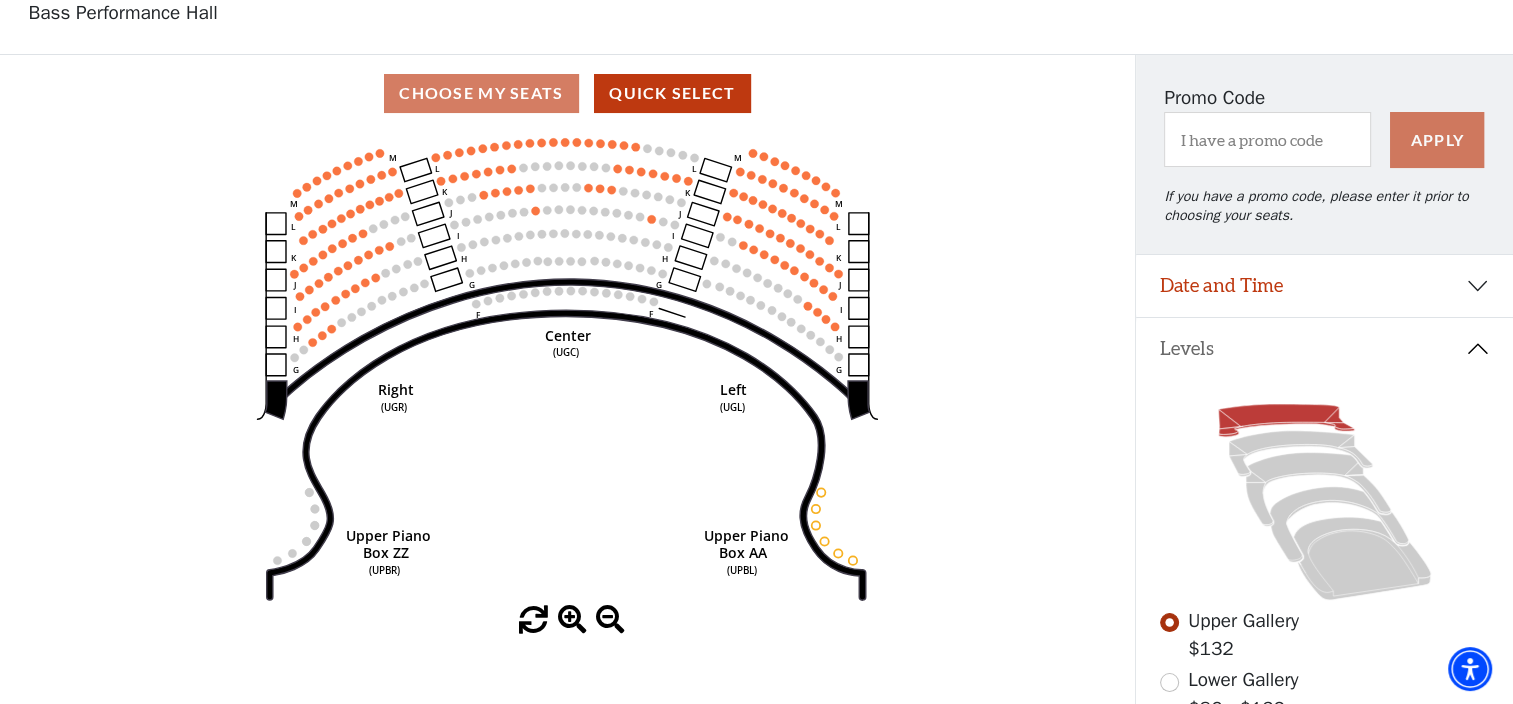 scroll, scrollTop: 120, scrollLeft: 0, axis: vertical 